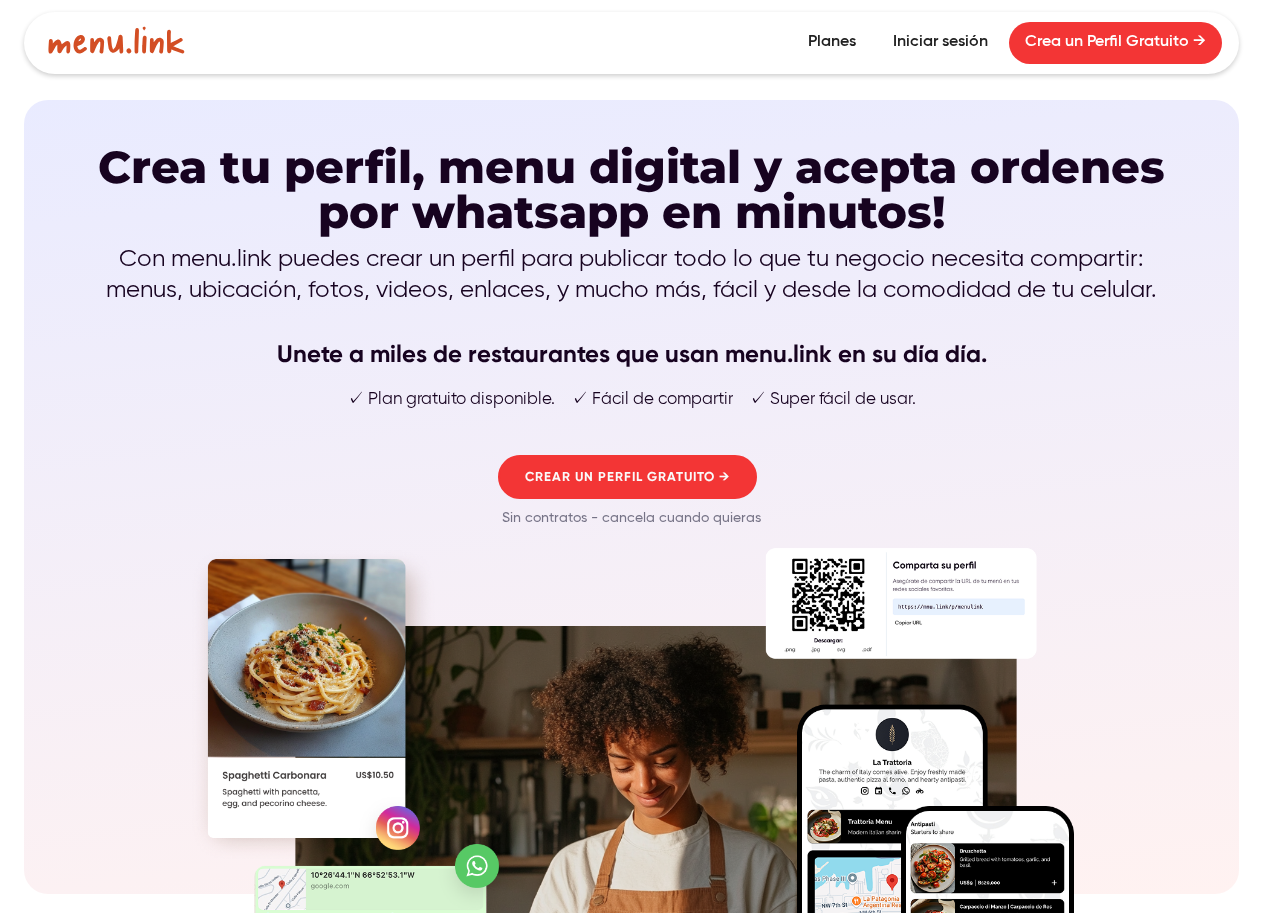 scroll, scrollTop: 0, scrollLeft: 0, axis: both 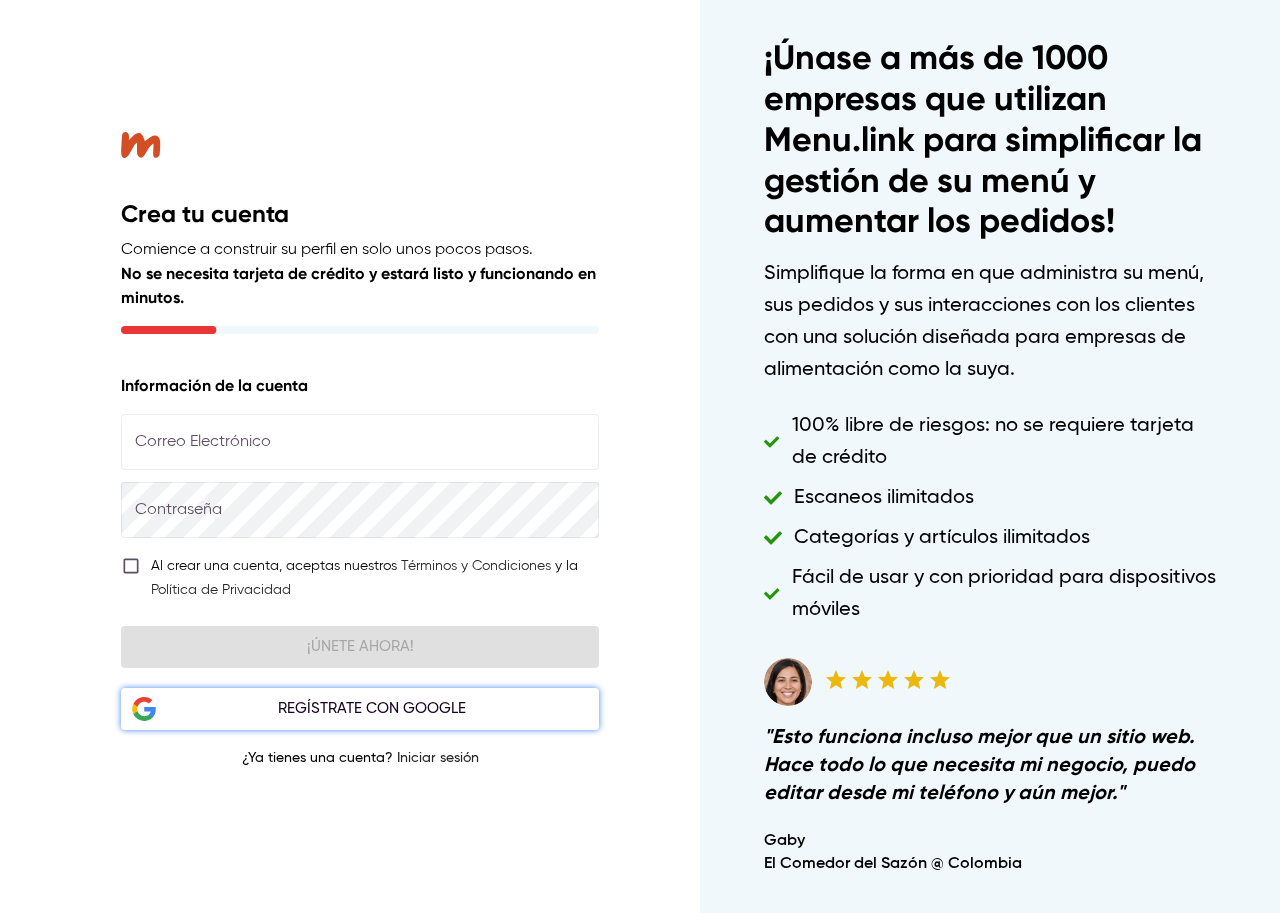 click on "Regístrate con Google" at bounding box center [372, 709] 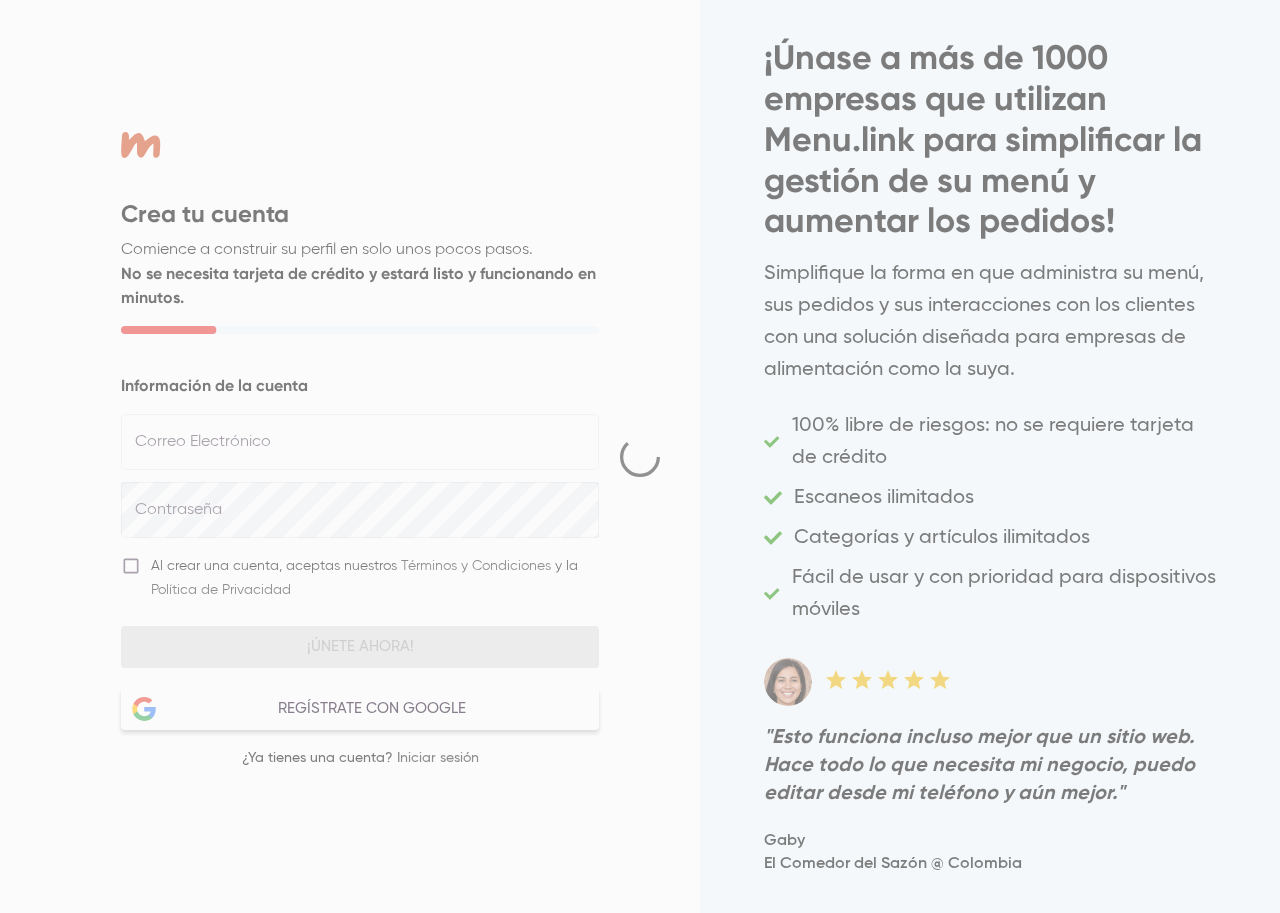 select on "***" 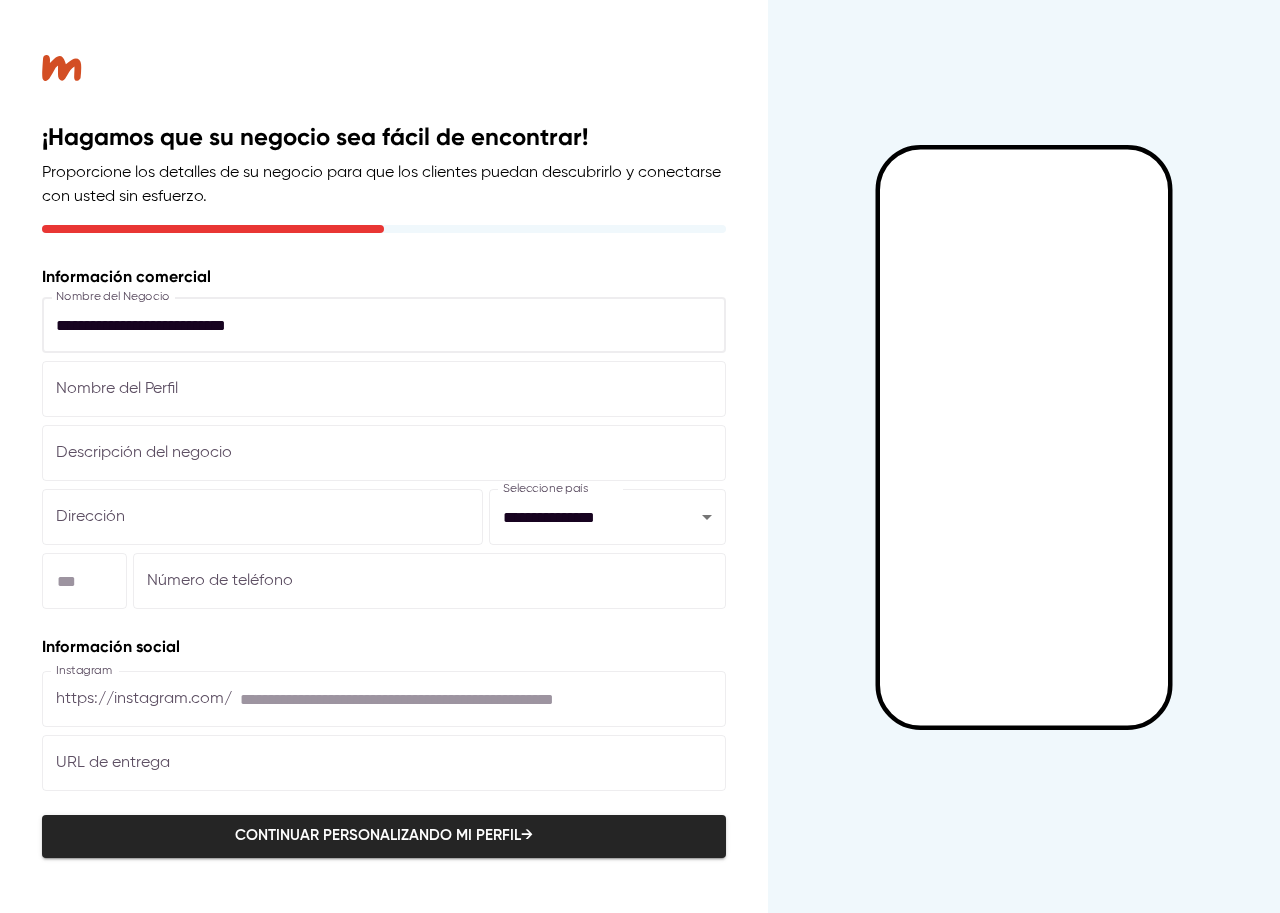 type on "**********" 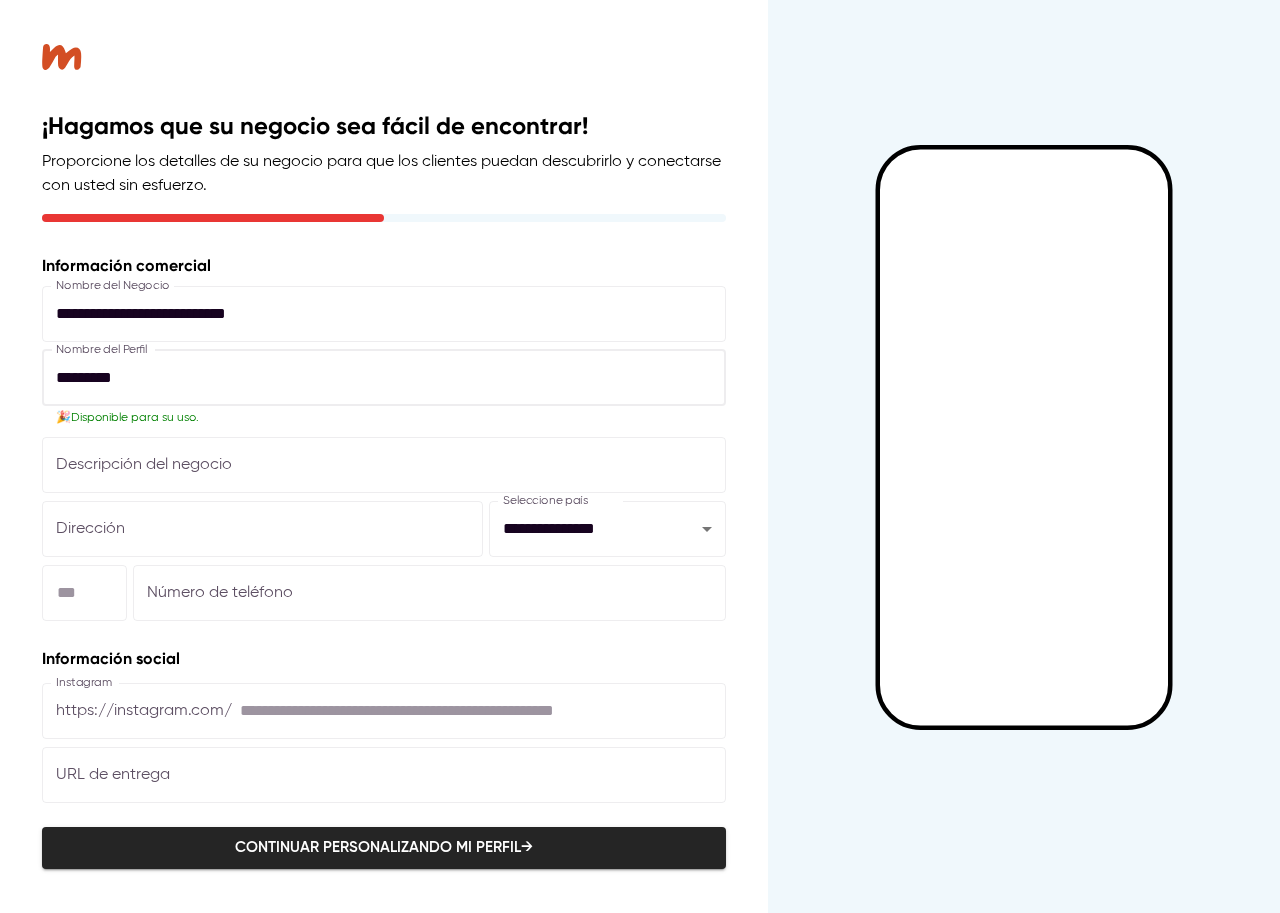 type on "*********" 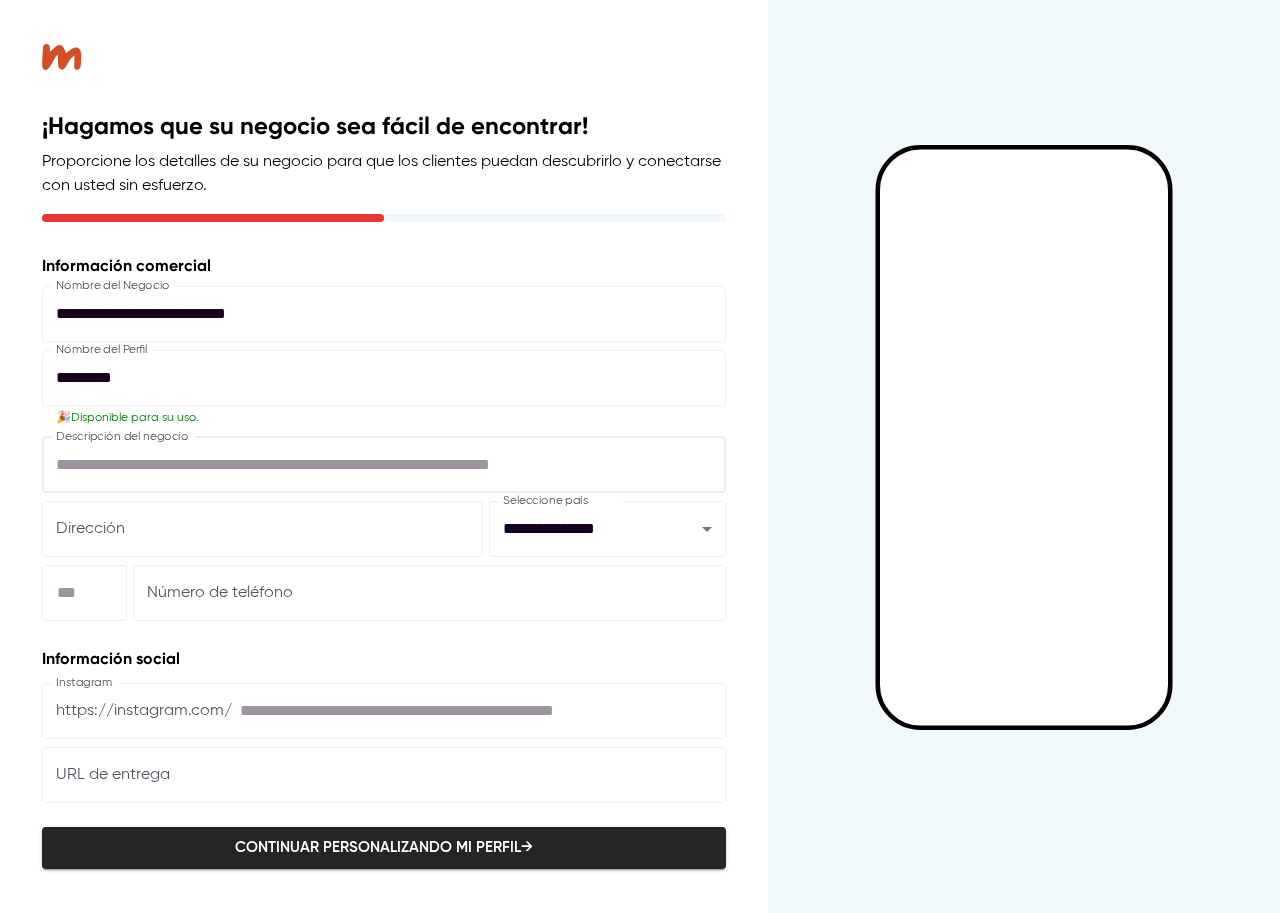 click at bounding box center [384, 465] 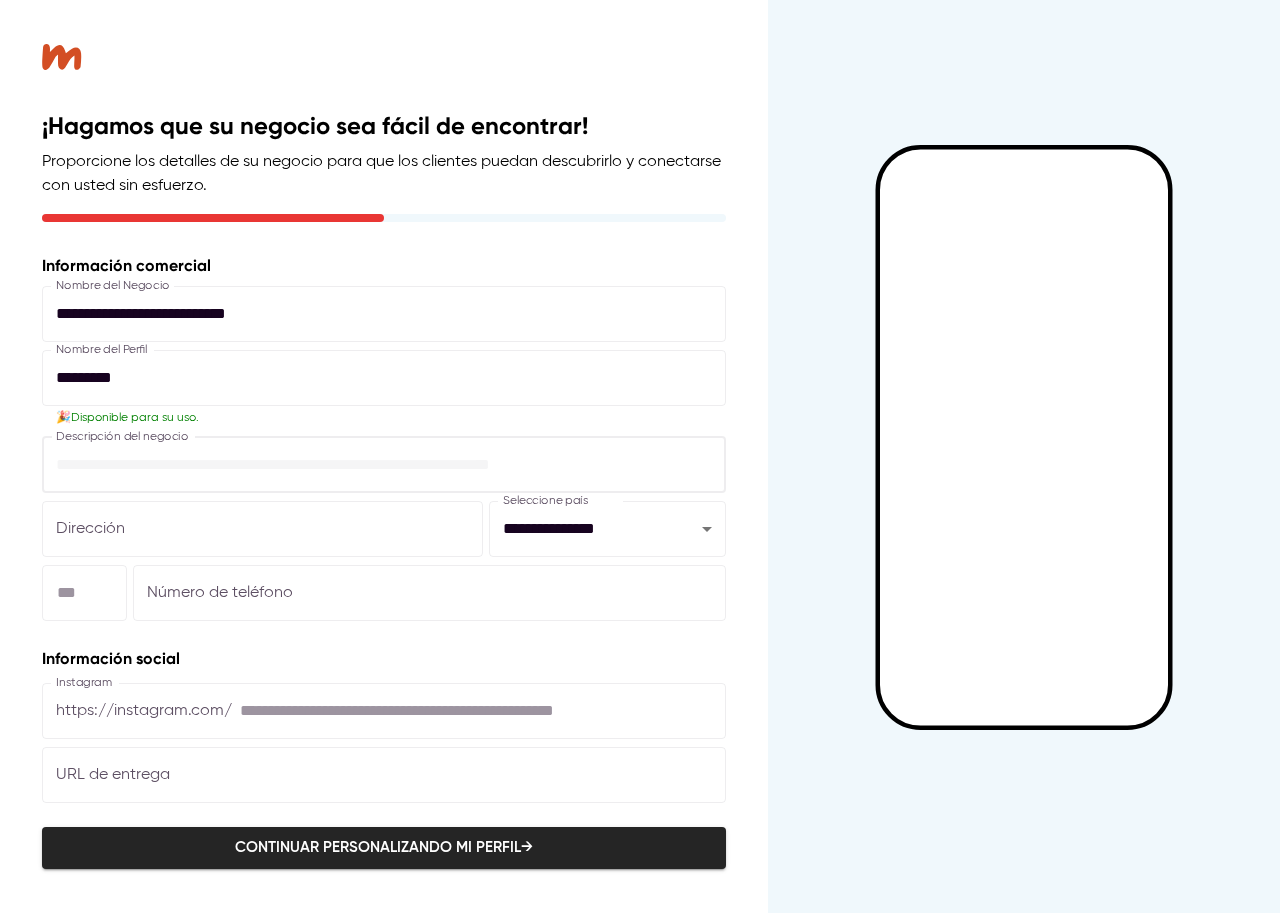 paste on "**********" 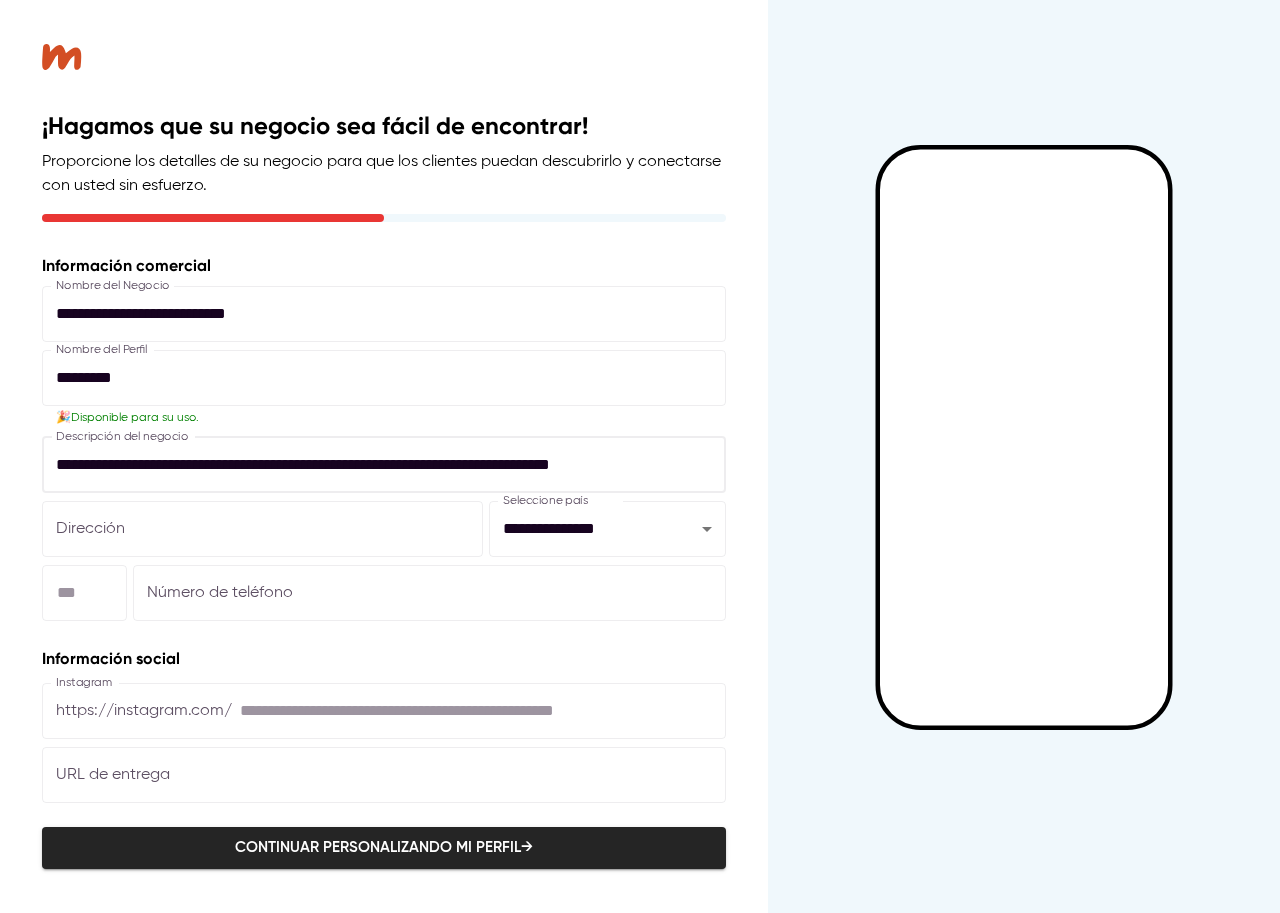 click at bounding box center (262, 529) 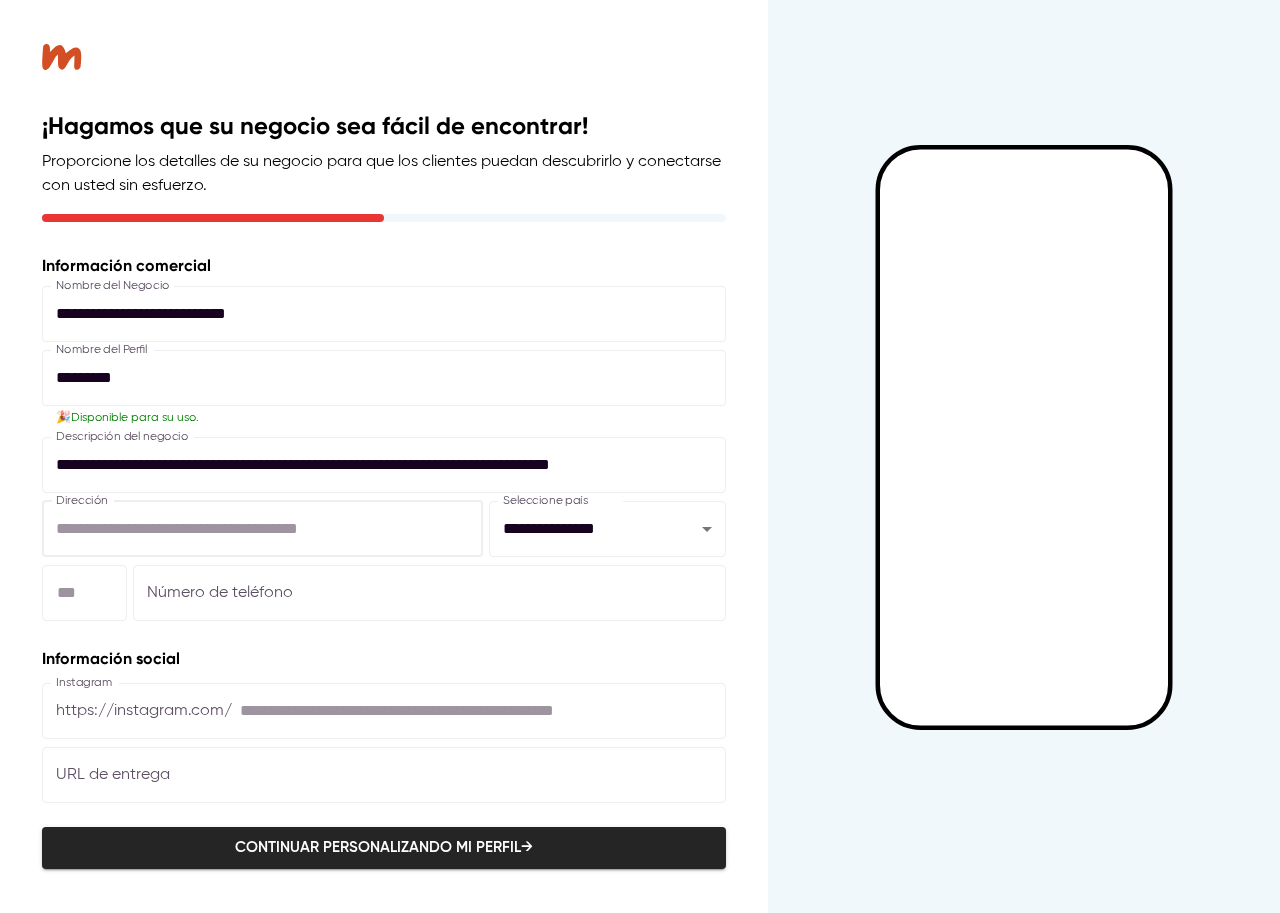 click on "**********" at bounding box center [384, 465] 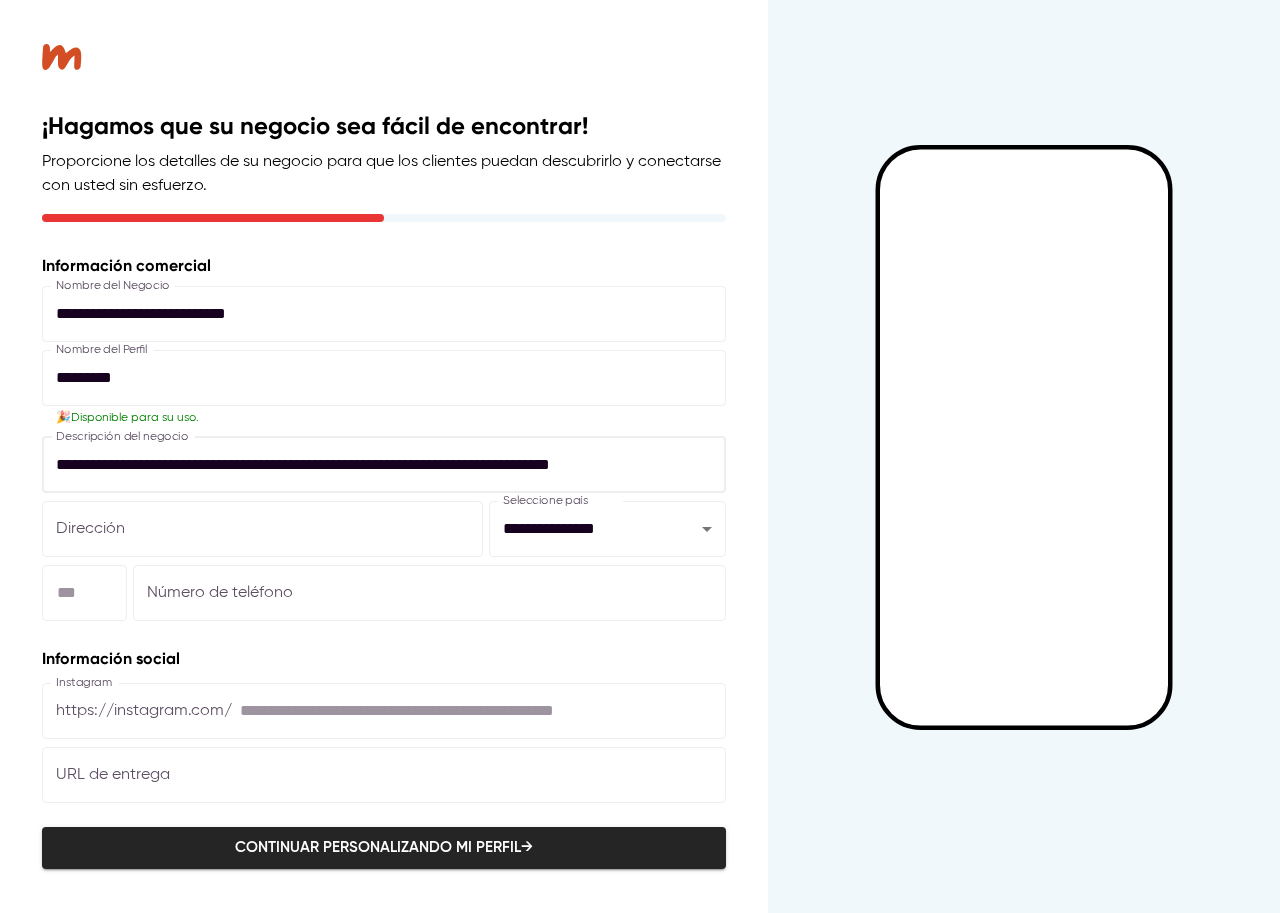 click on "**********" at bounding box center [384, 465] 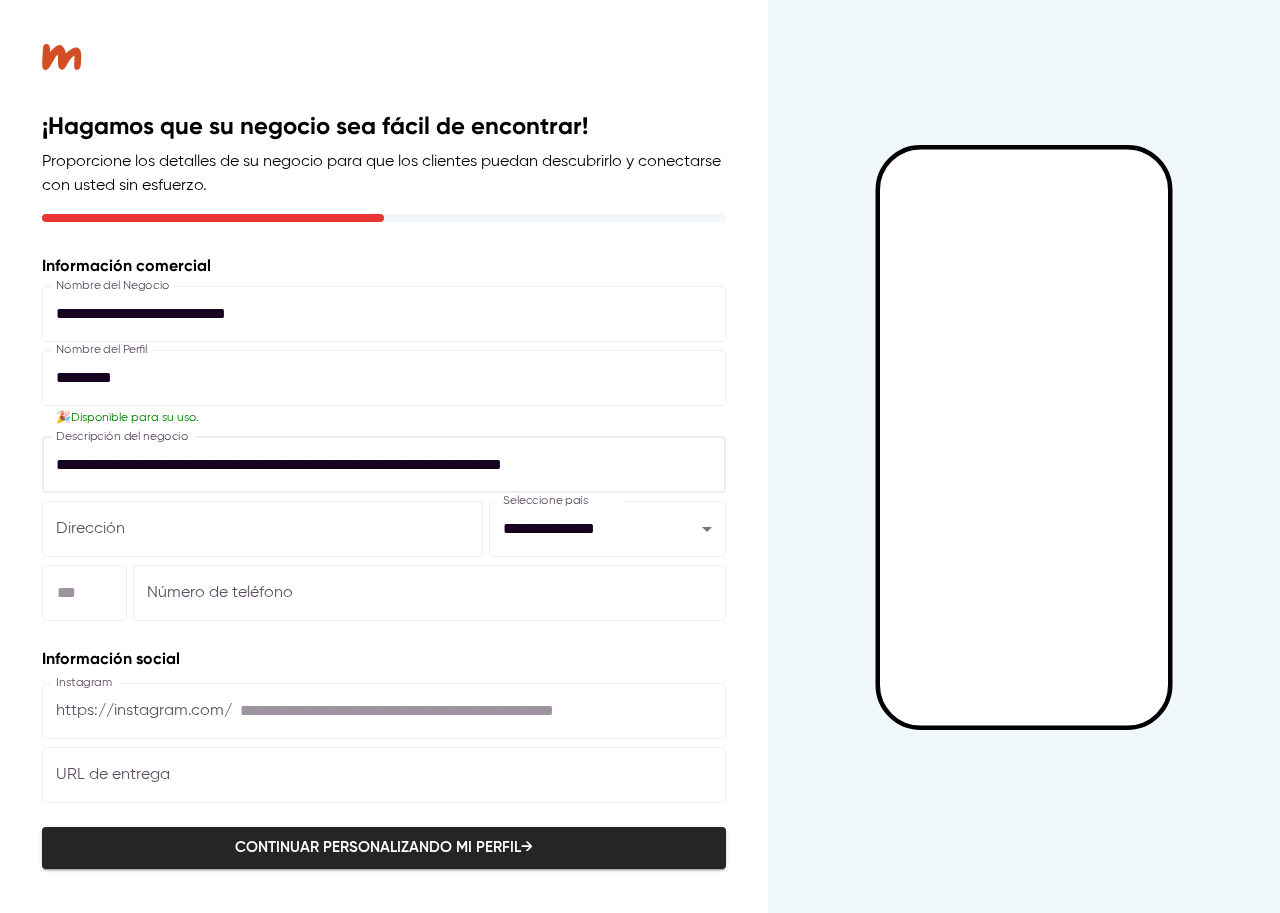 type on "**********" 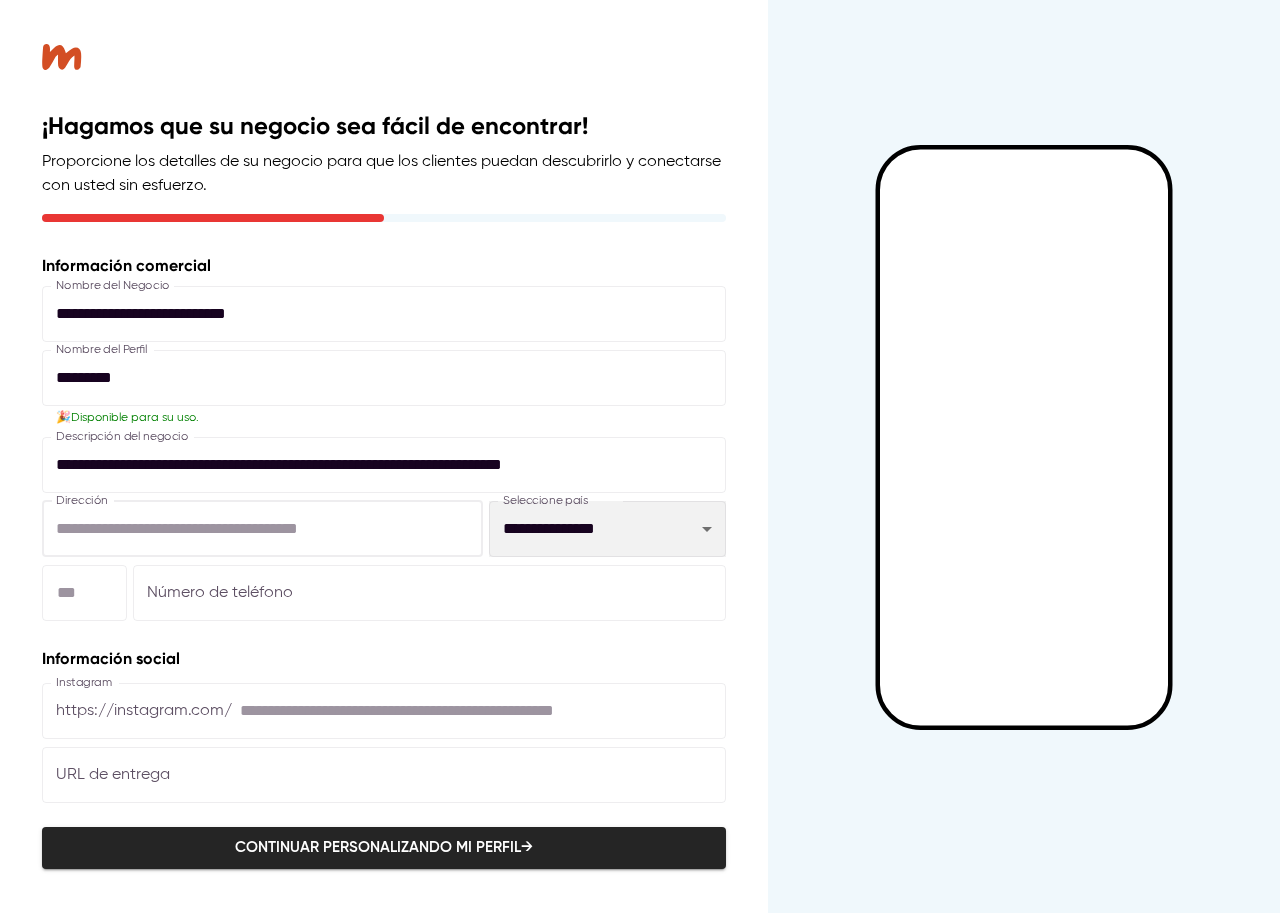 click on "**********" at bounding box center [607, 529] 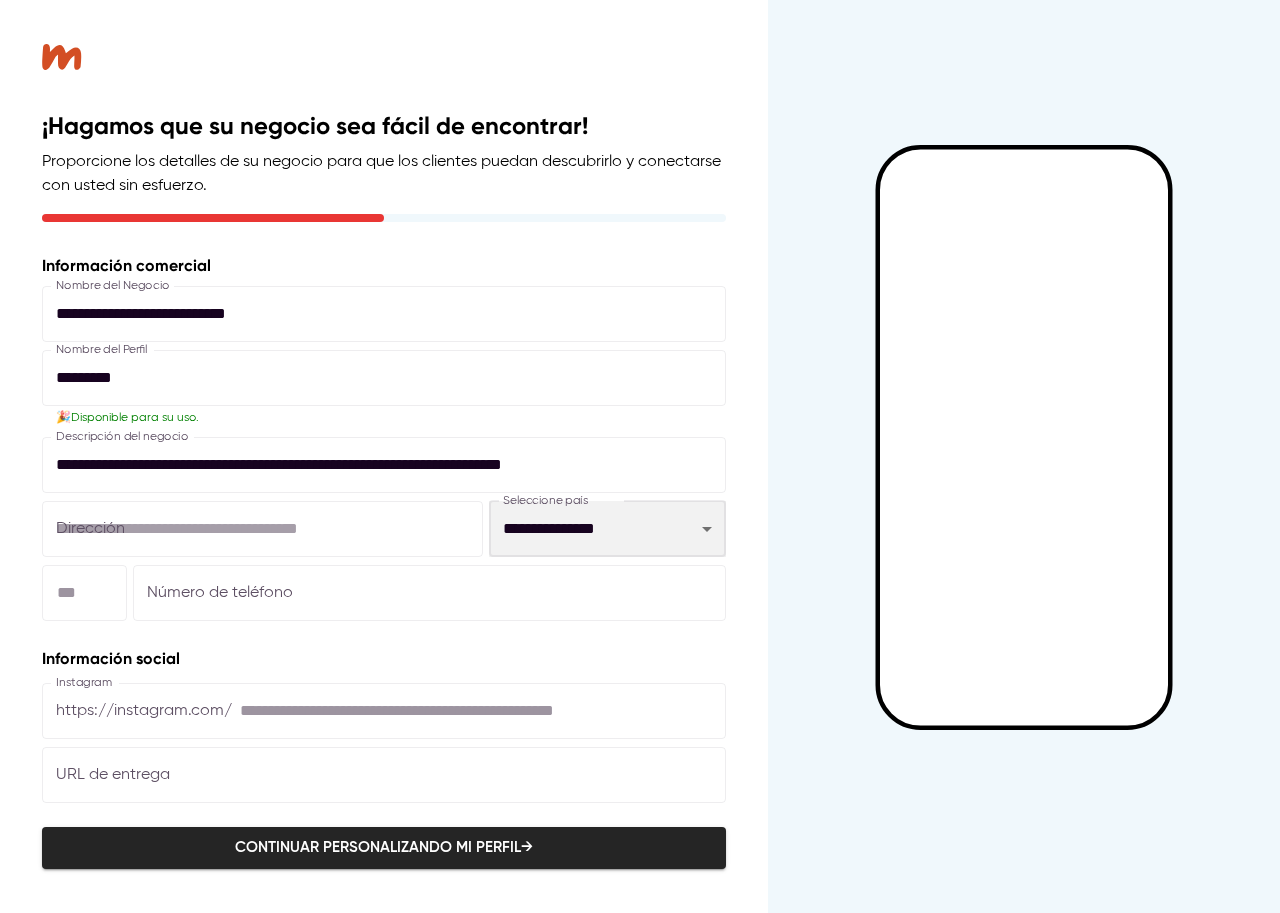 select on "***" 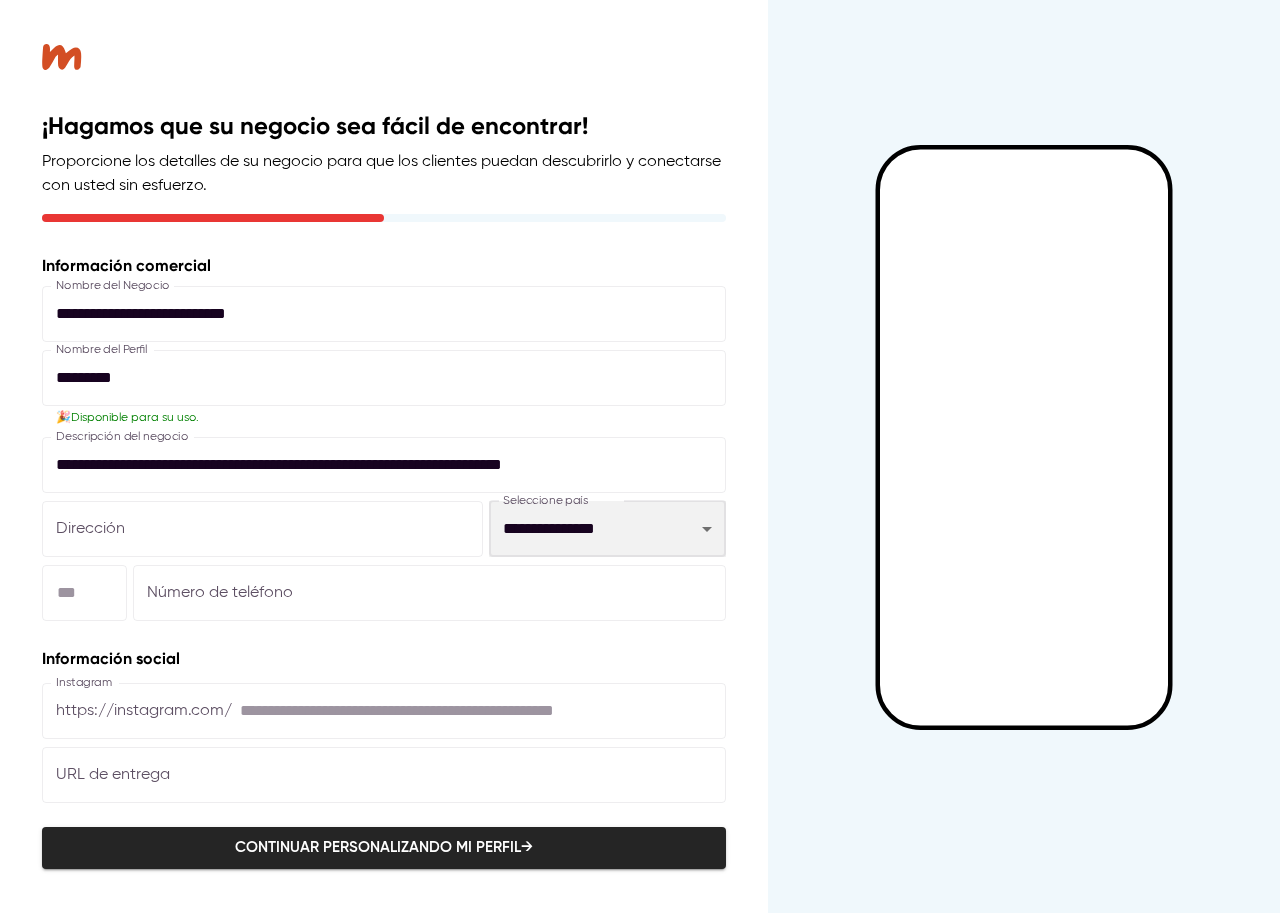 click on "**********" at bounding box center (607, 529) 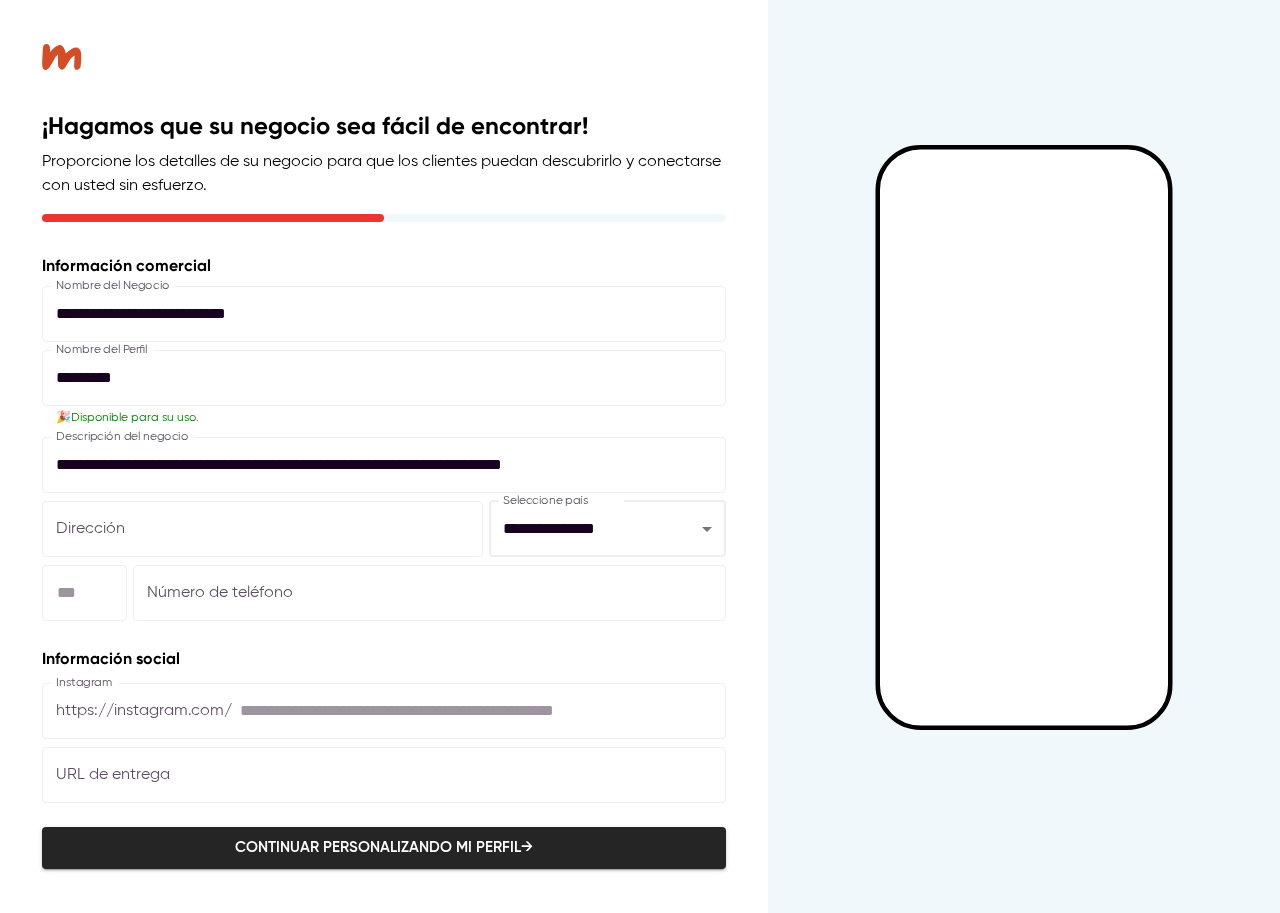 click at bounding box center [262, 529] 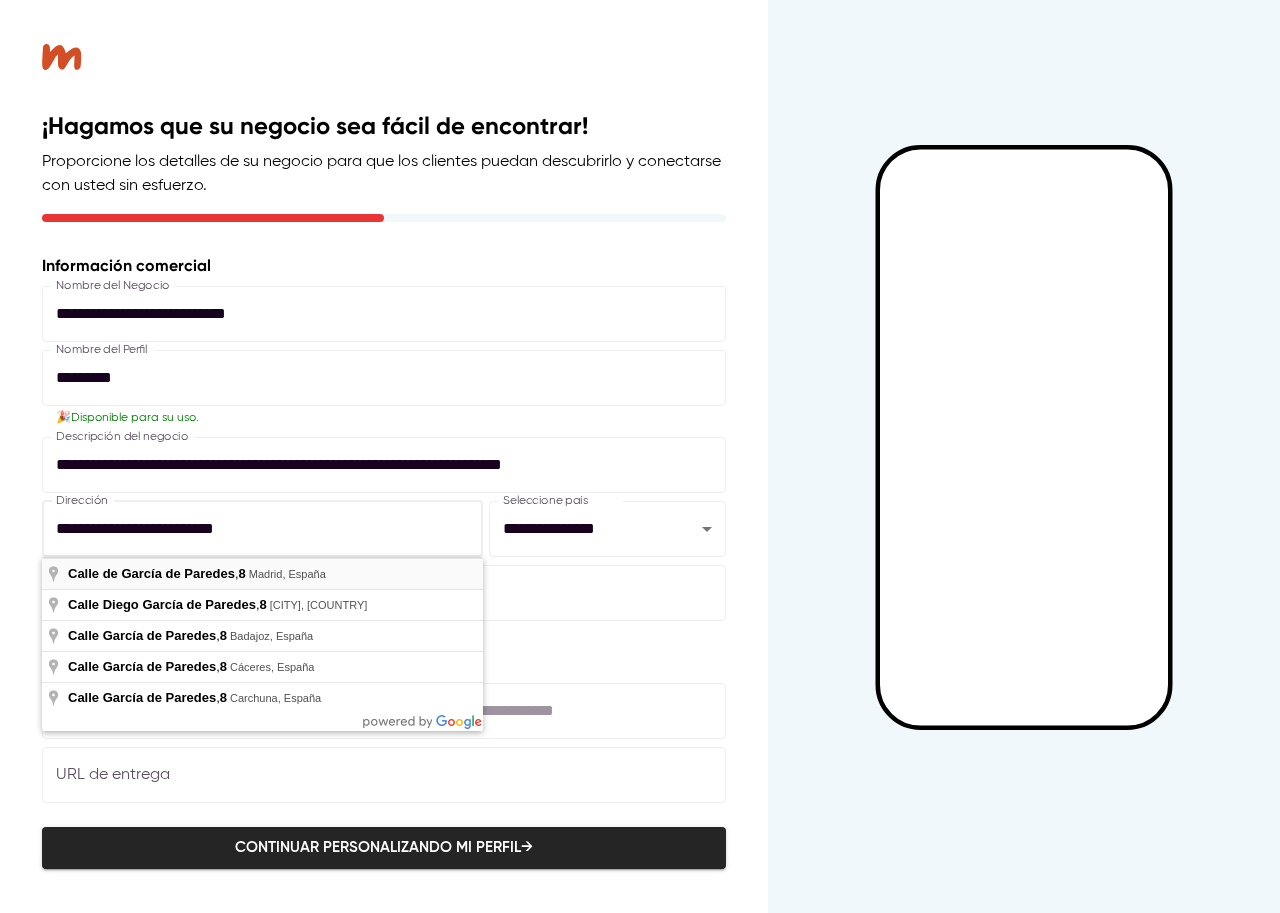 type on "**********" 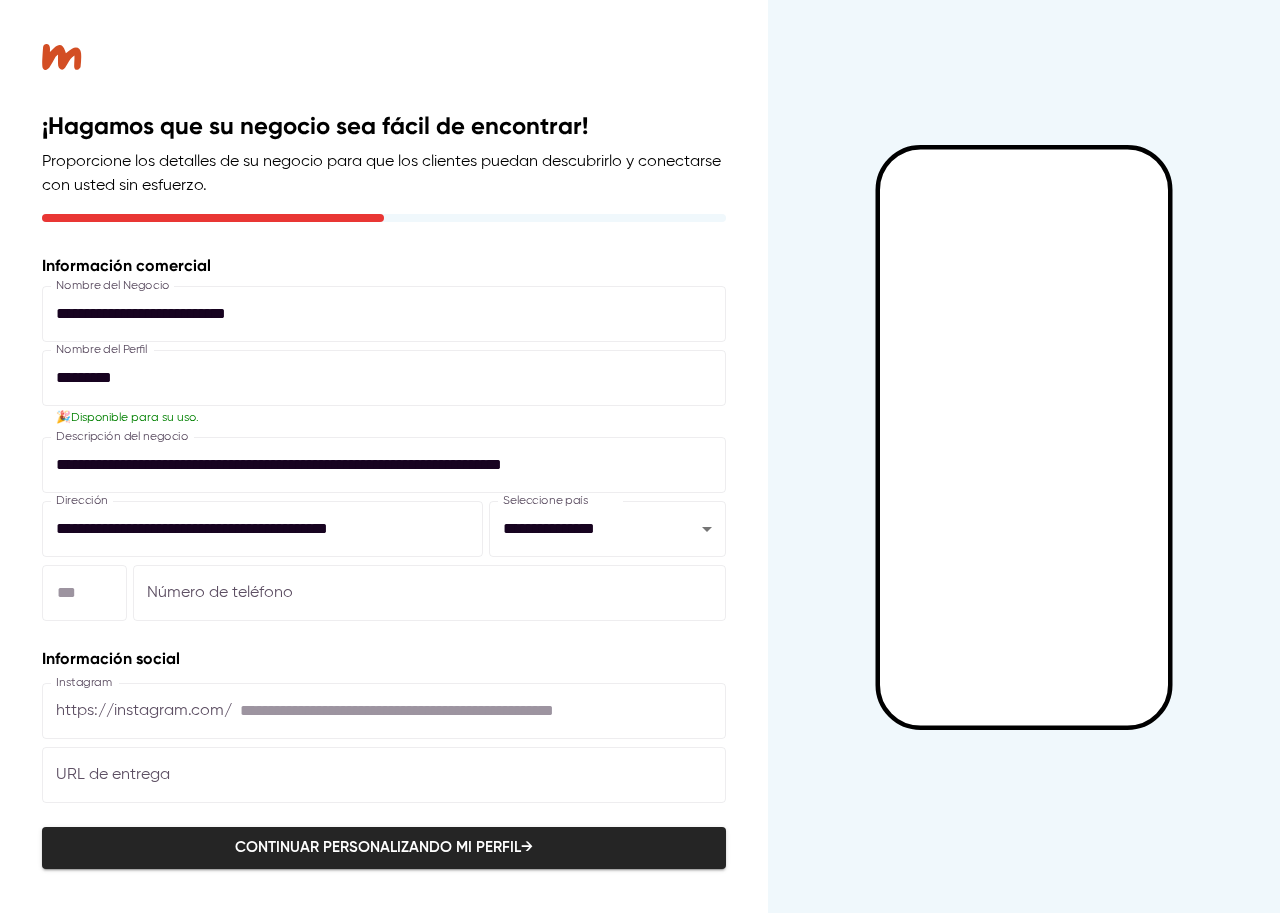 click at bounding box center (84, 593) 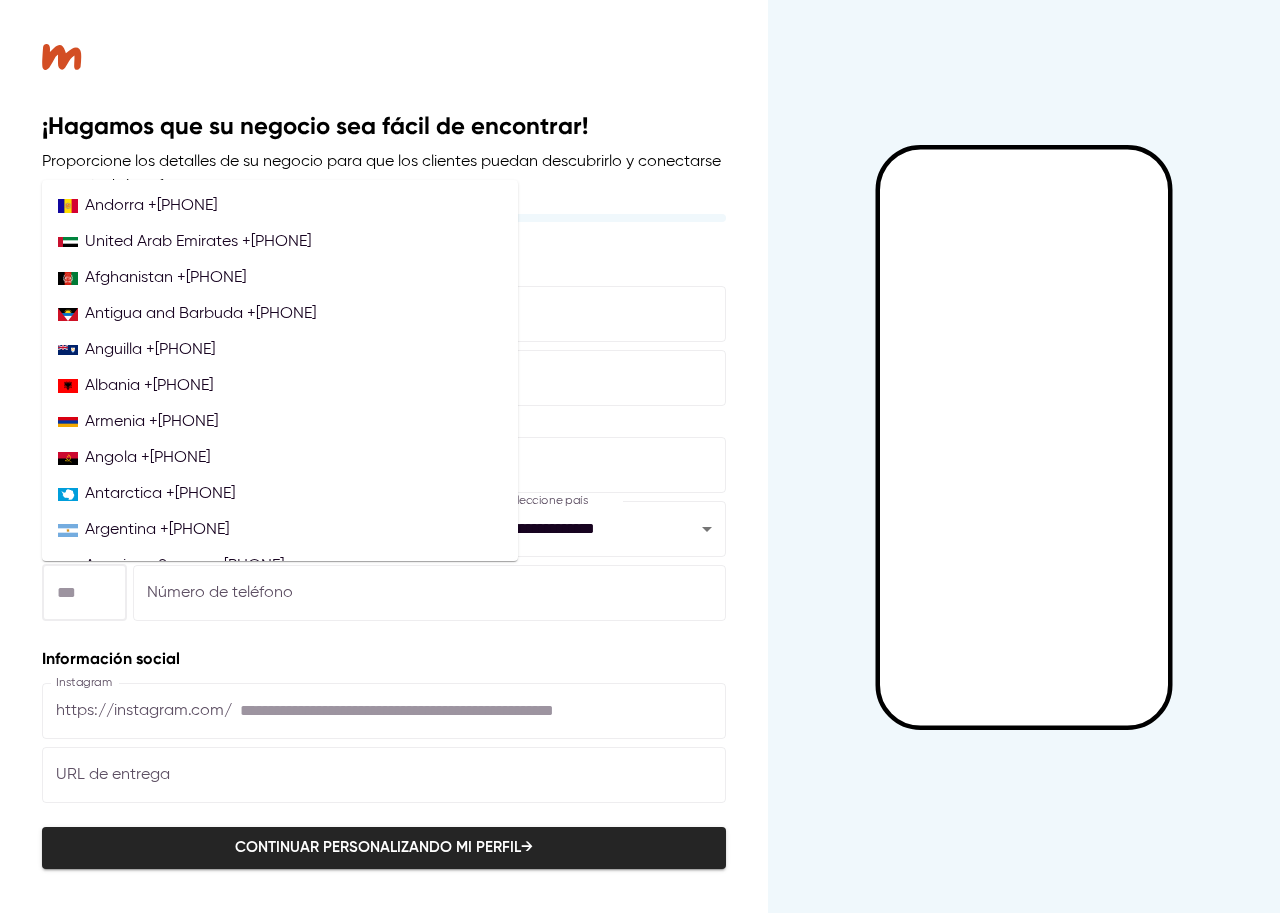 click at bounding box center [429, 593] 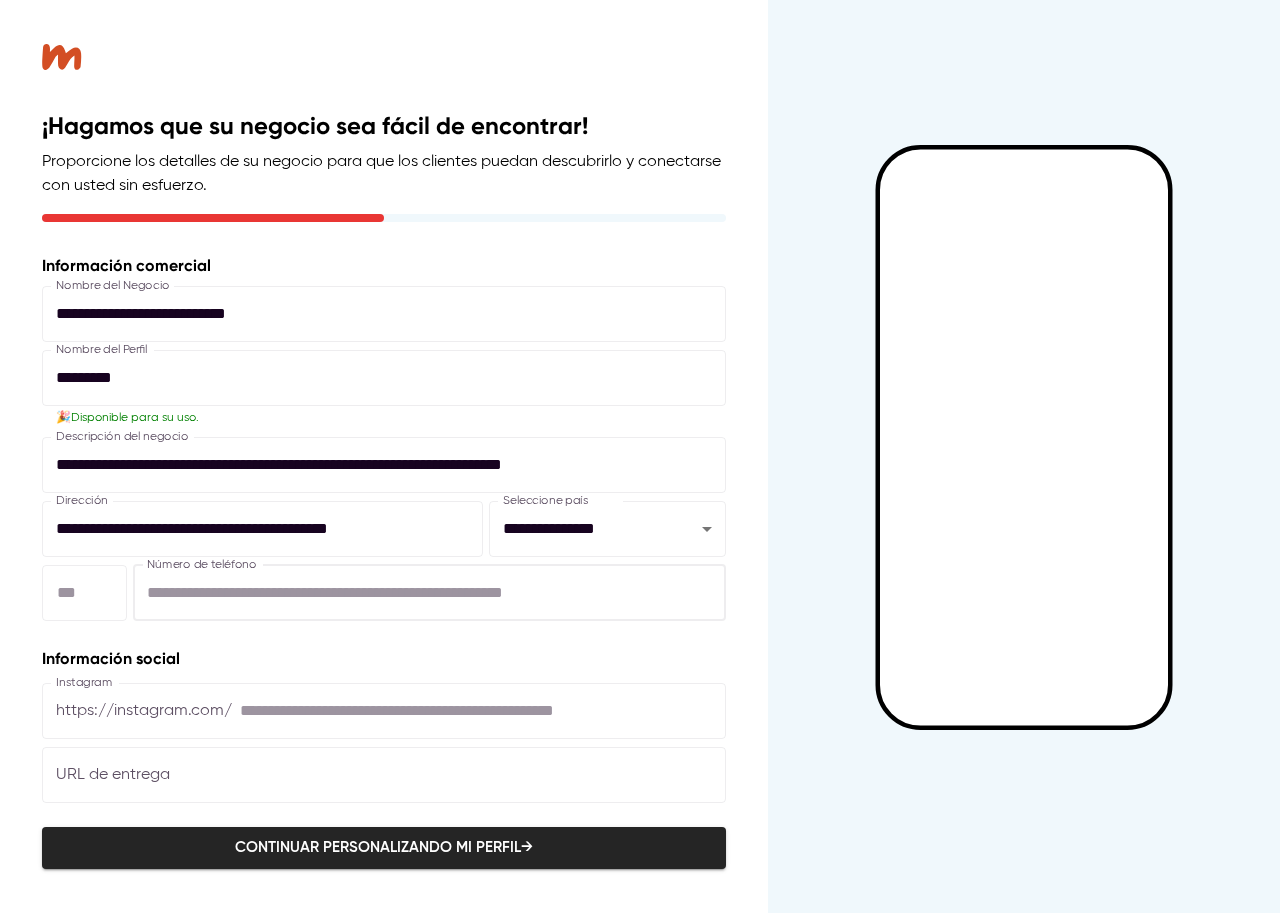type on "**" 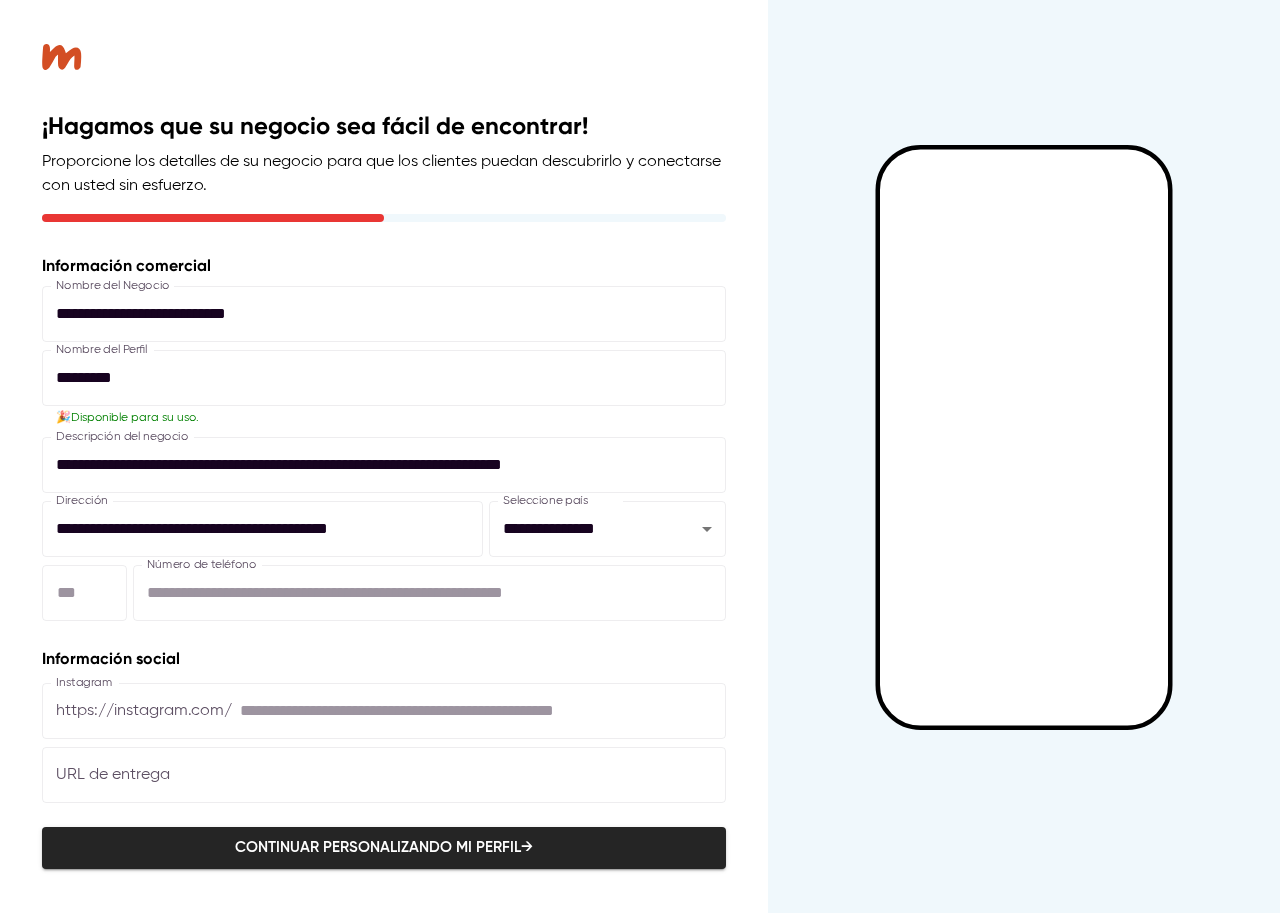 click at bounding box center (483, 711) 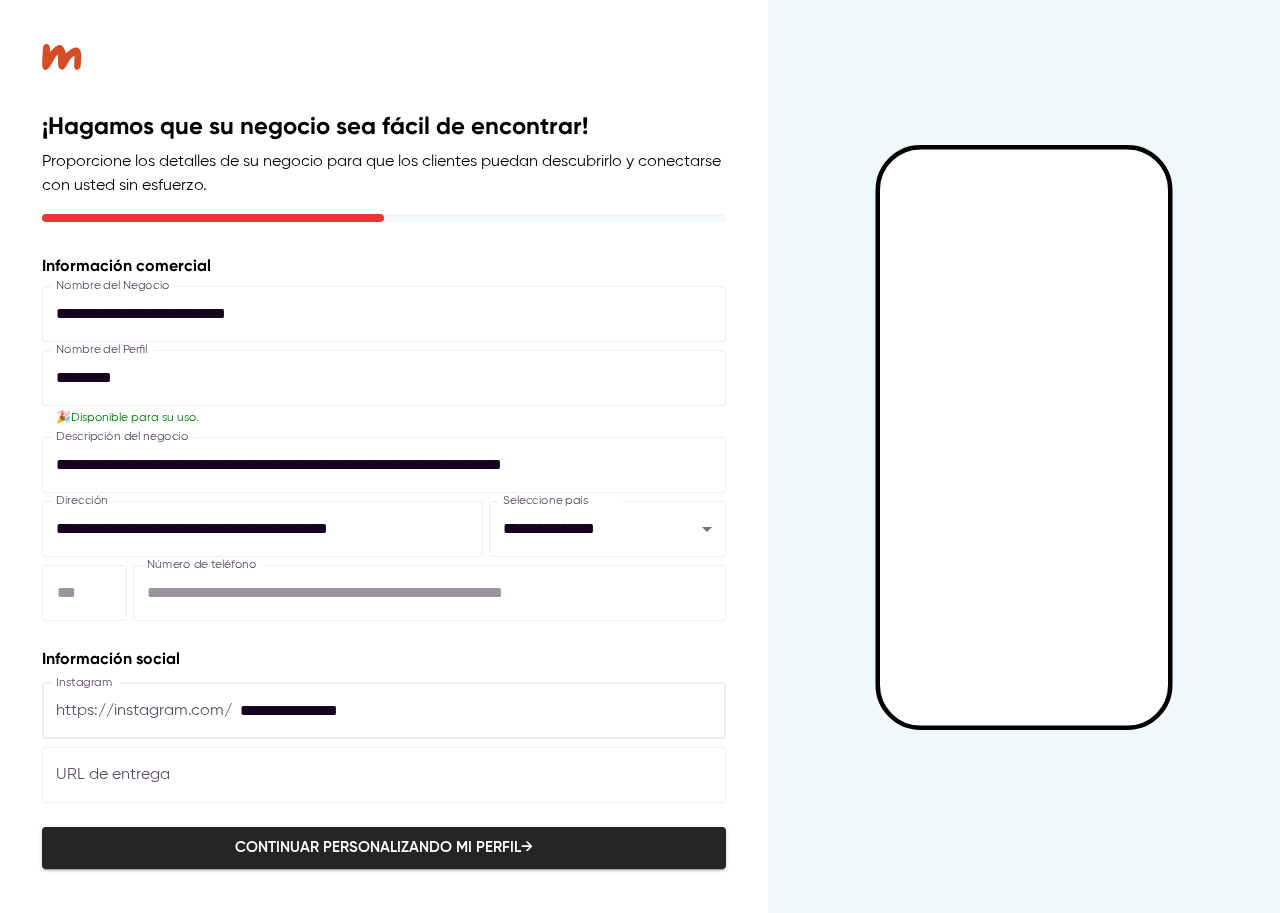 type on "**********" 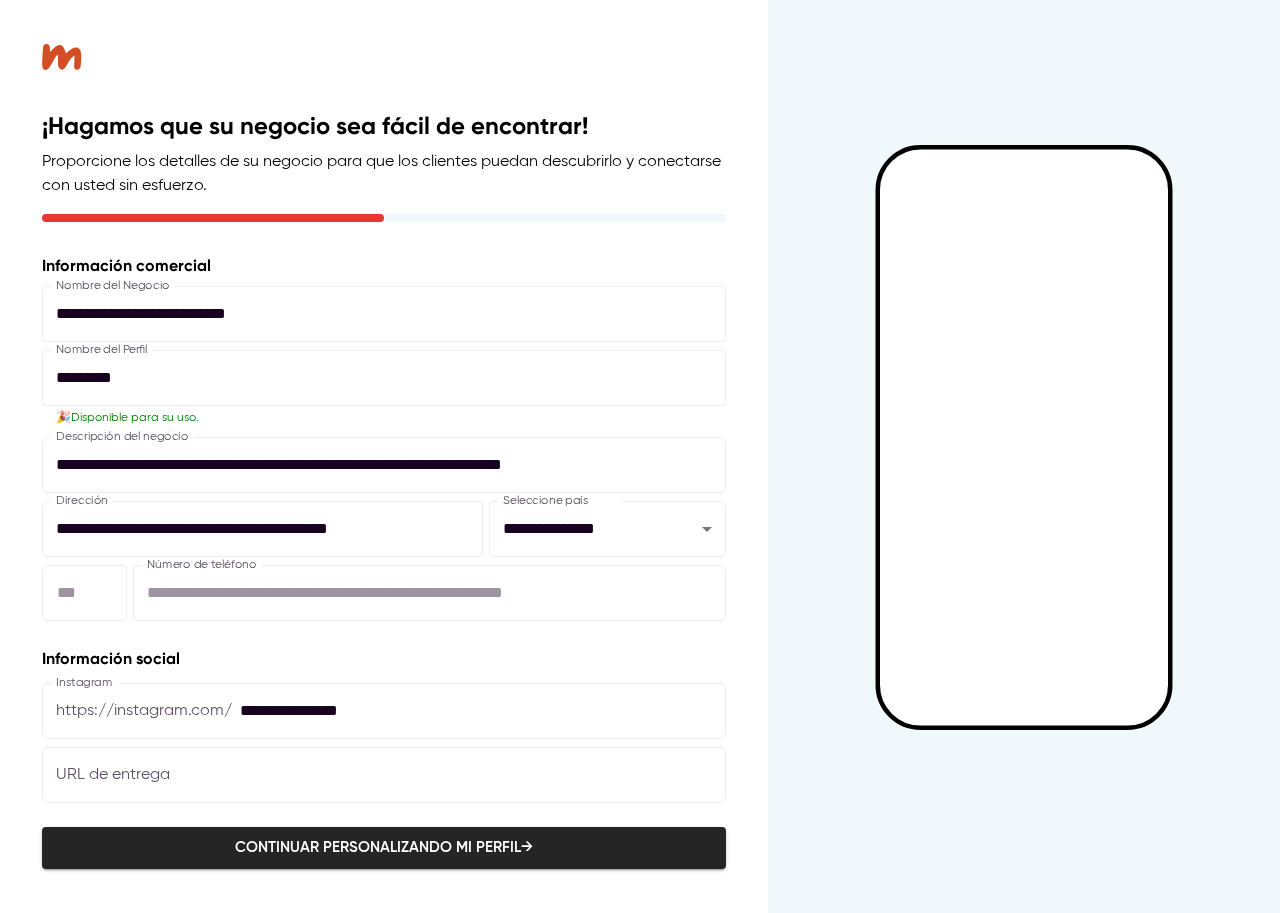 click on "**" at bounding box center [429, 593] 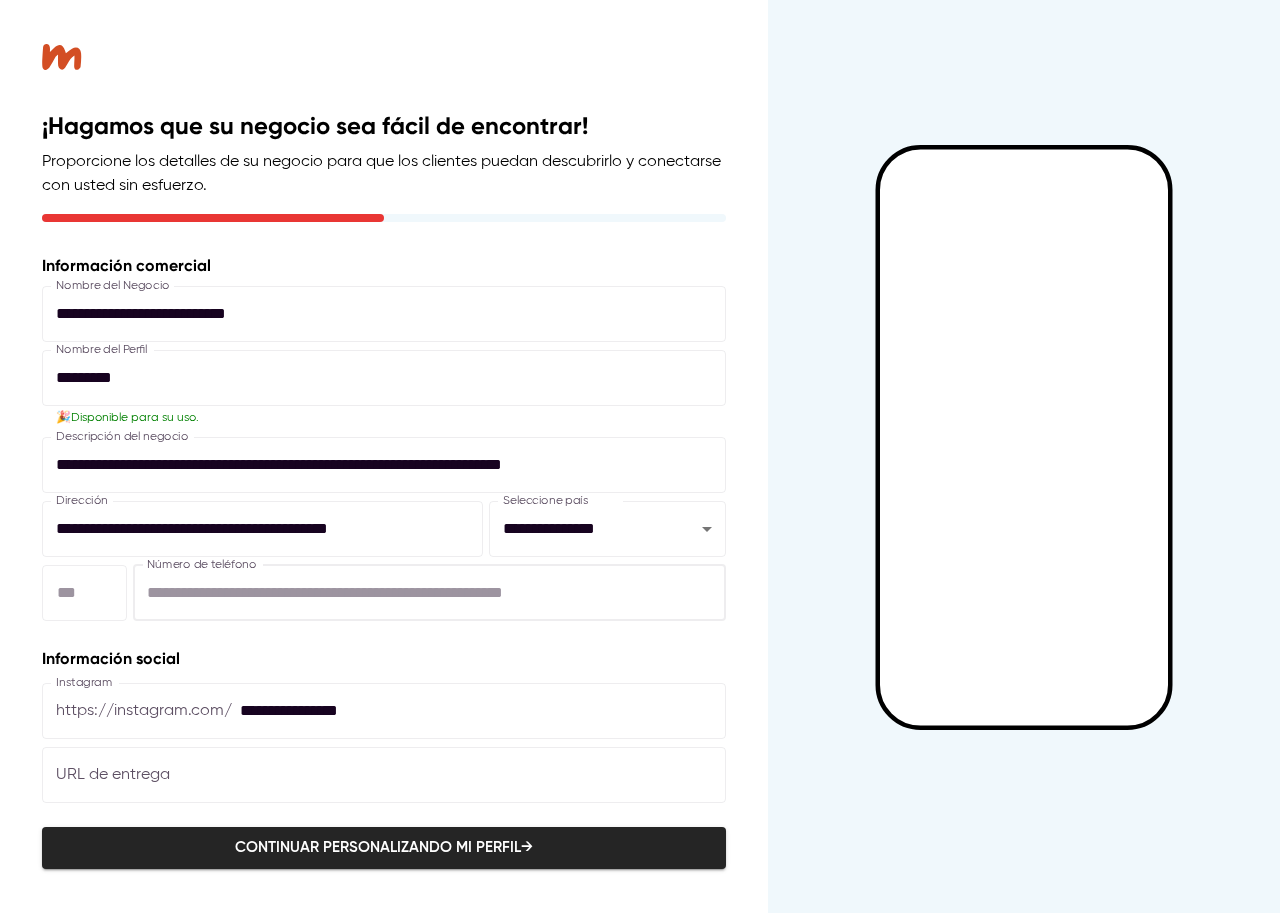 type 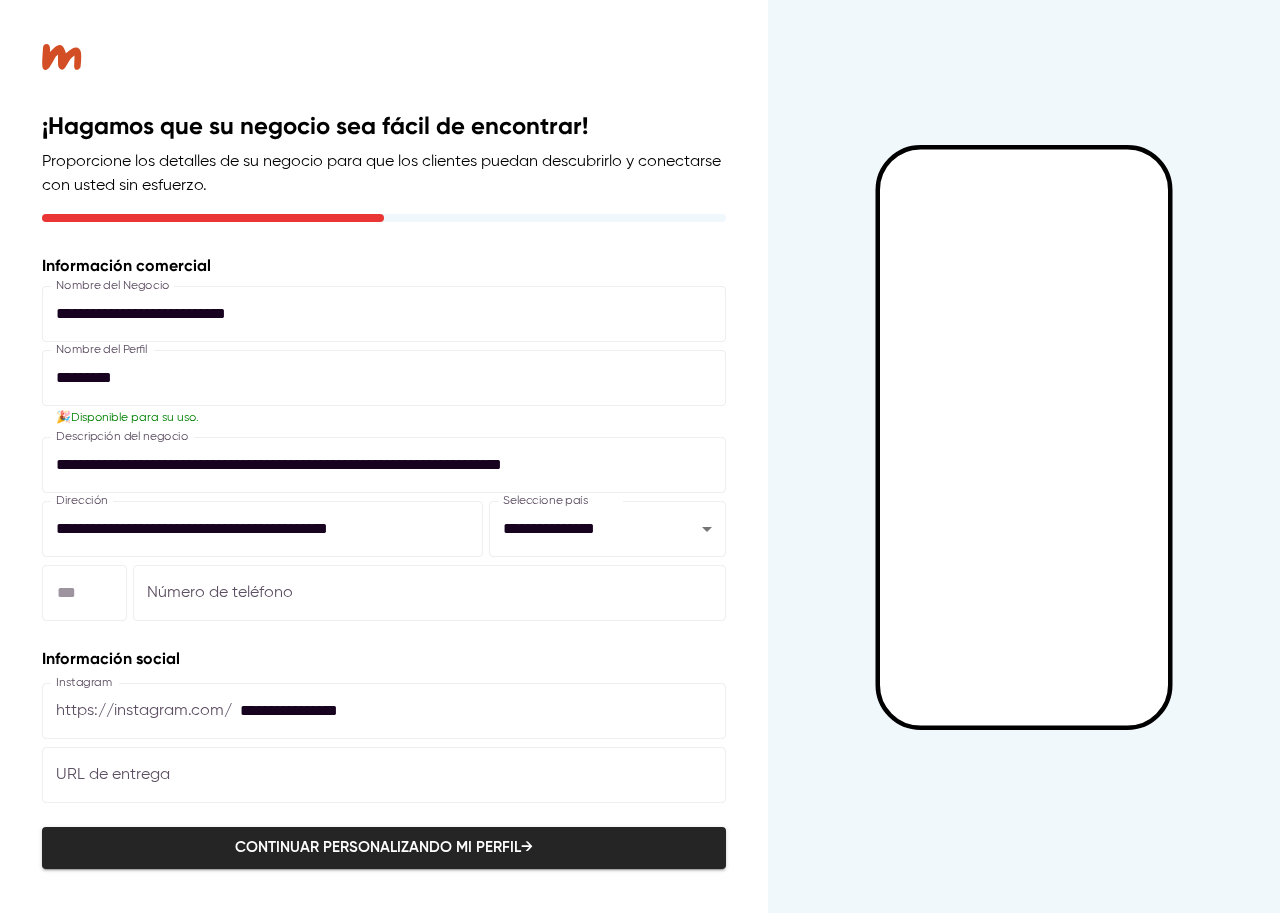 click on "**********" at bounding box center [483, 711] 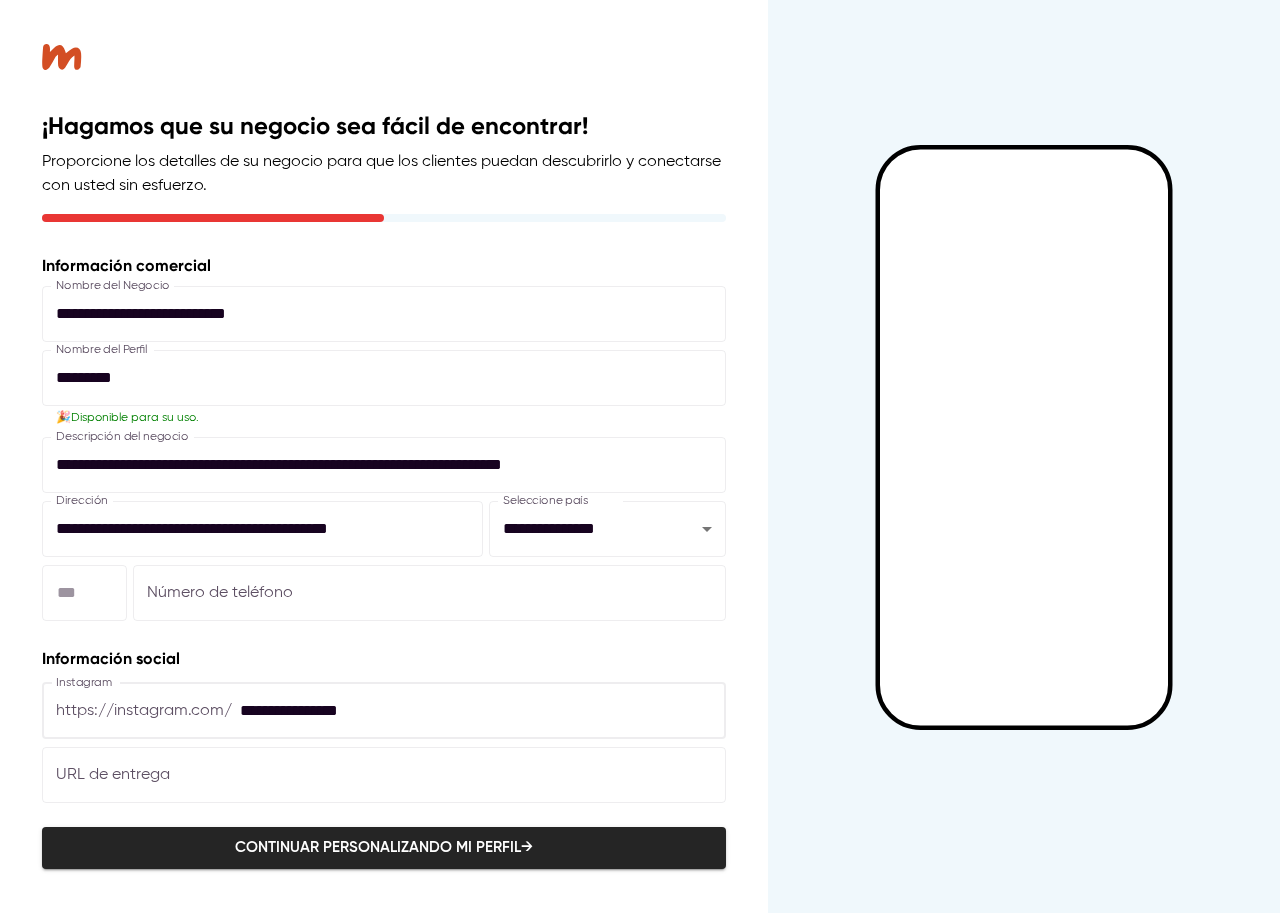 click at bounding box center [384, 775] 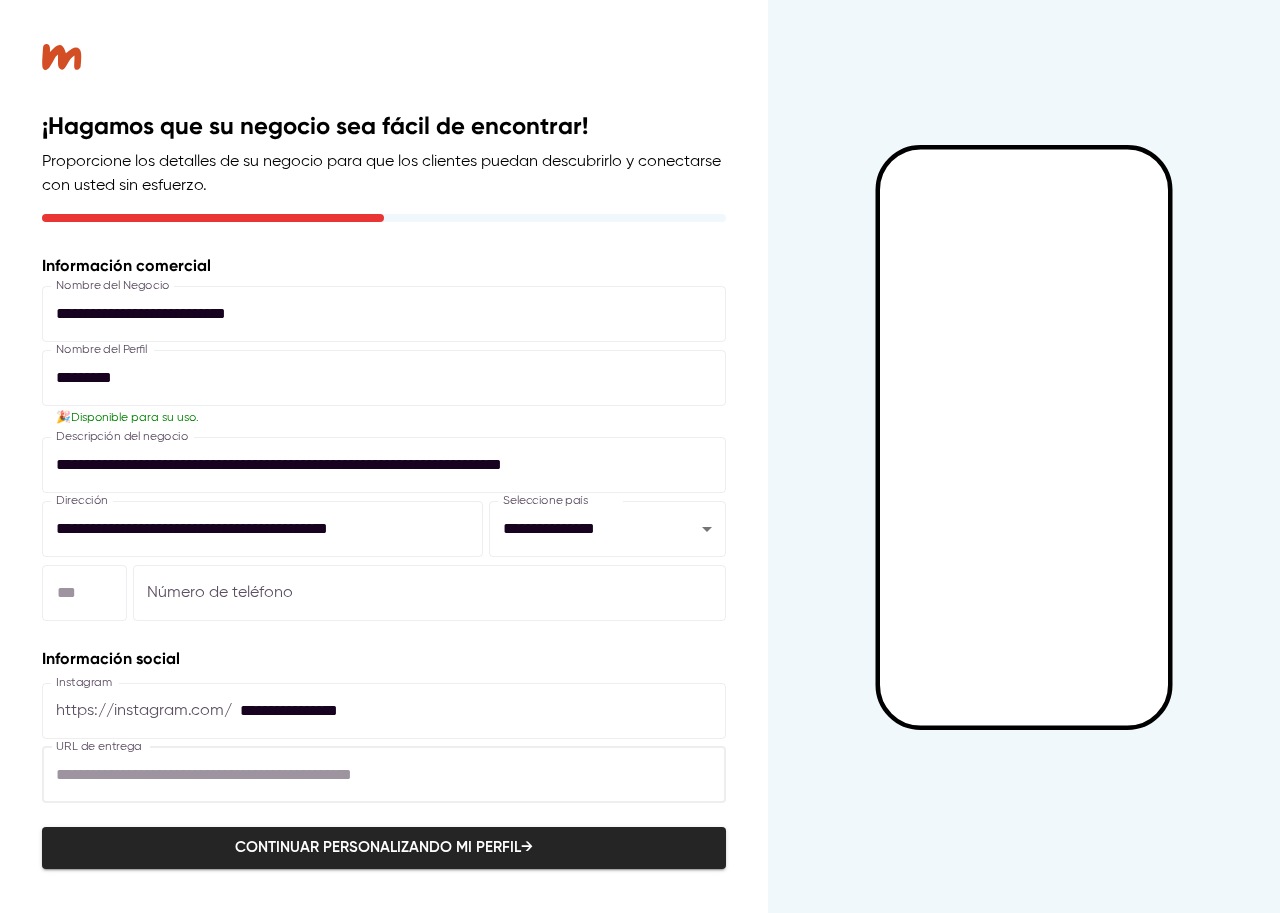 click on "Continuar personalizando mi perfil  →" at bounding box center [384, 848] 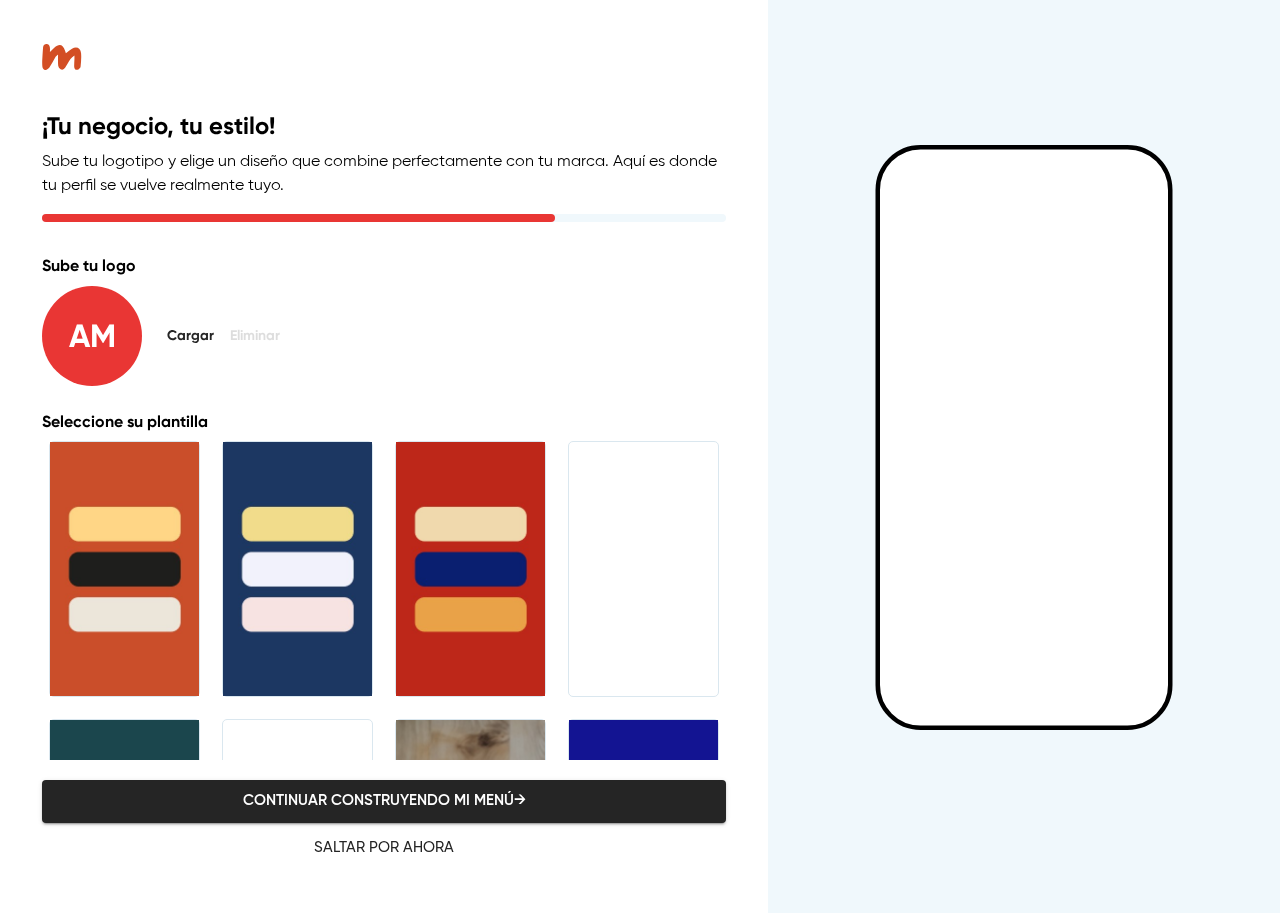 click on "A M" at bounding box center (92, 336) 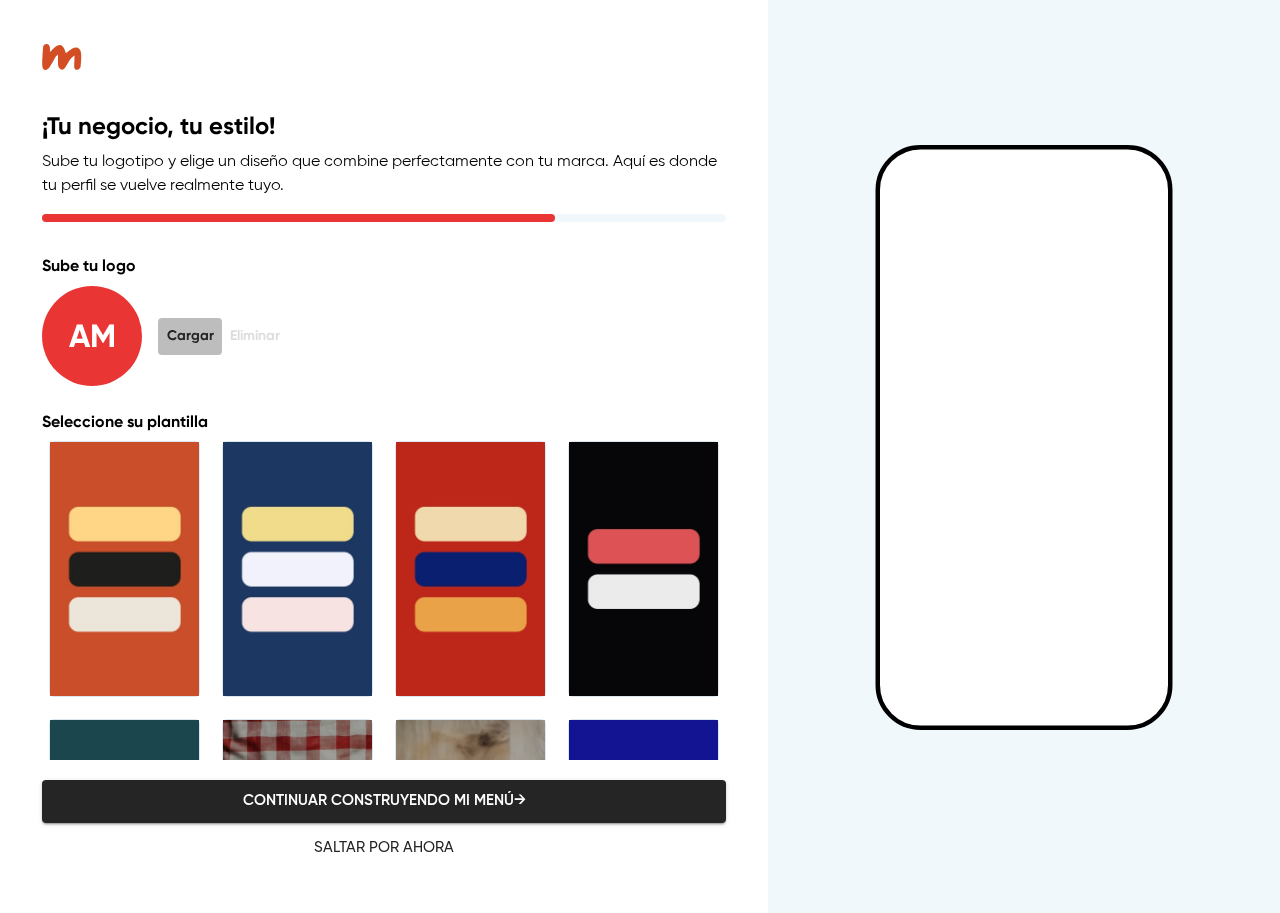 click on "Cargar" at bounding box center [190, 336] 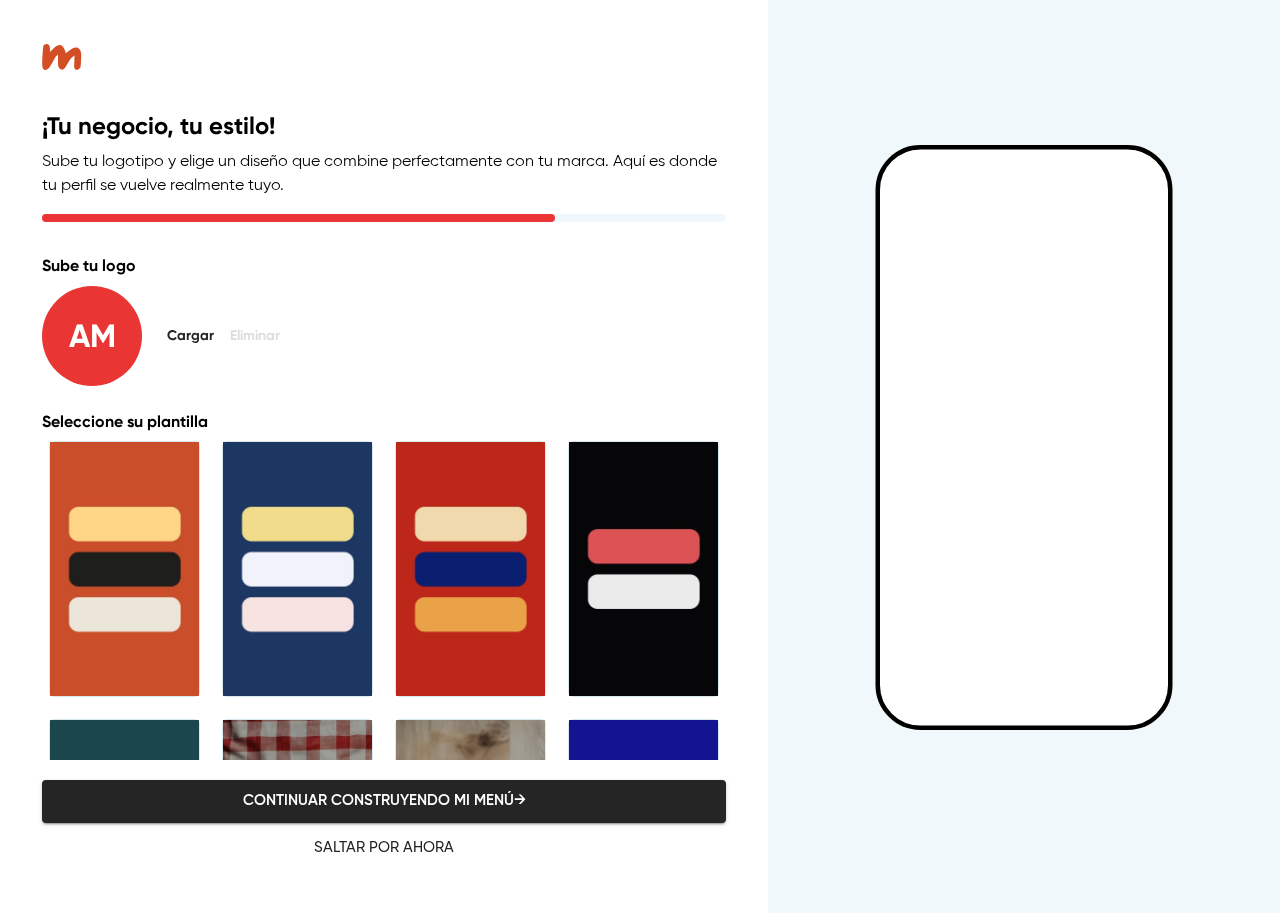 type 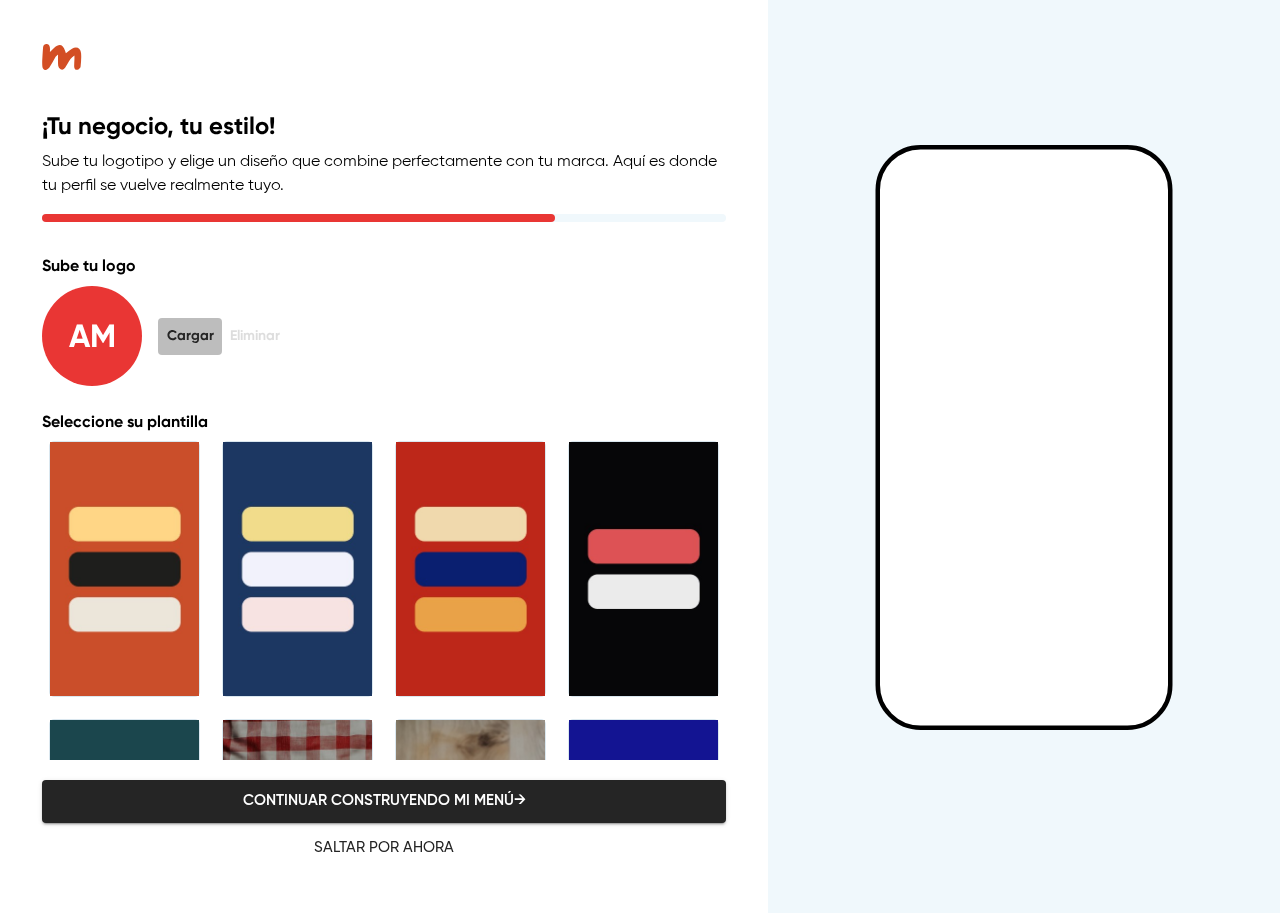 click on "Cargar" at bounding box center [190, 336] 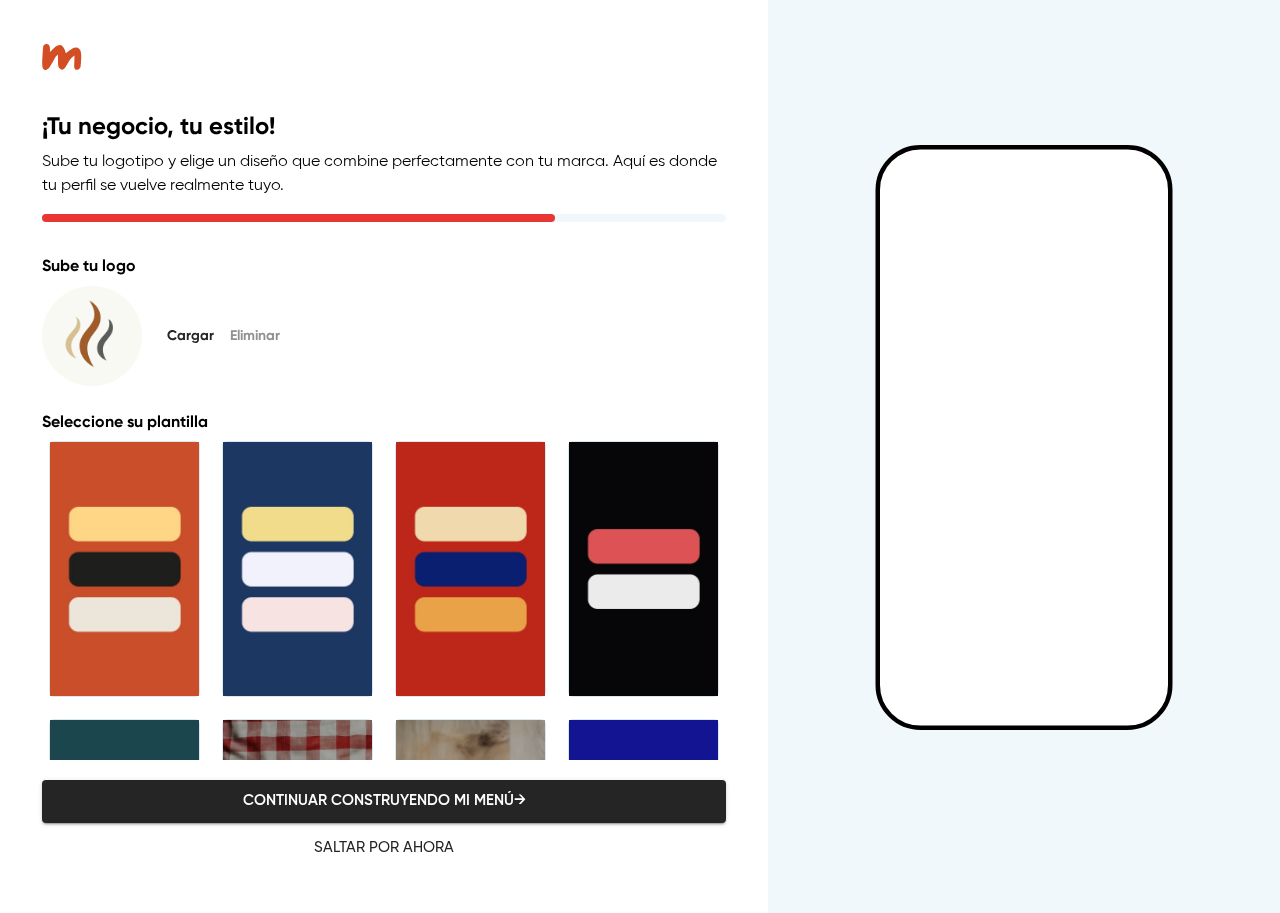 click at bounding box center [124, 569] 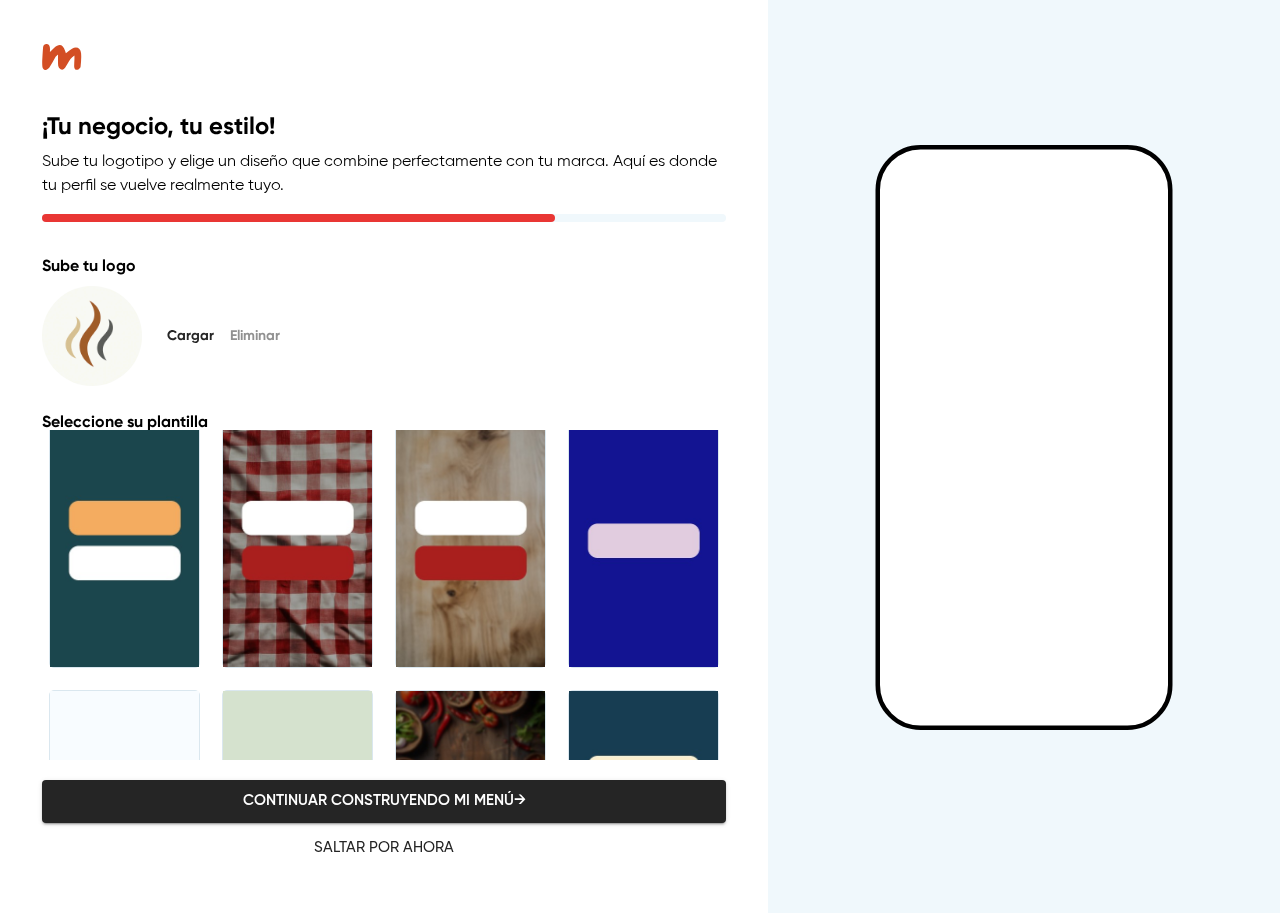 scroll, scrollTop: 300, scrollLeft: 0, axis: vertical 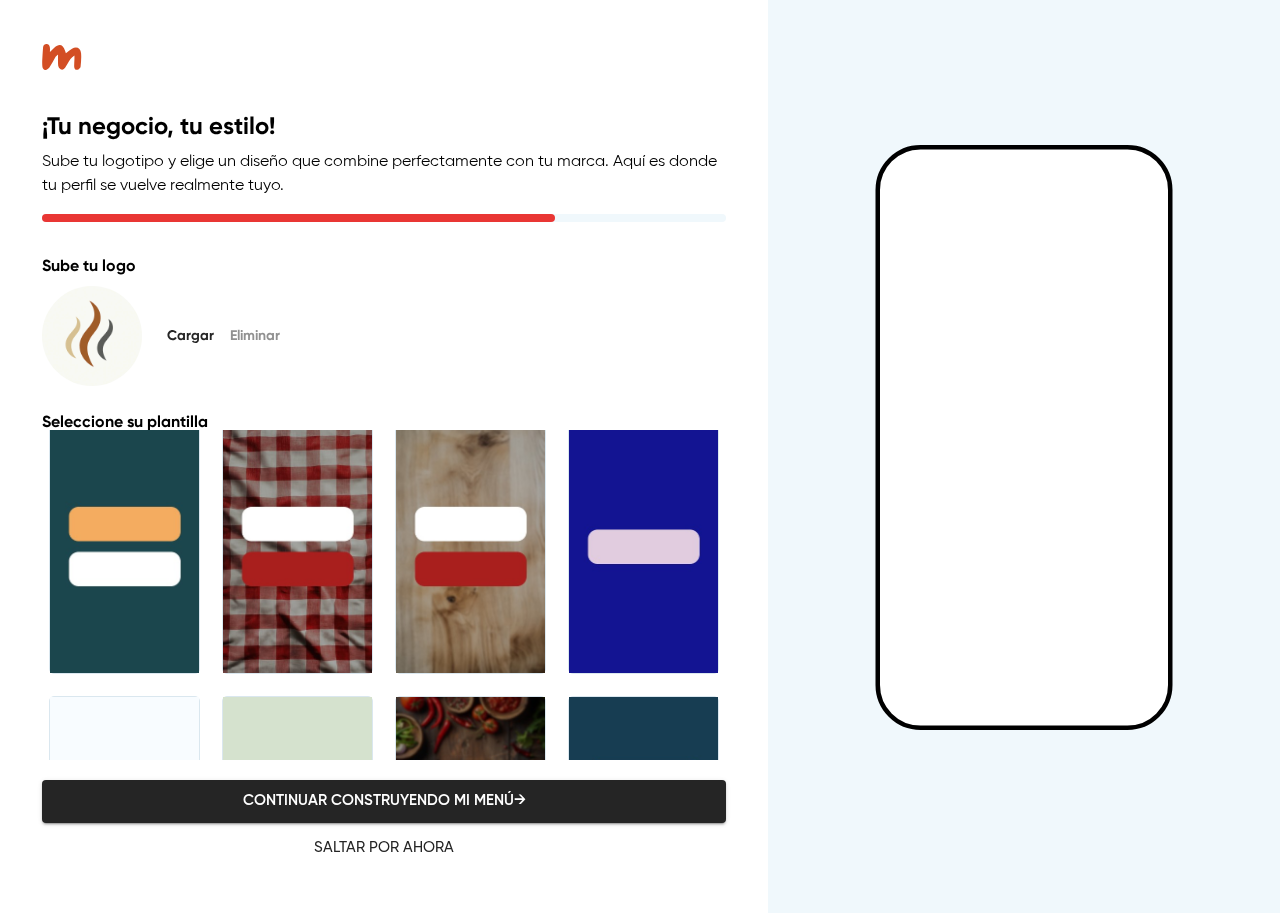 click at bounding box center [470, 547] 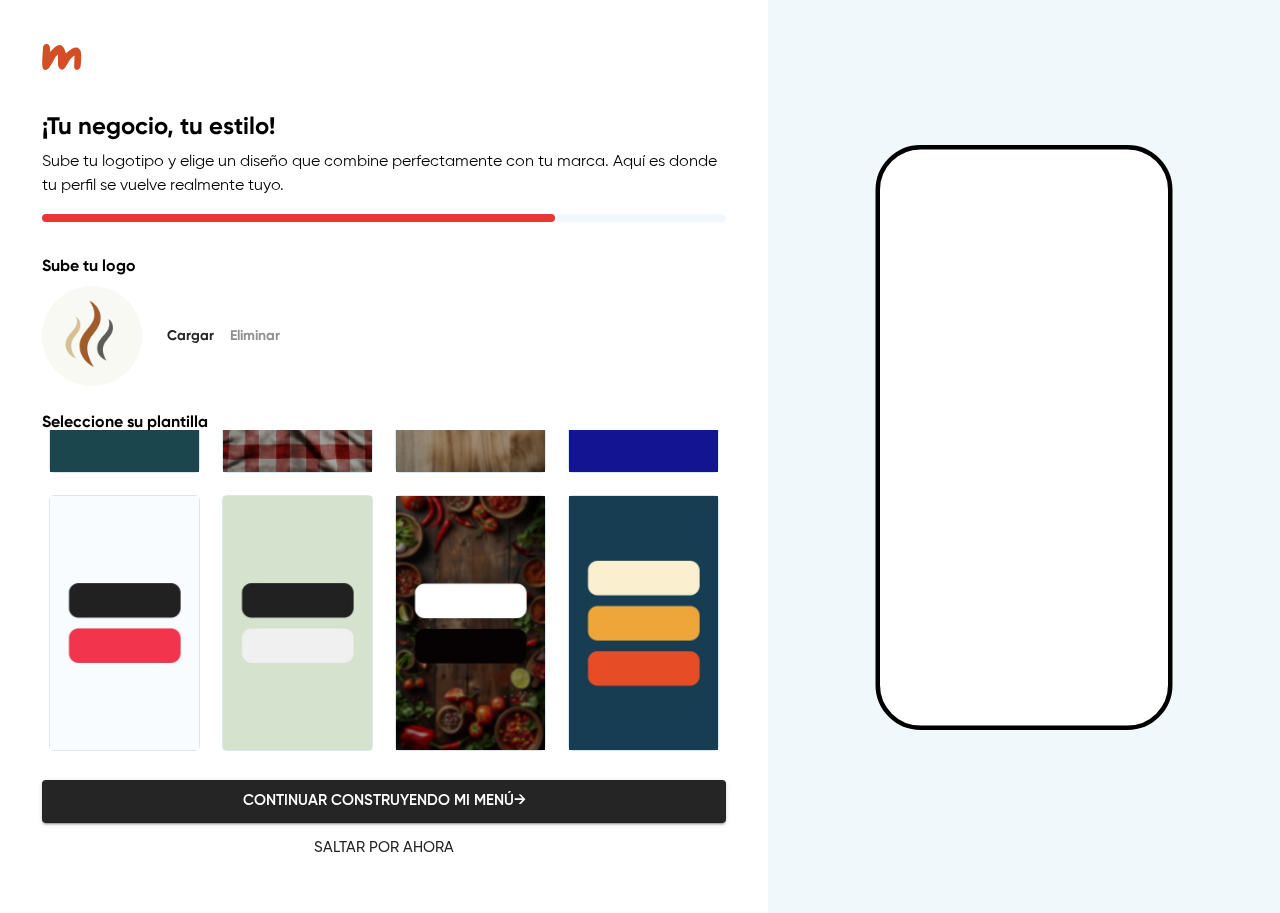 scroll, scrollTop: 503, scrollLeft: 0, axis: vertical 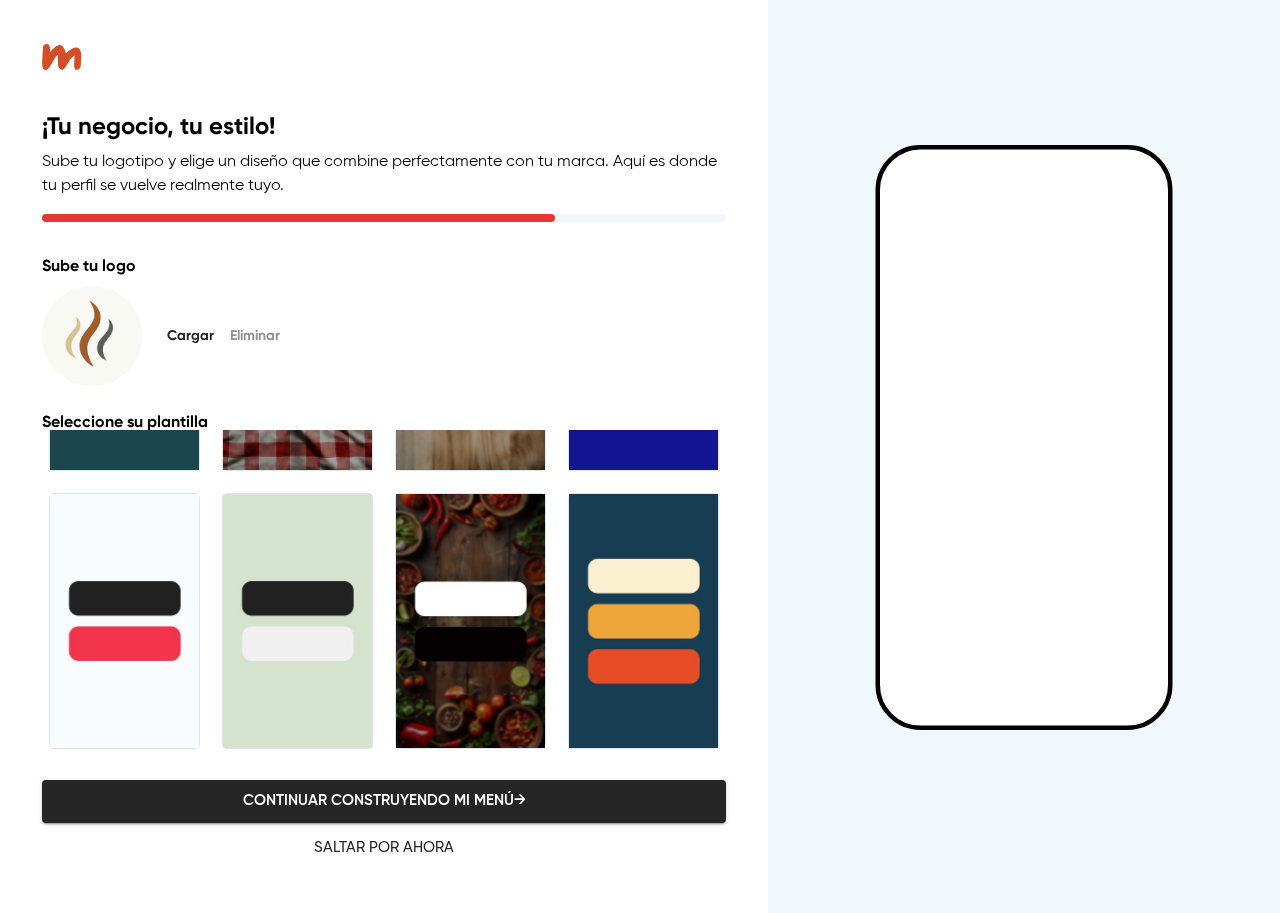 click at bounding box center [643, 621] 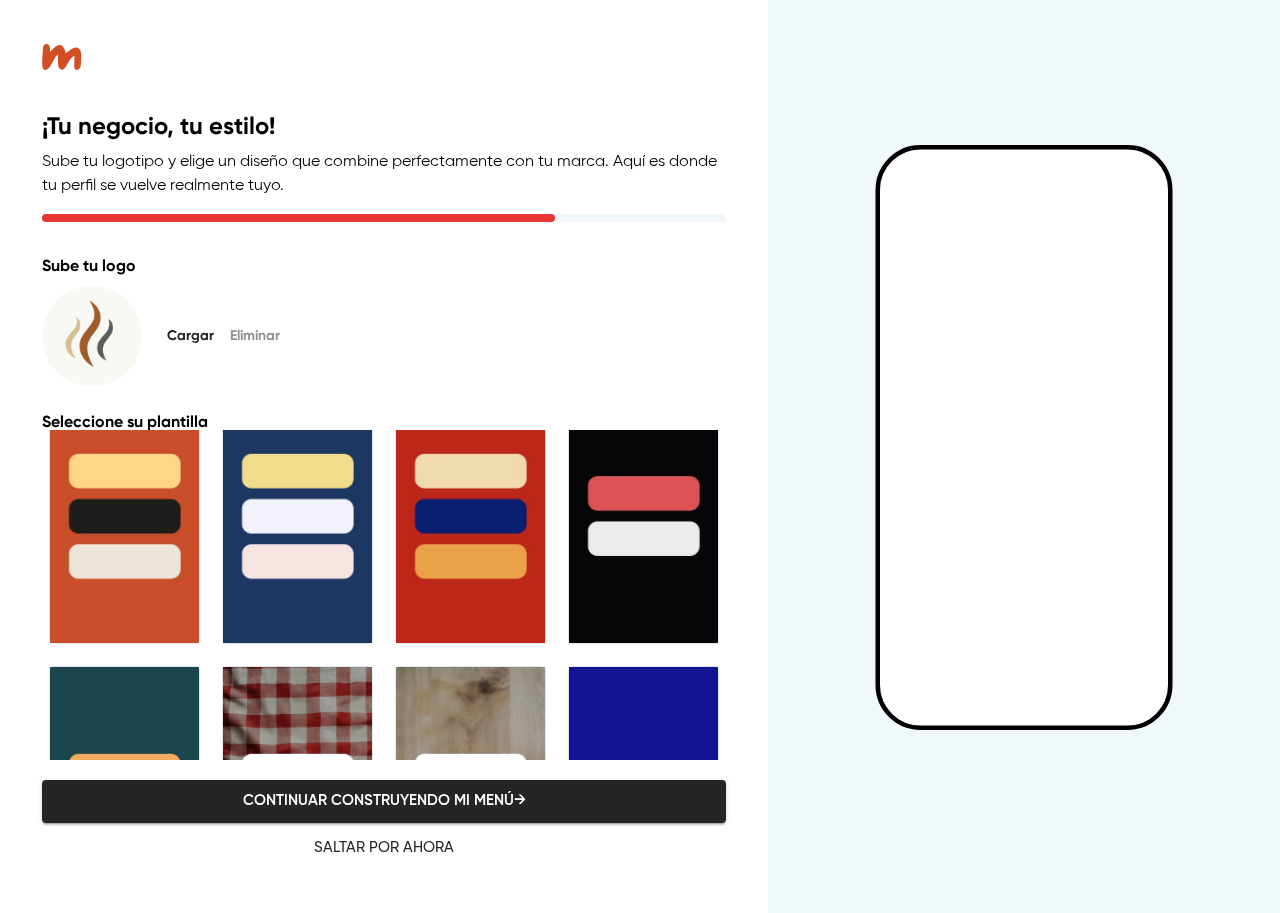 scroll, scrollTop: 3, scrollLeft: 0, axis: vertical 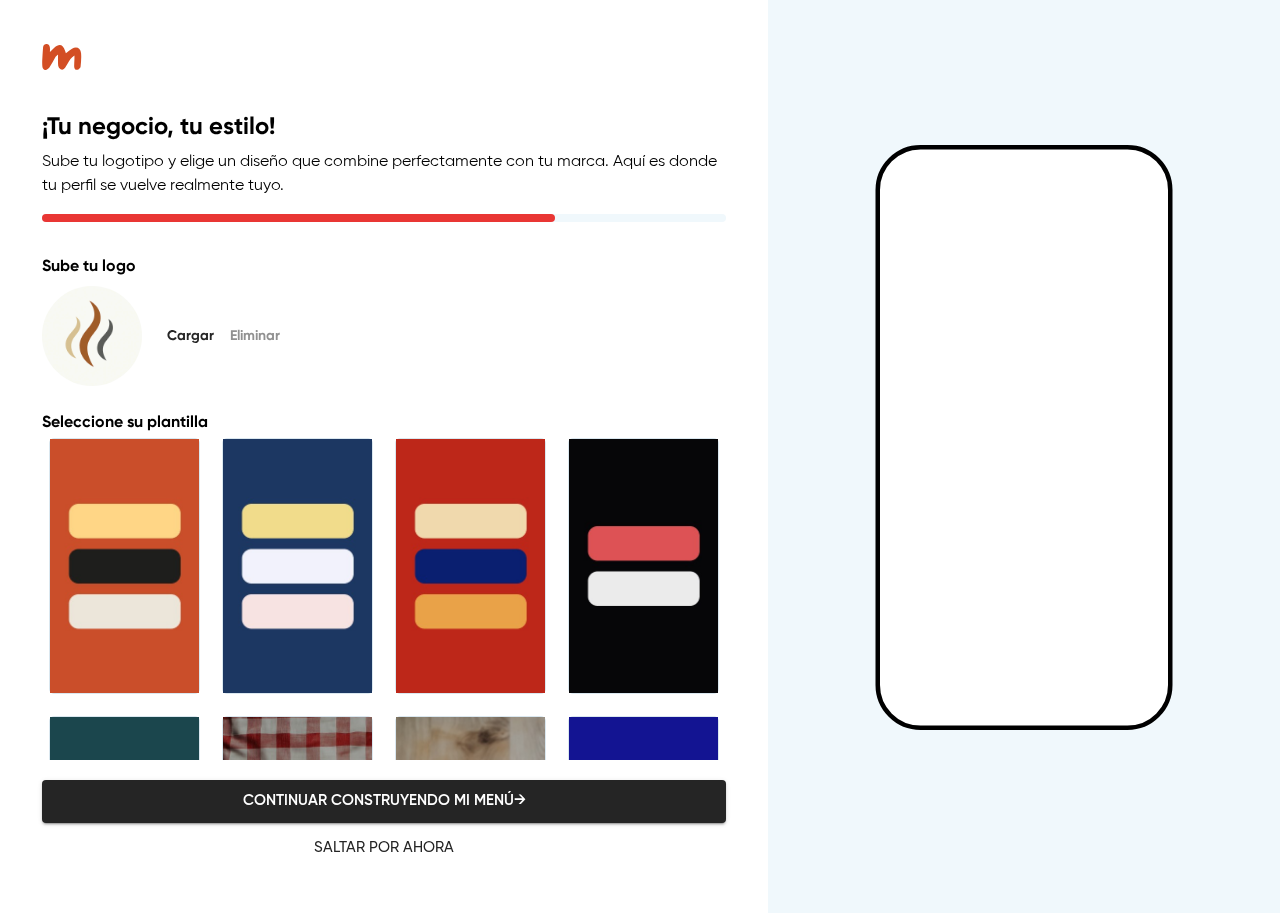 click at bounding box center (470, 566) 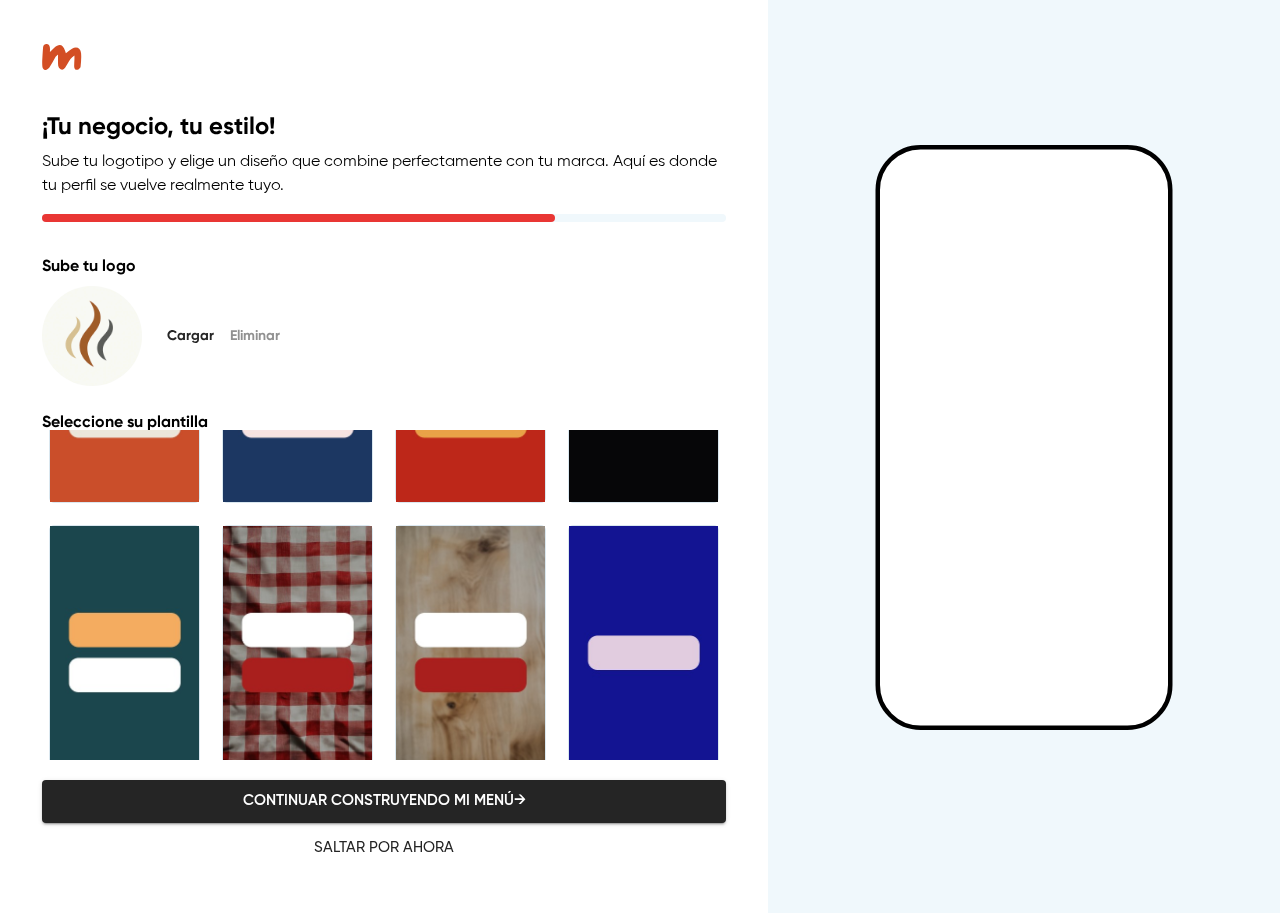 scroll, scrollTop: 503, scrollLeft: 0, axis: vertical 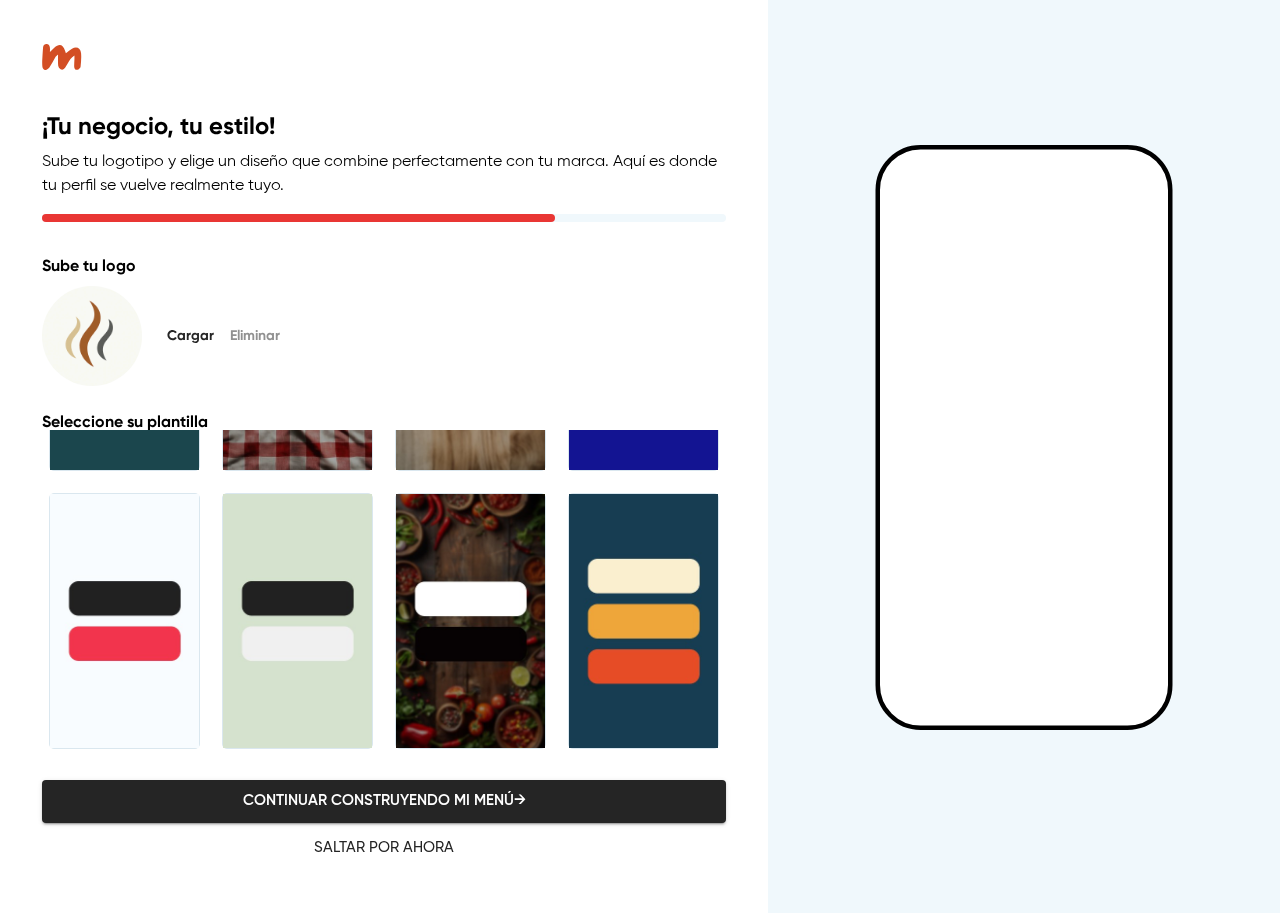 click on "Continuar construyendo mi menú  →" at bounding box center [384, 801] 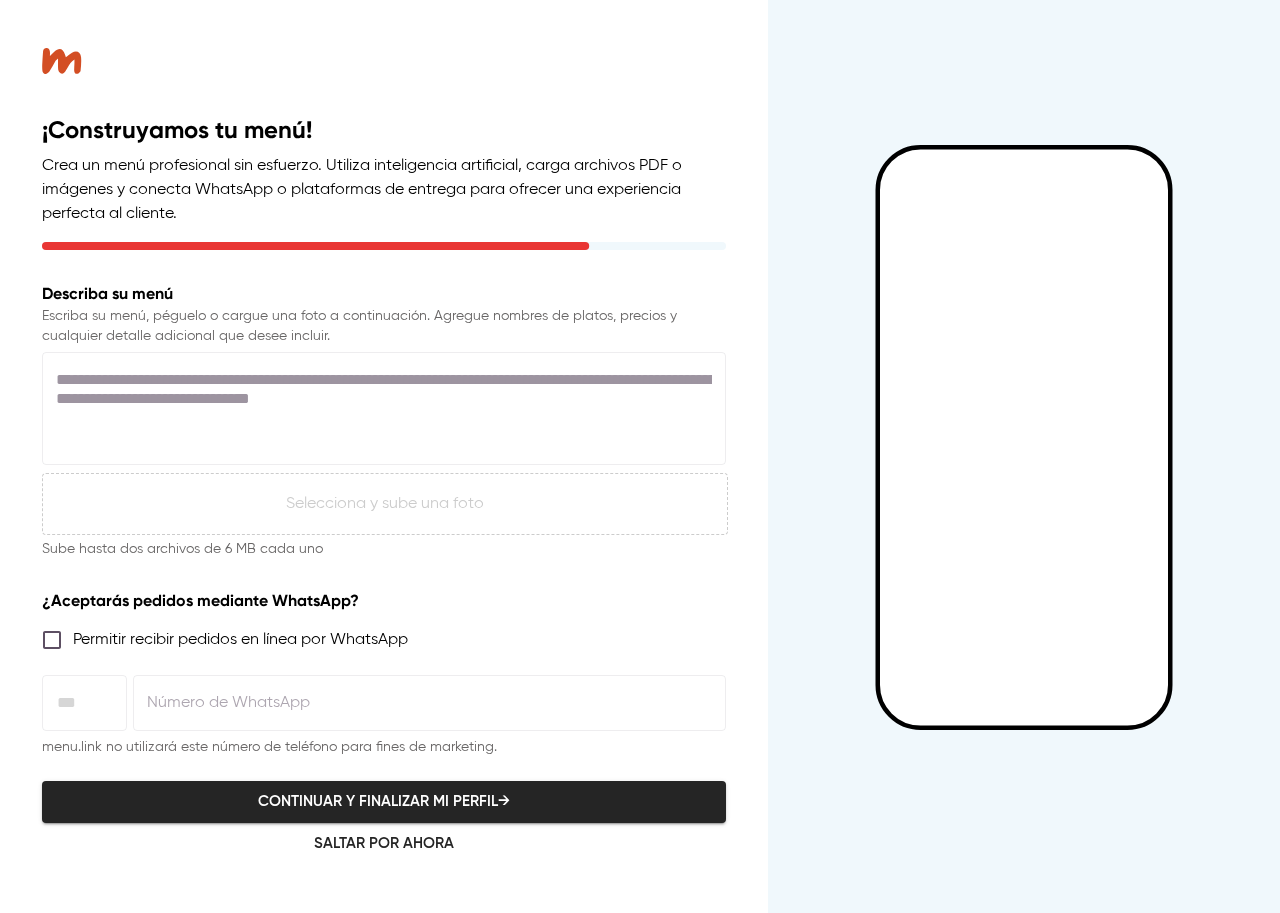 click at bounding box center [384, 408] 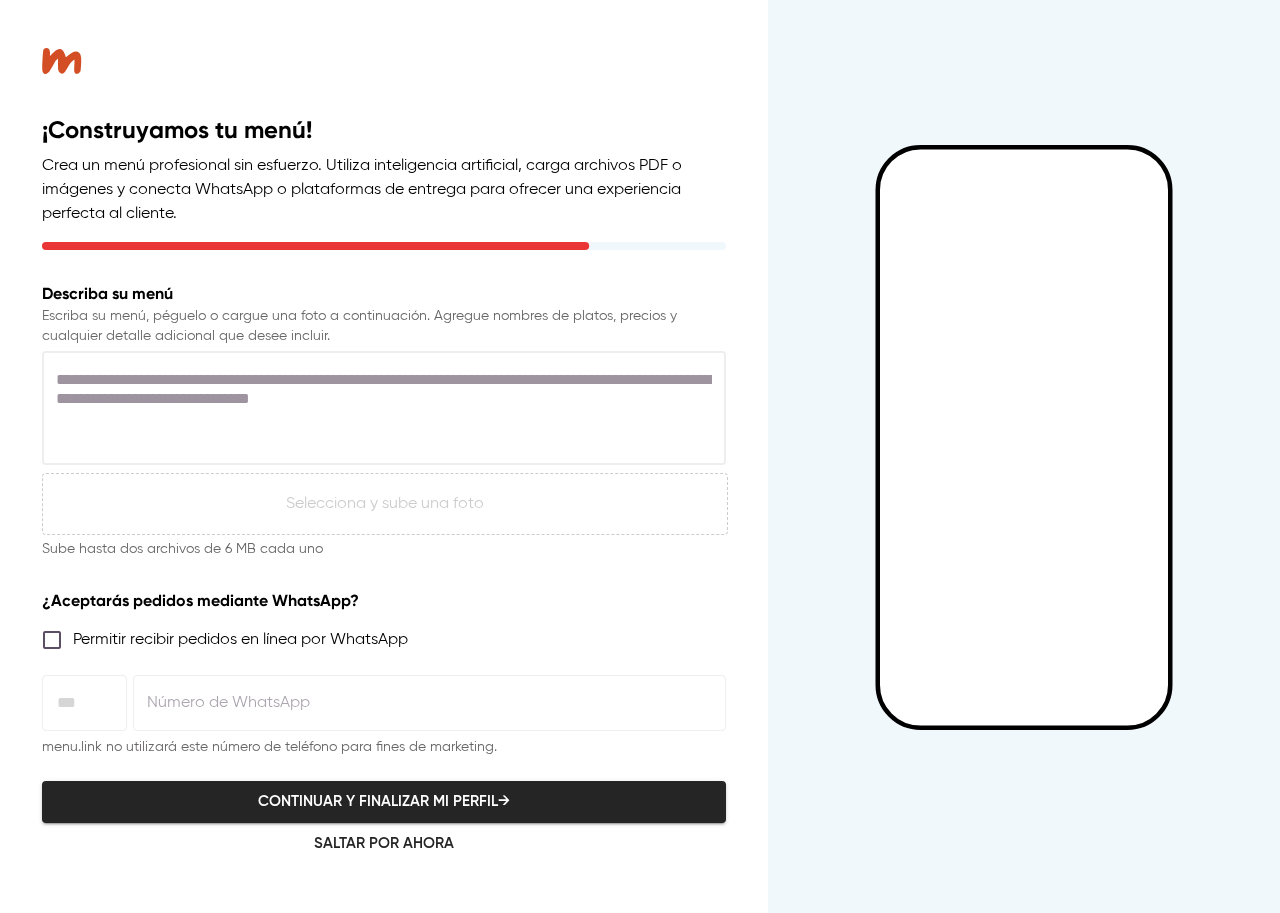 click on "Selecciona y sube una foto" at bounding box center [385, 504] 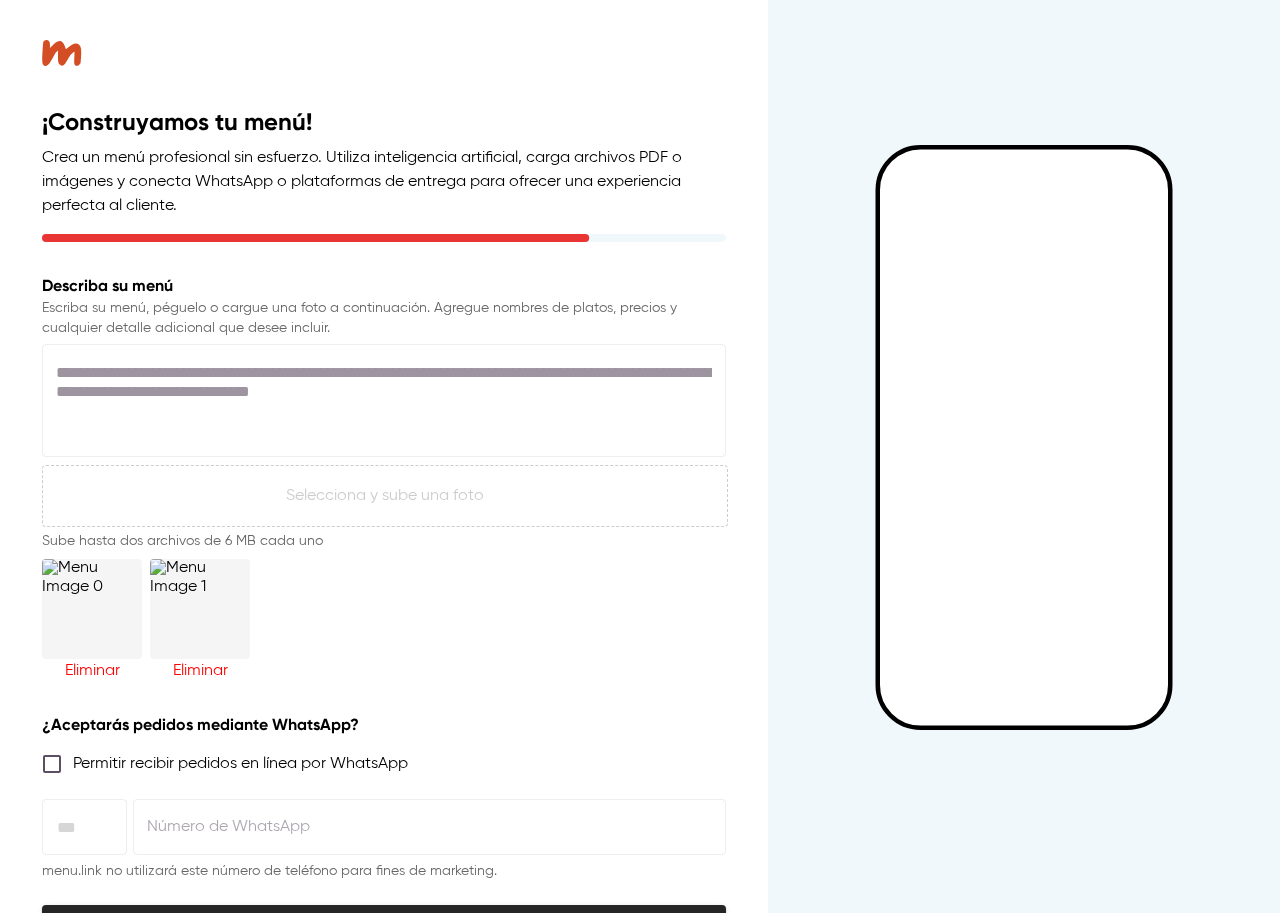 click on "Eliminar Eliminar" at bounding box center [384, 617] 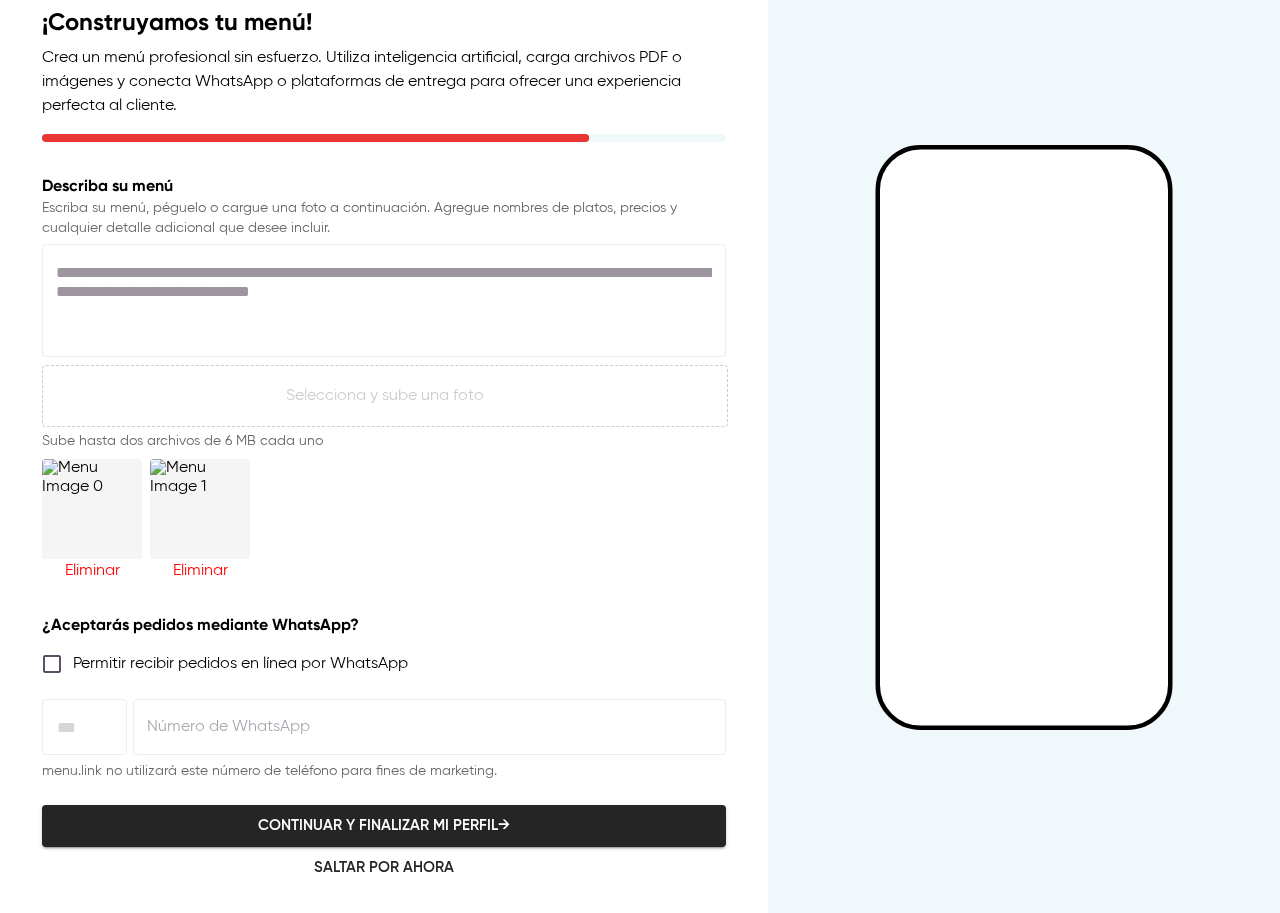scroll, scrollTop: 117, scrollLeft: 0, axis: vertical 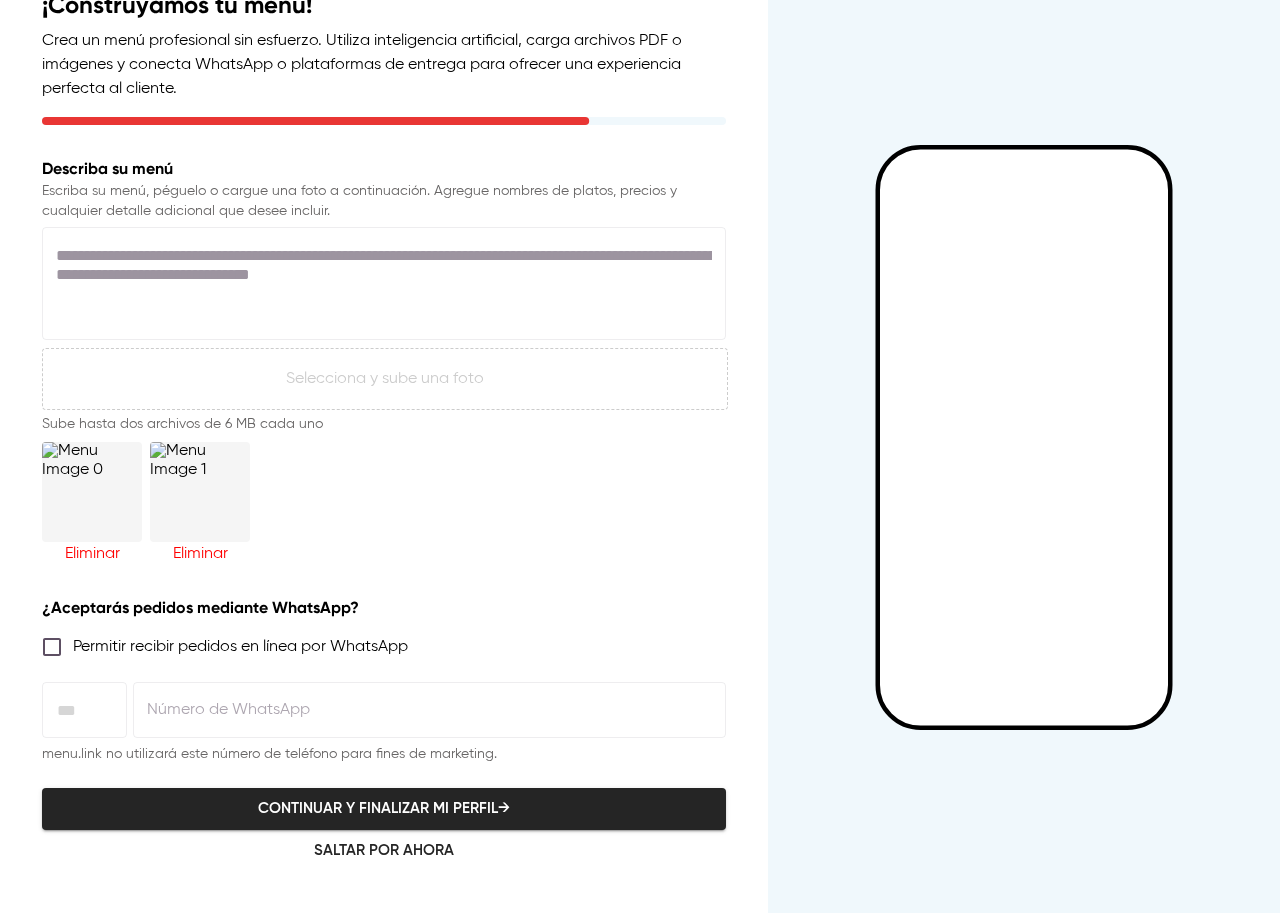 click on "Eliminar Eliminar" at bounding box center [384, 500] 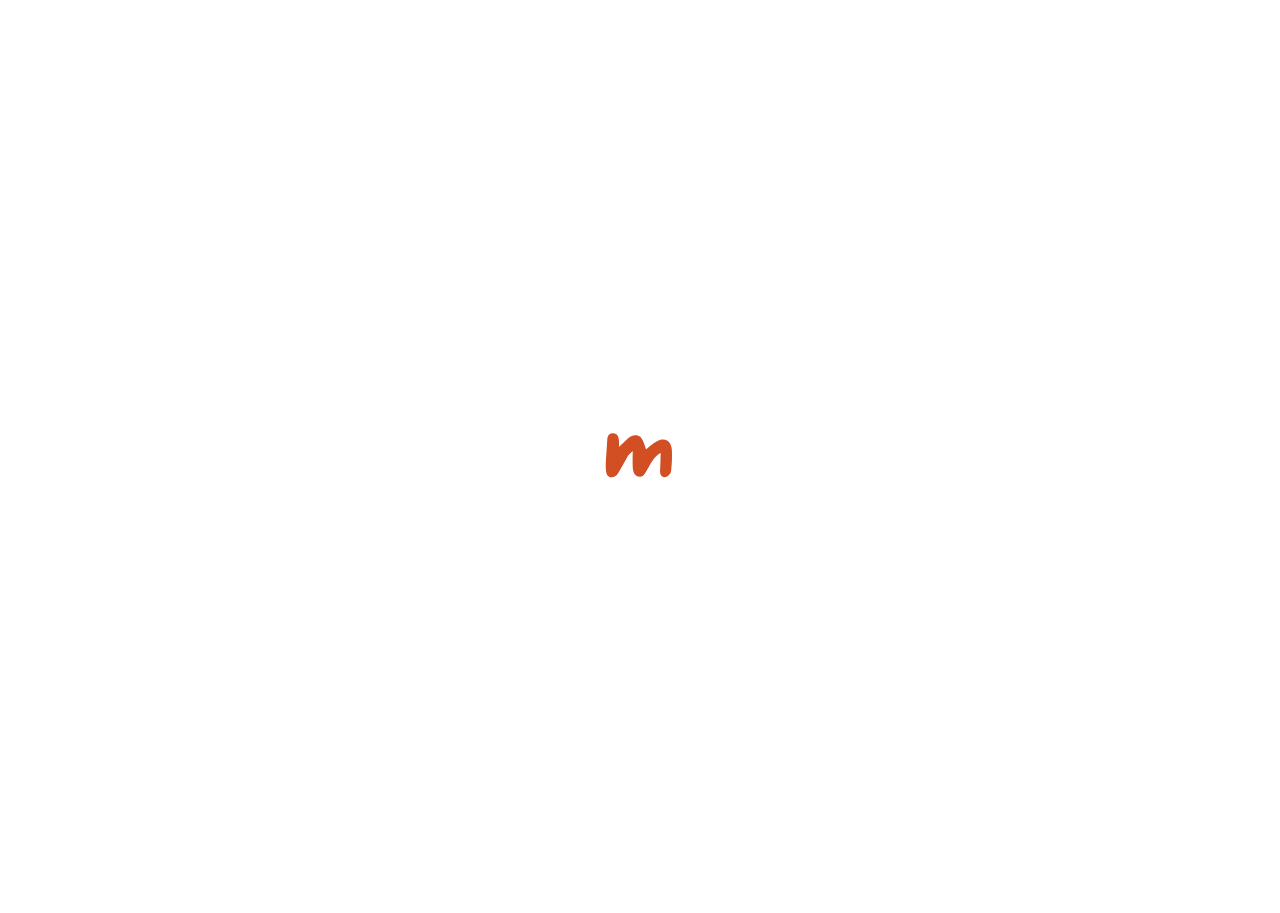 drag, startPoint x: 587, startPoint y: 447, endPoint x: 678, endPoint y: 466, distance: 92.96236 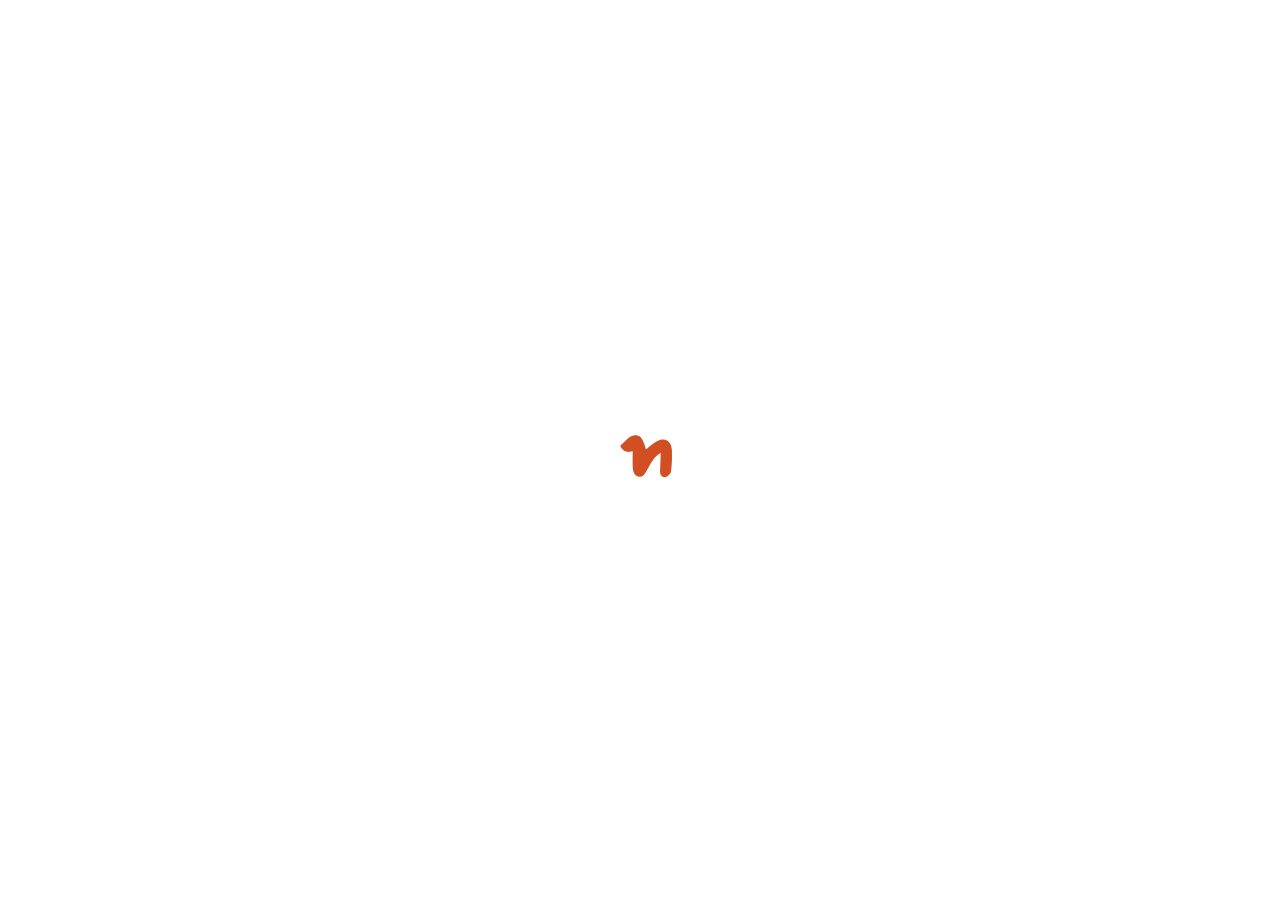 click 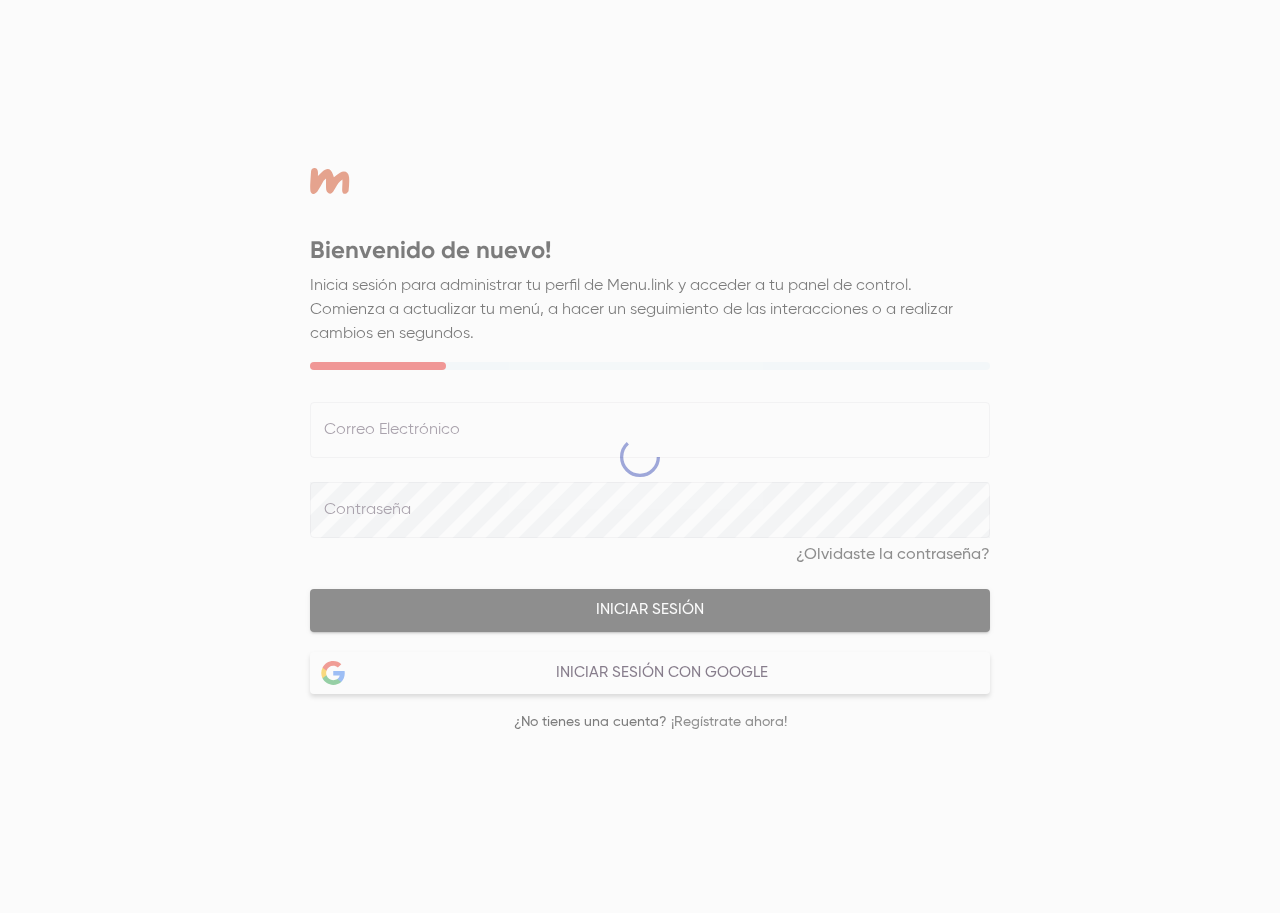 scroll, scrollTop: 0, scrollLeft: 0, axis: both 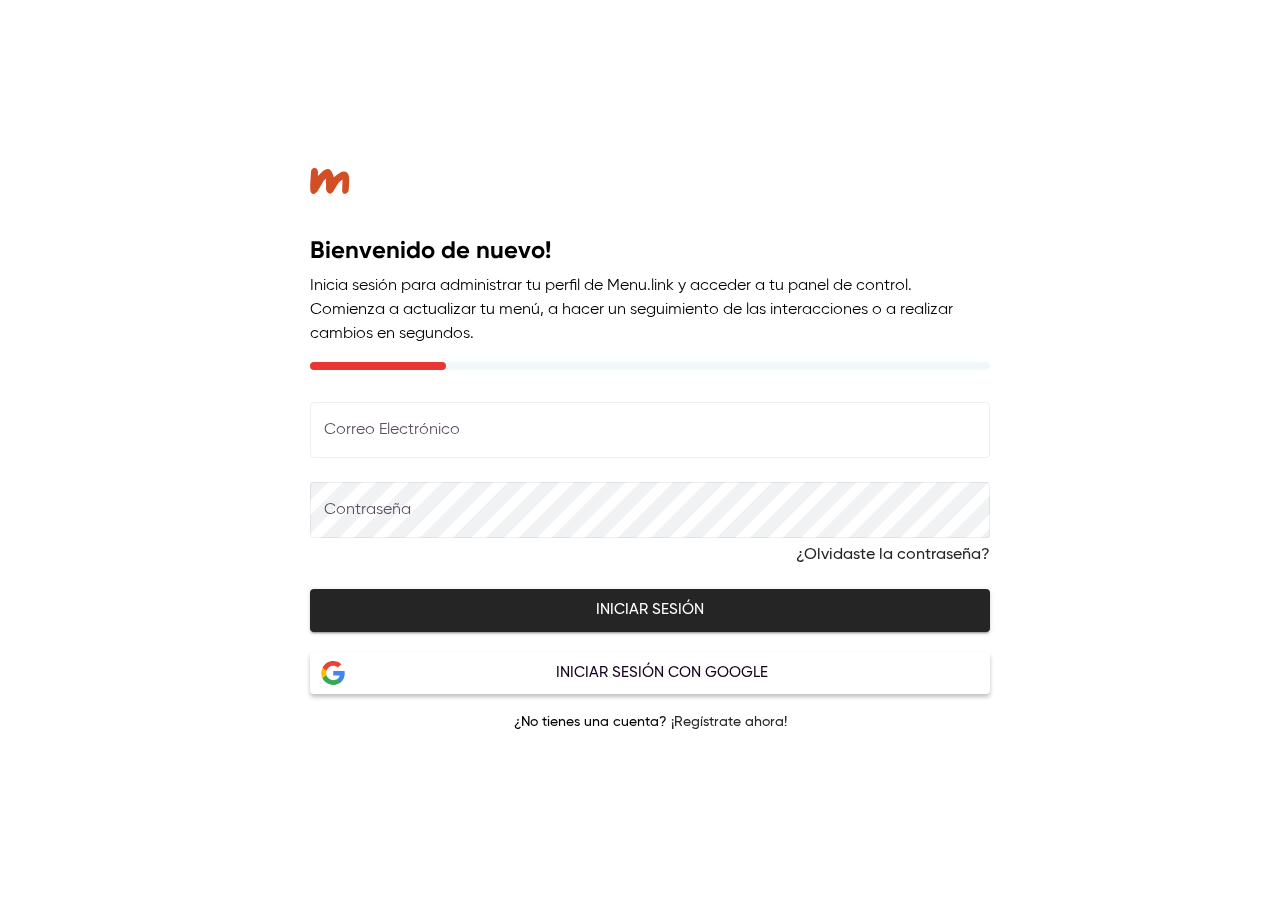 select on "***" 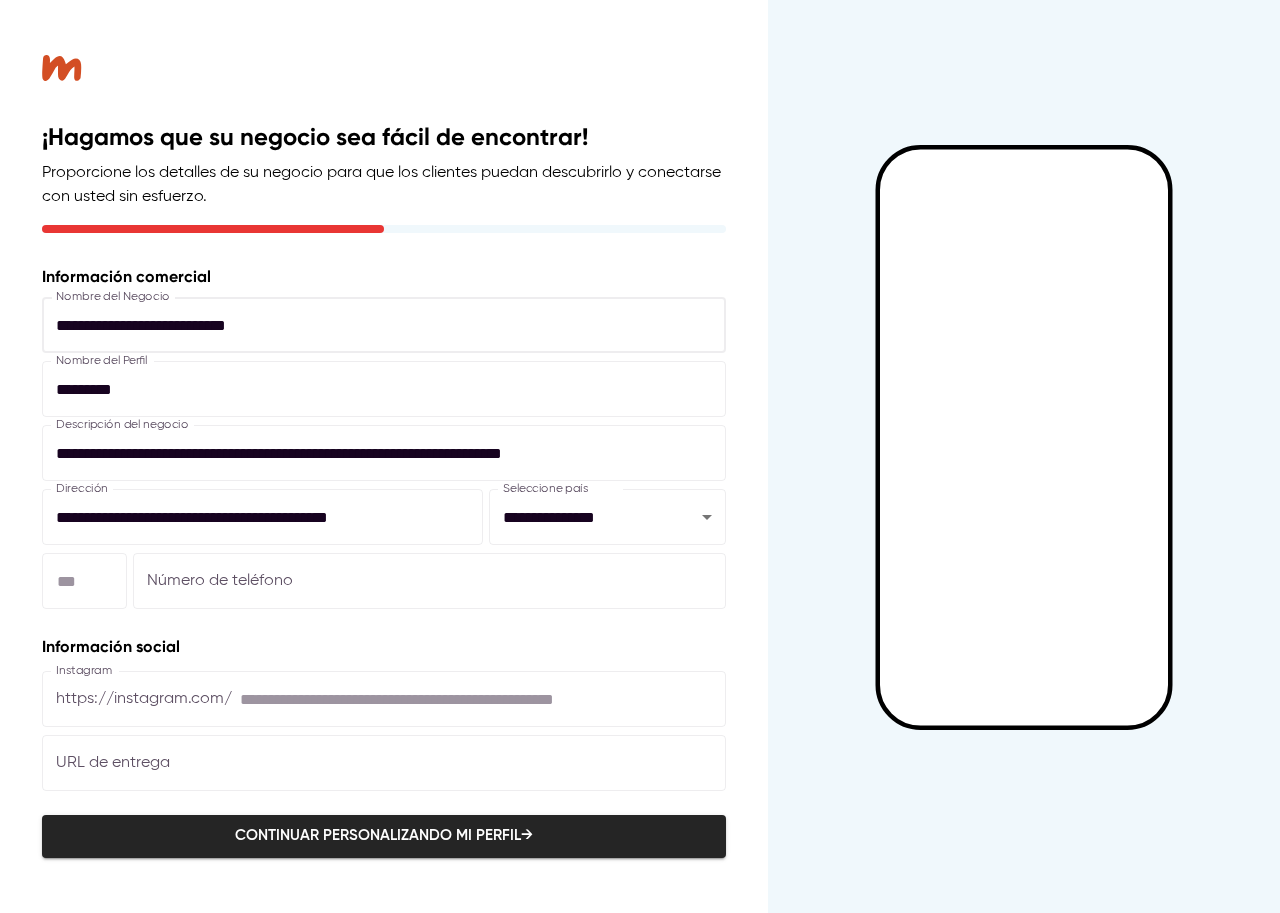 type on "**********" 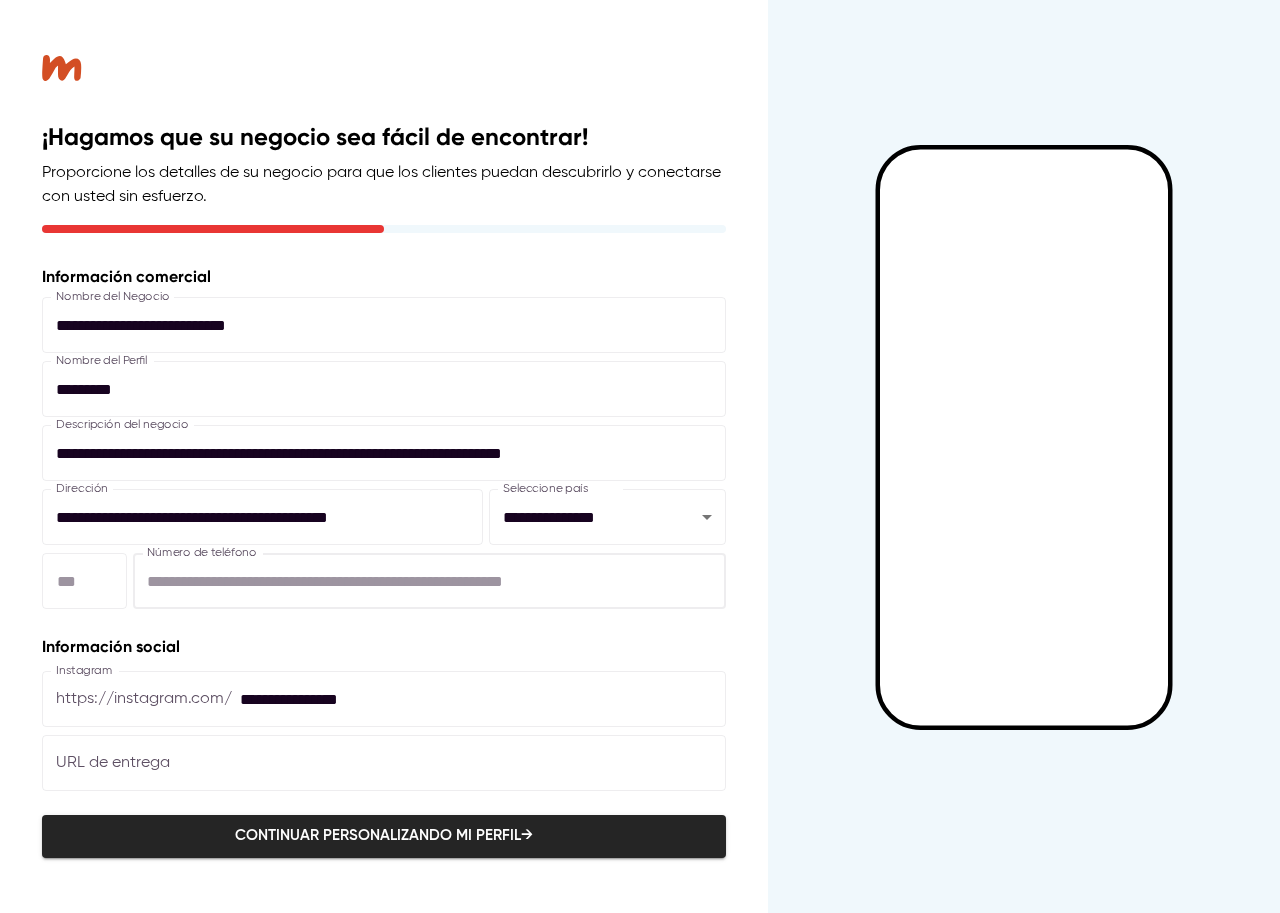 click on "Información social" at bounding box center (384, 647) 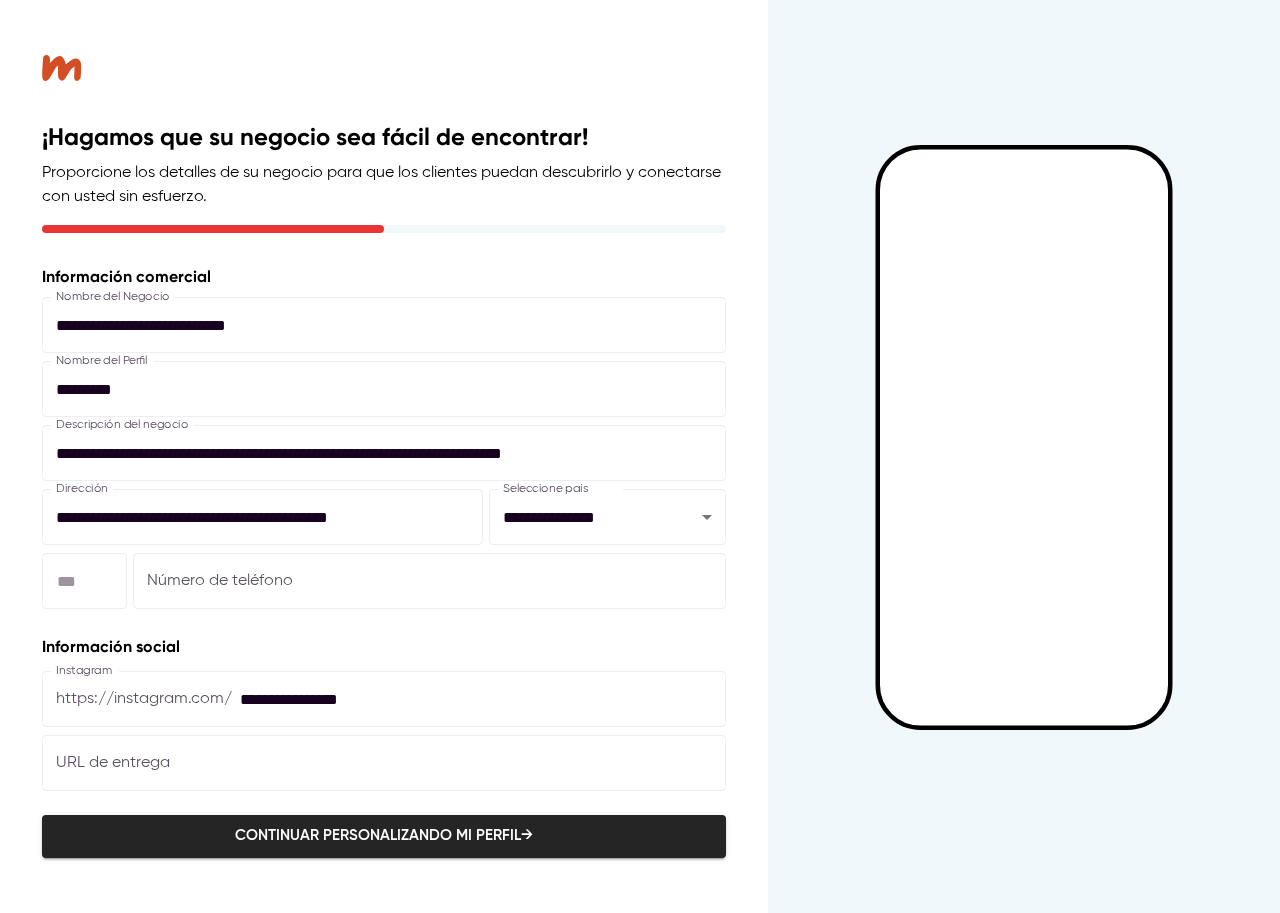 click on "Continuar personalizando mi perfil  →" at bounding box center (384, 836) 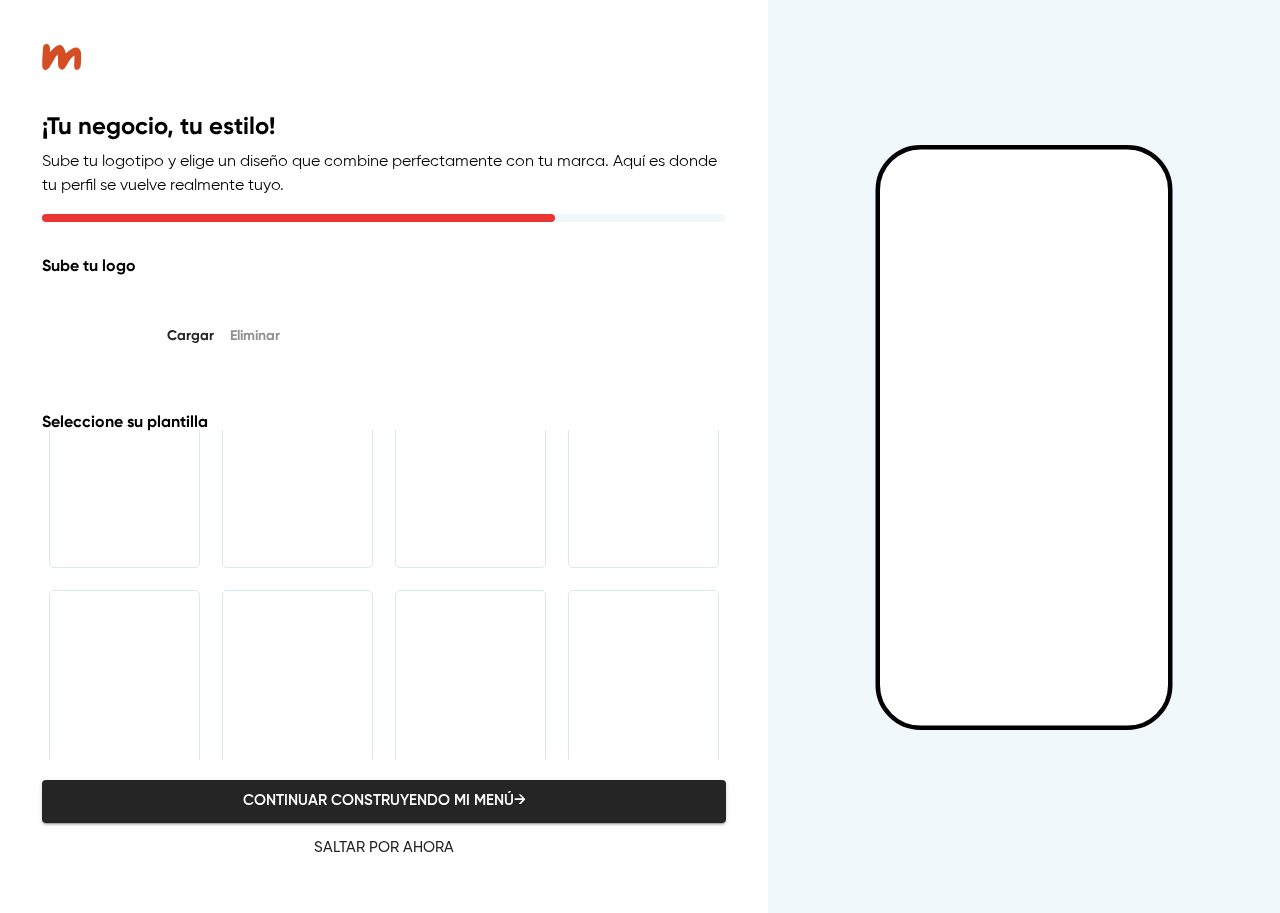 scroll, scrollTop: 503, scrollLeft: 0, axis: vertical 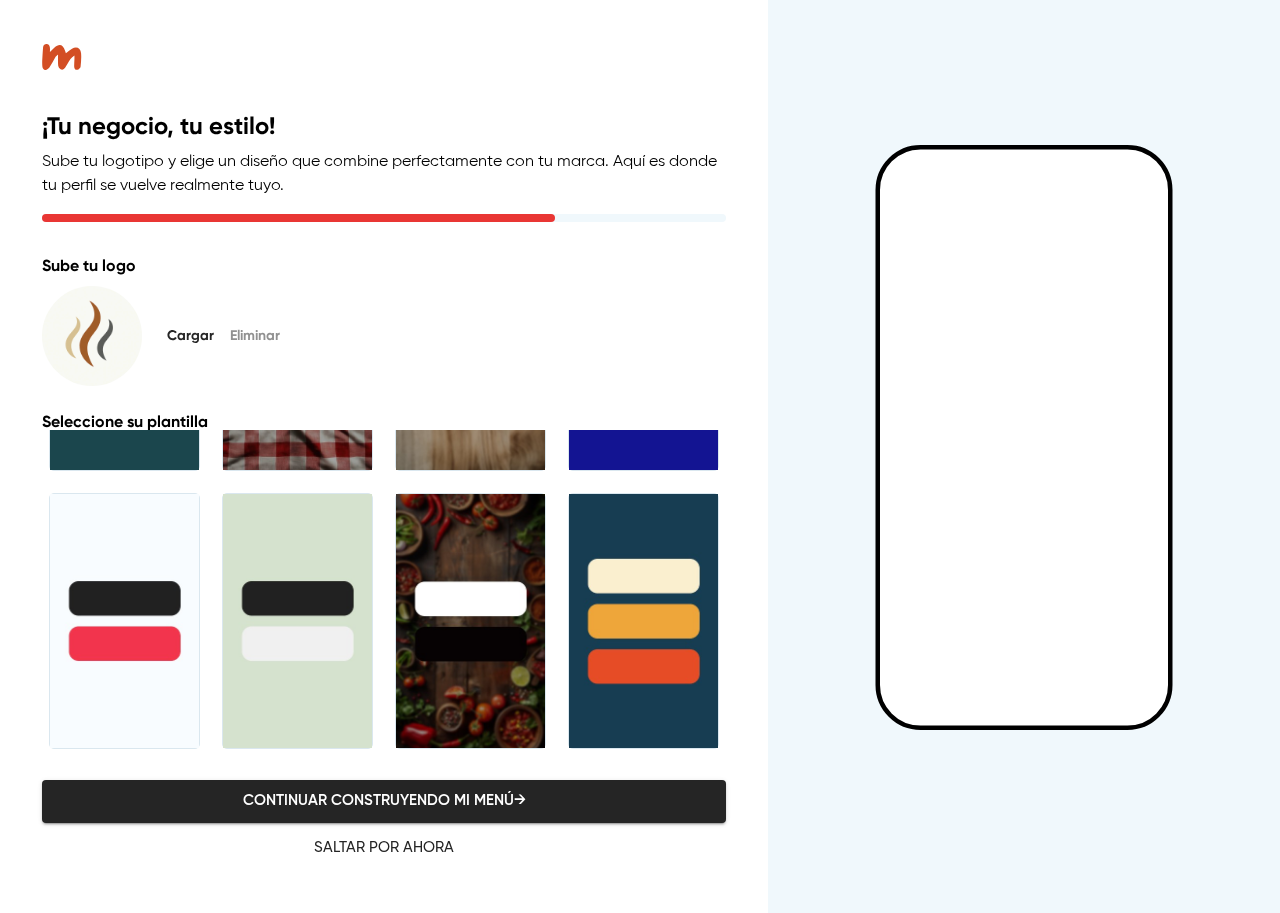 click on "Saltar por ahora" at bounding box center [384, 848] 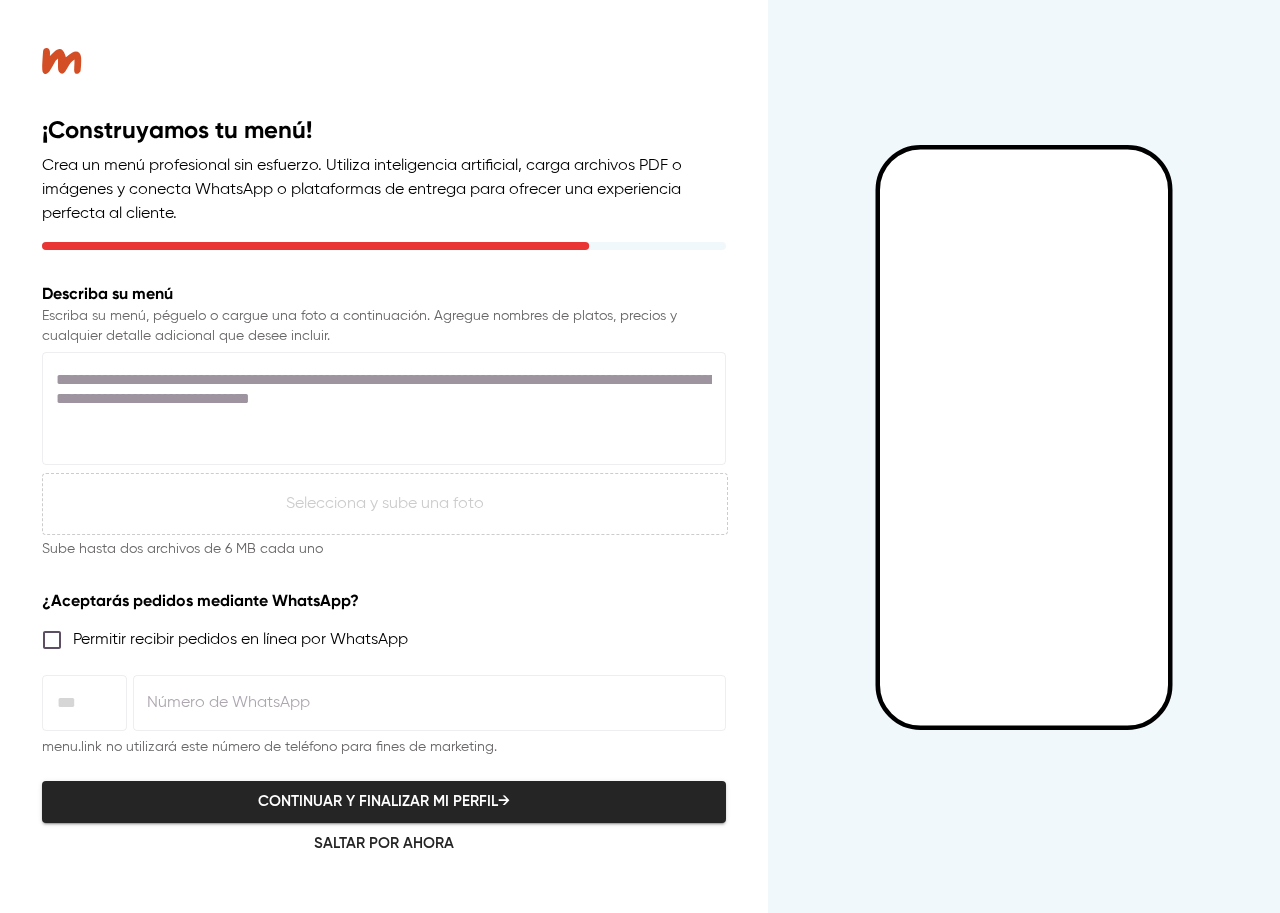 click on "Saltar por ahora" at bounding box center (384, 844) 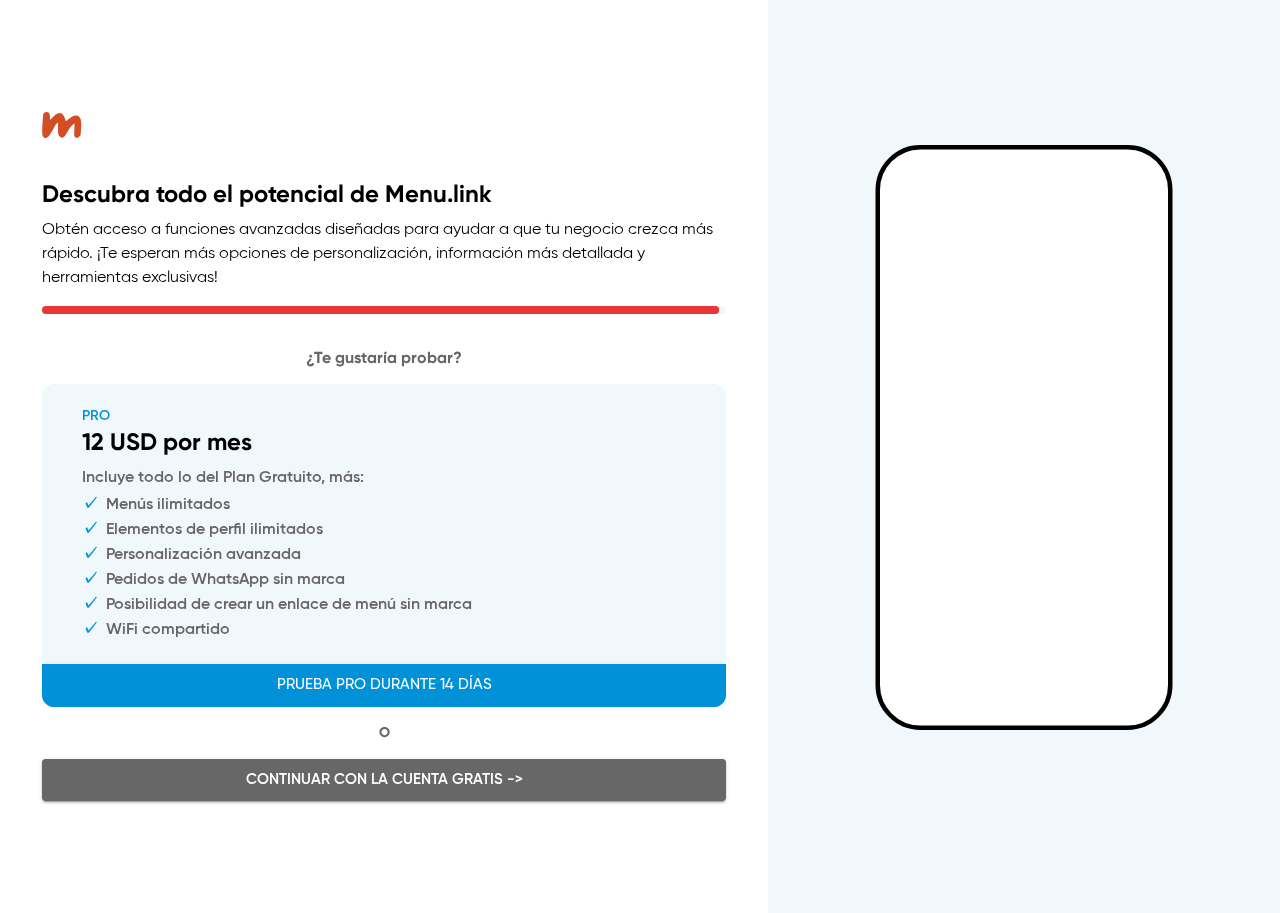click on "Continuar con la cuenta GRATIS ->" at bounding box center (384, 780) 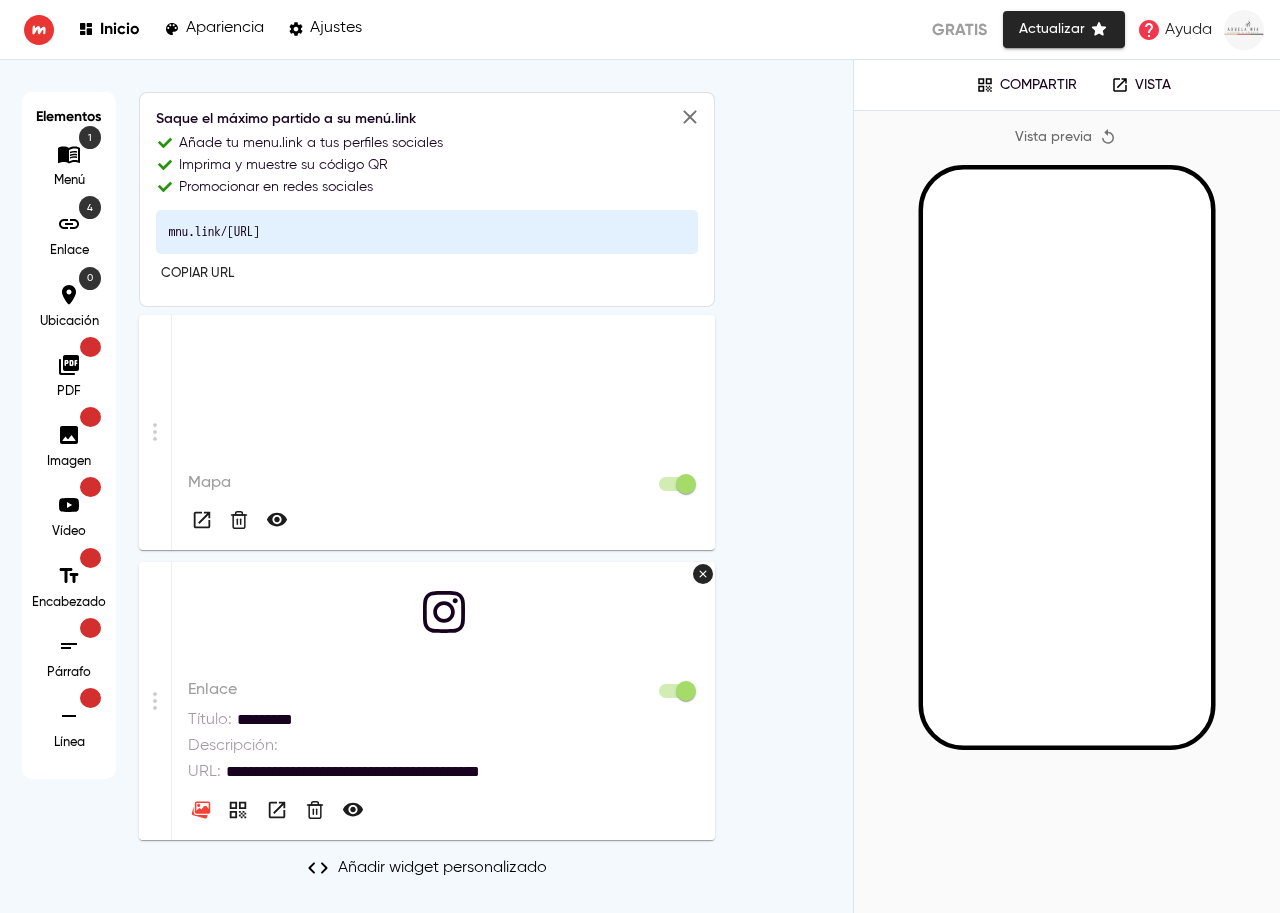click on "Copiar URL" at bounding box center (427, 274) 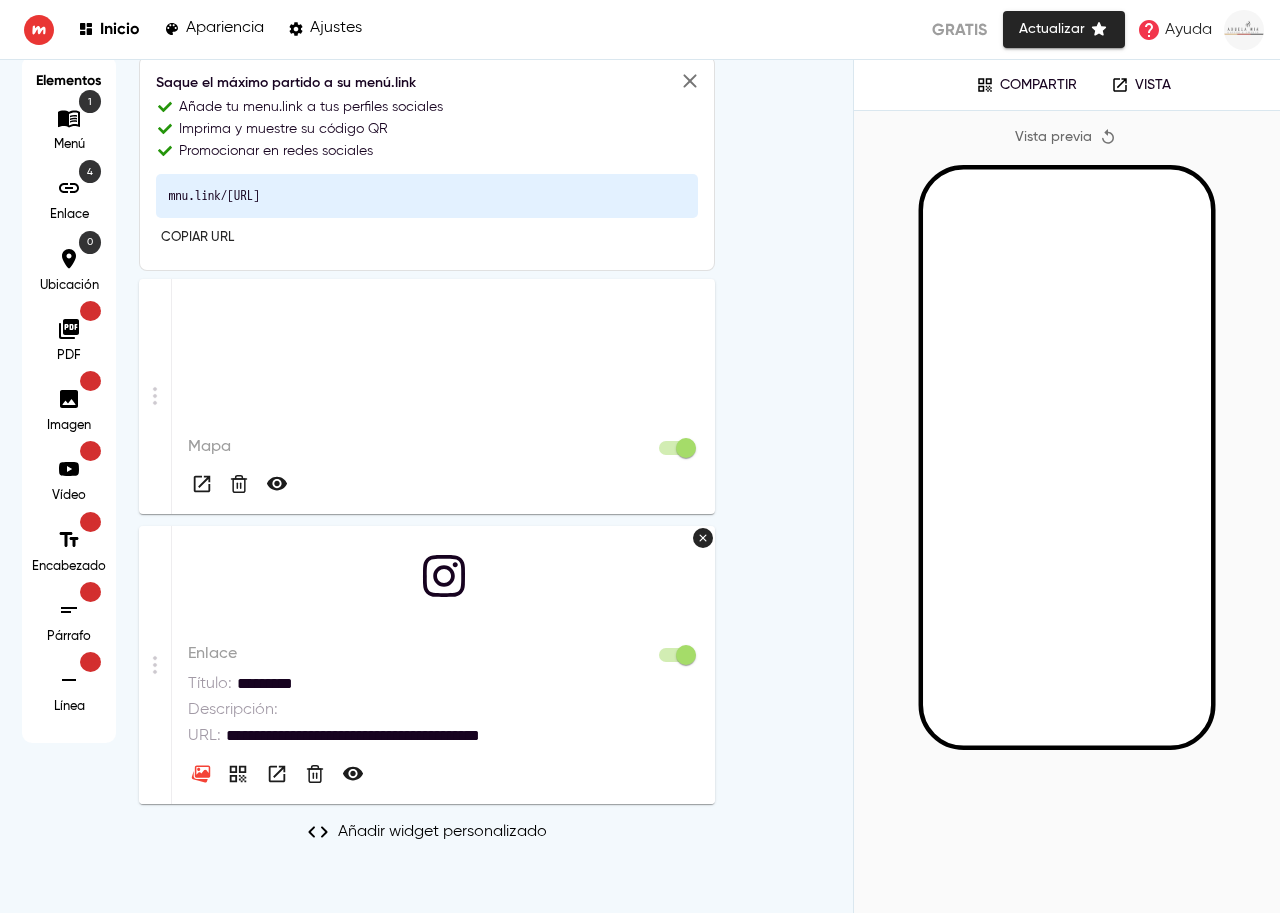 scroll, scrollTop: 56, scrollLeft: 0, axis: vertical 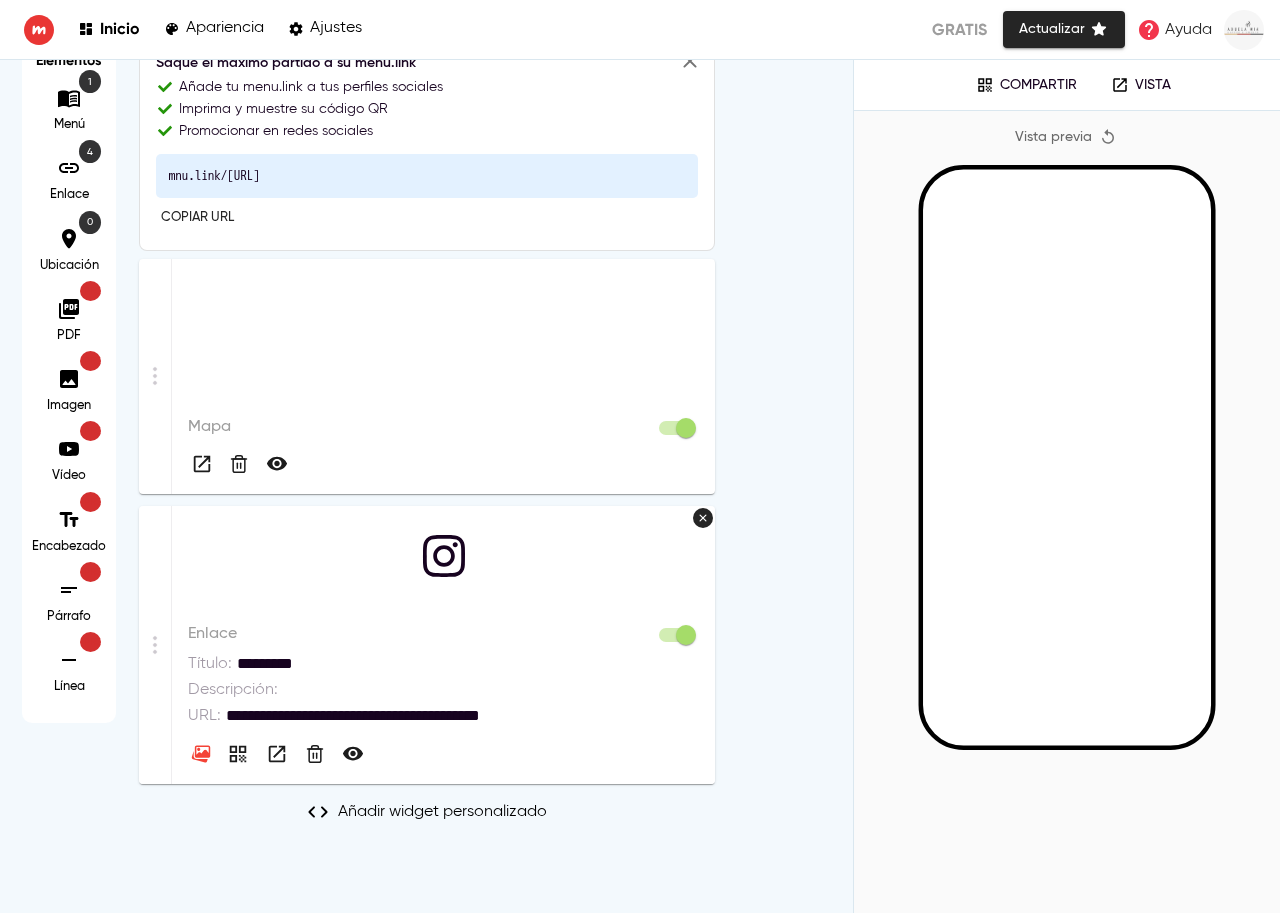 click 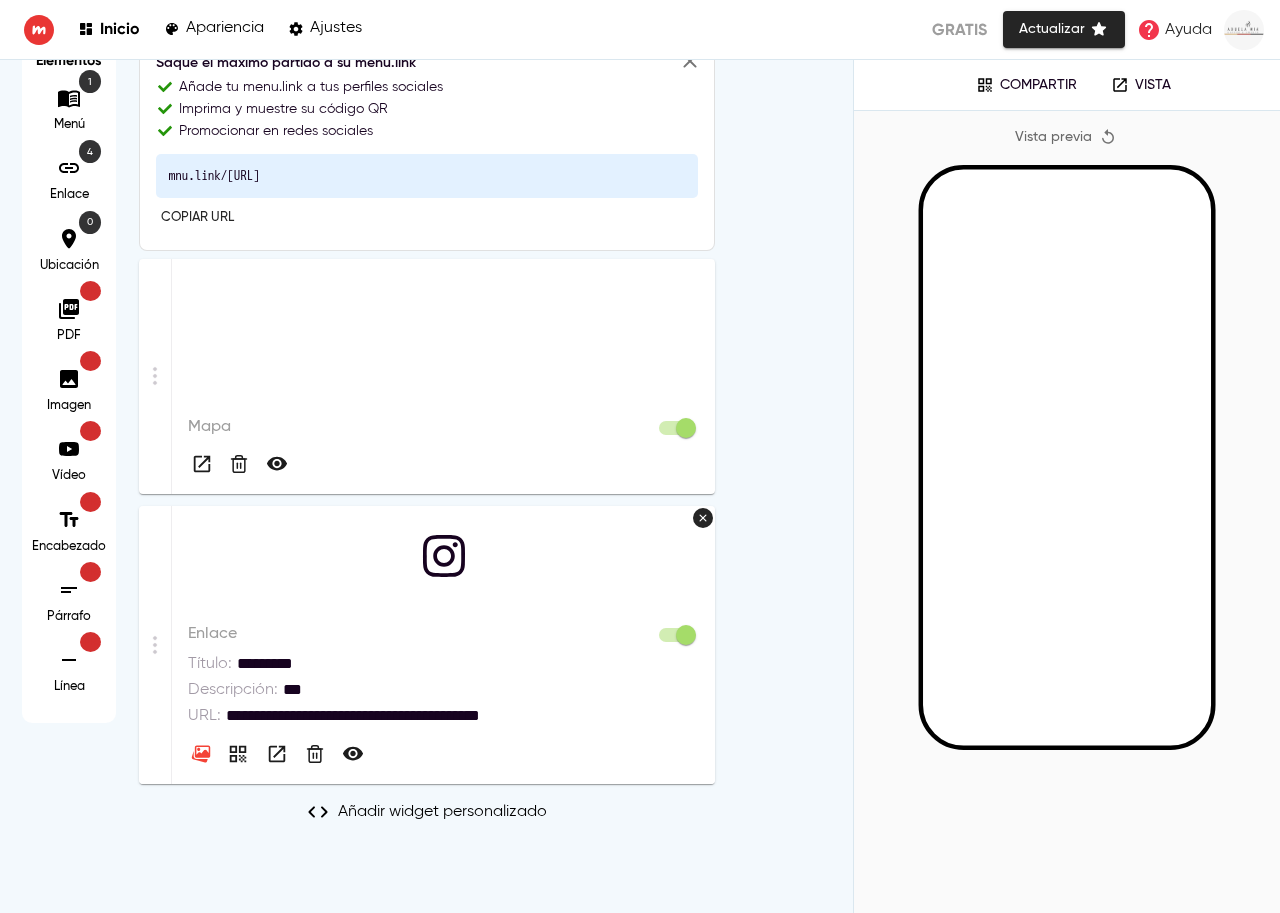 type on "***" 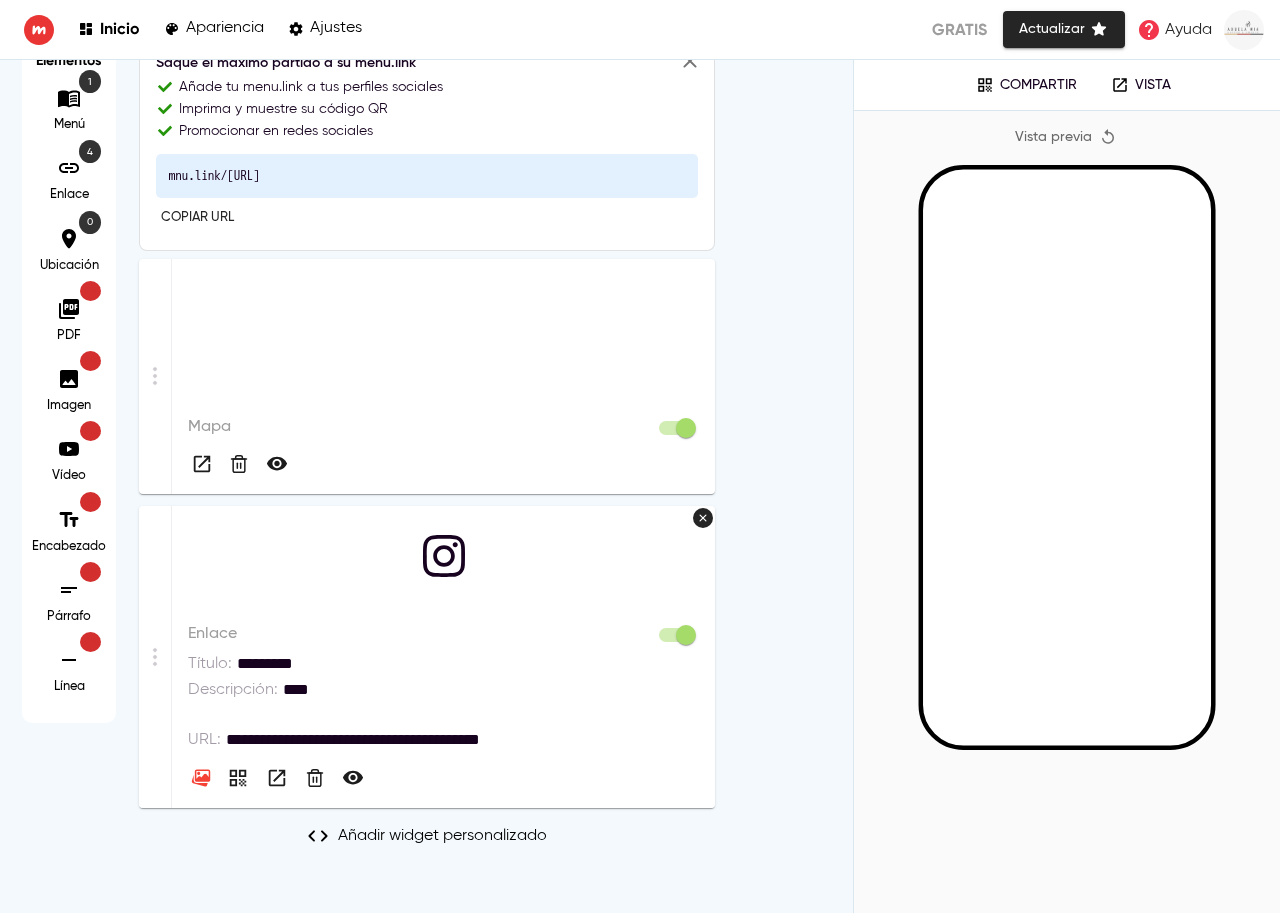 click on "***" at bounding box center (491, 702) 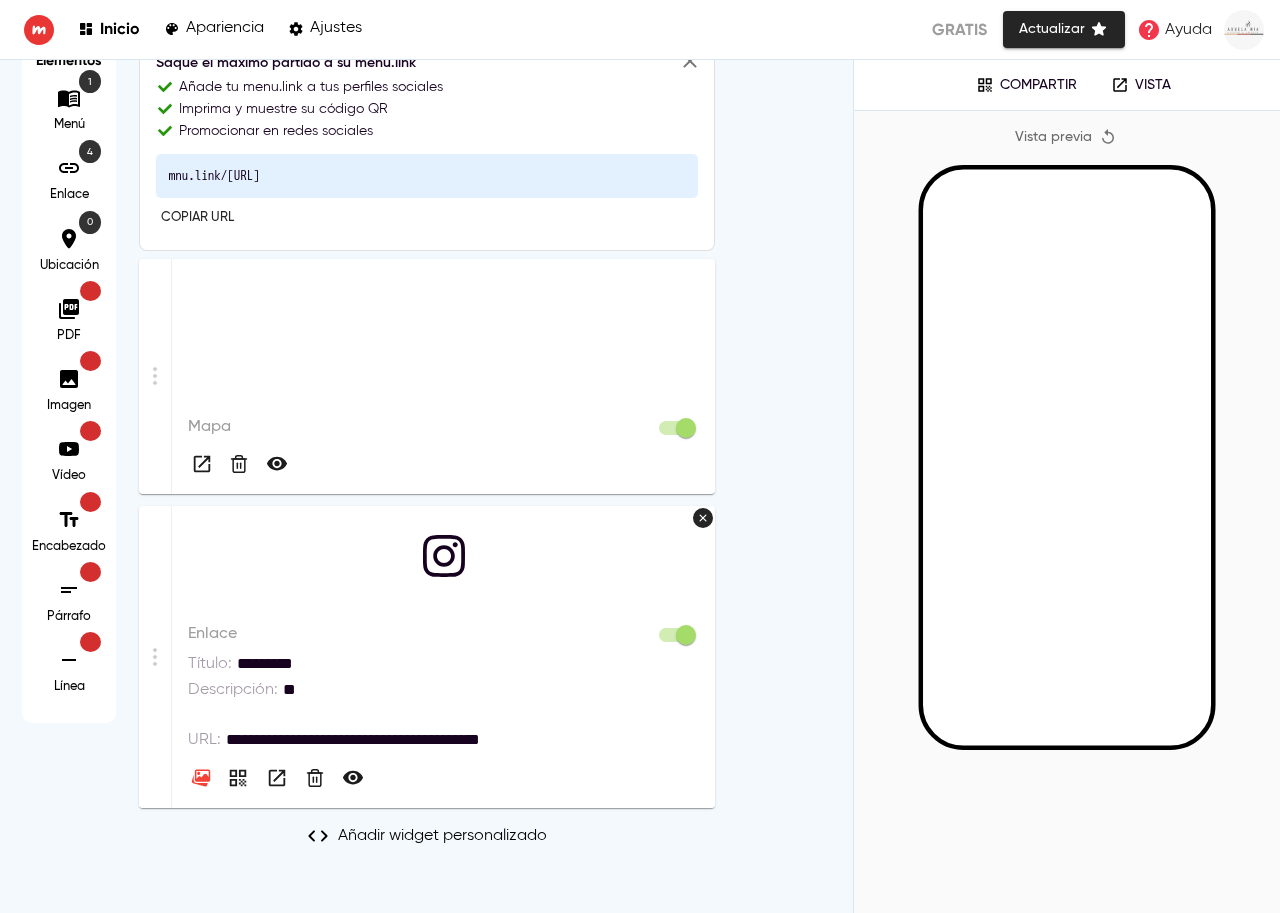 type on "*" 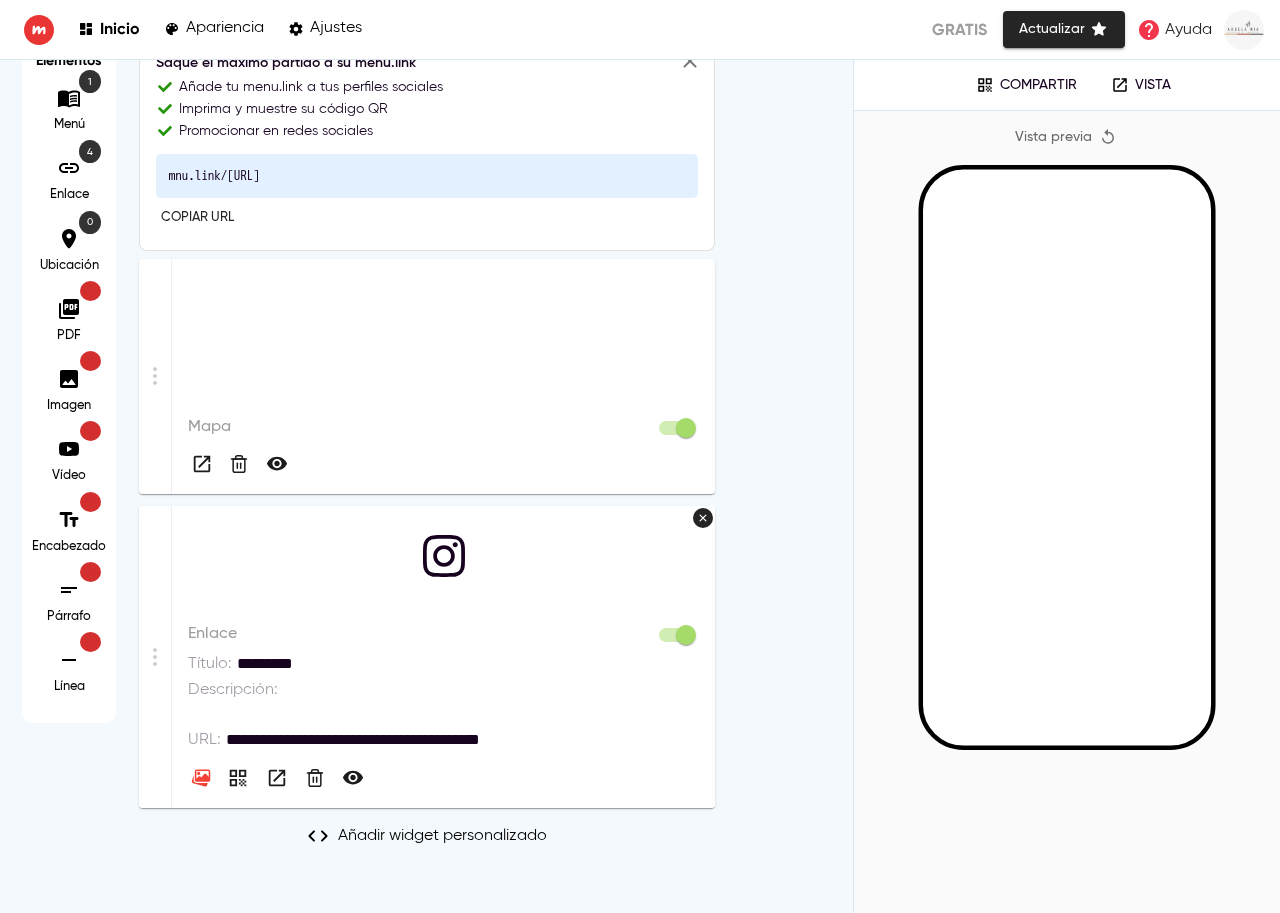 type 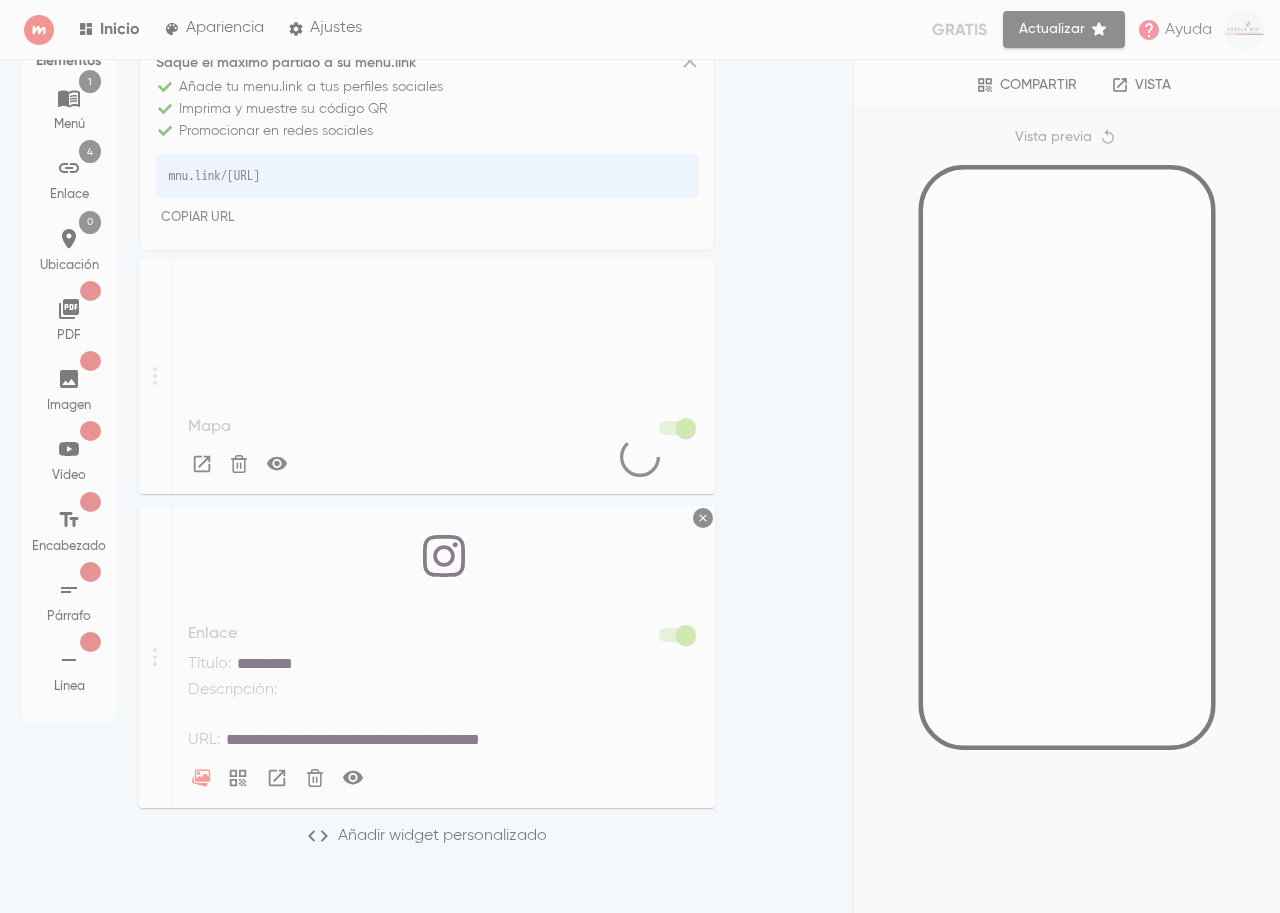 click on "**********" at bounding box center [426, 472] 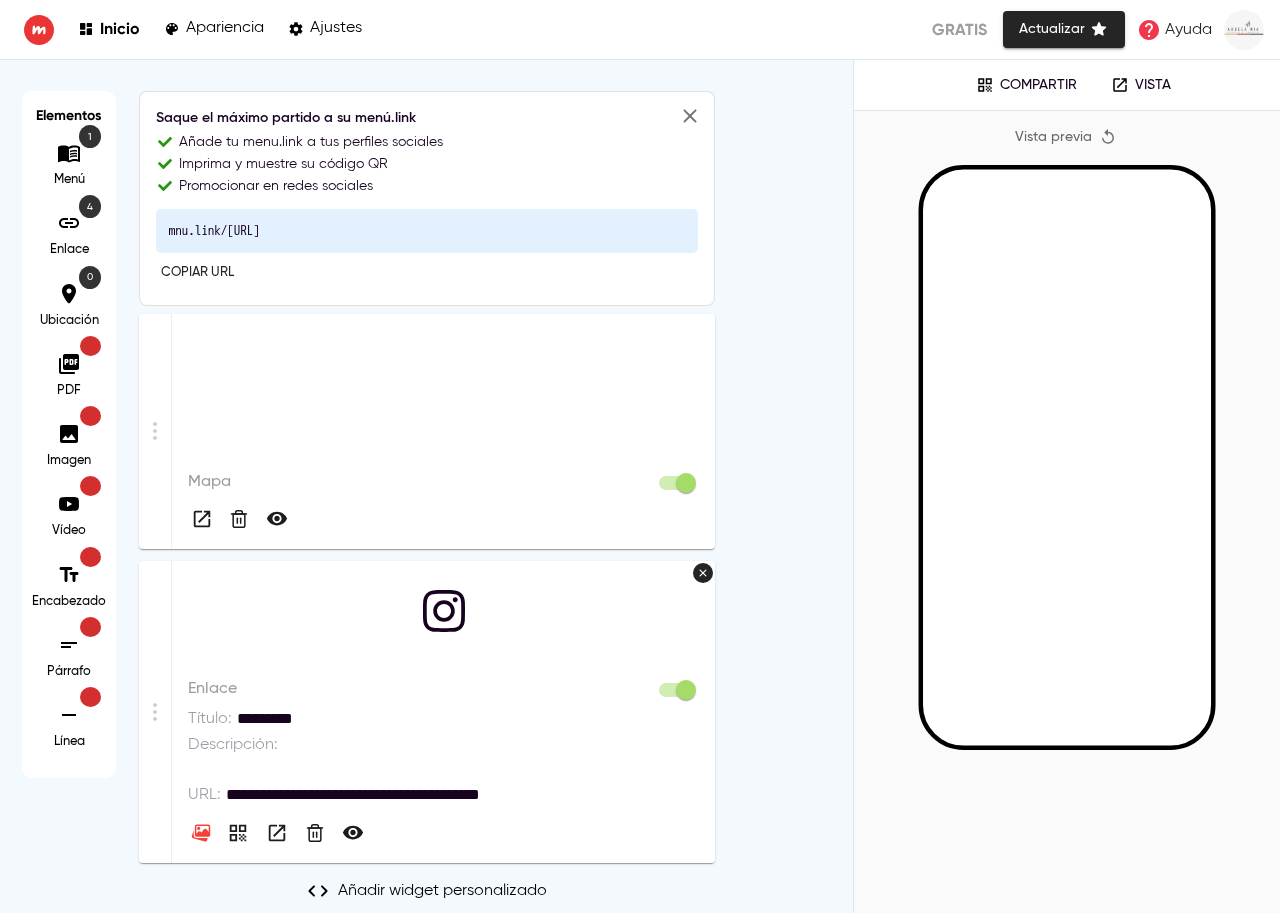 scroll, scrollTop: 0, scrollLeft: 0, axis: both 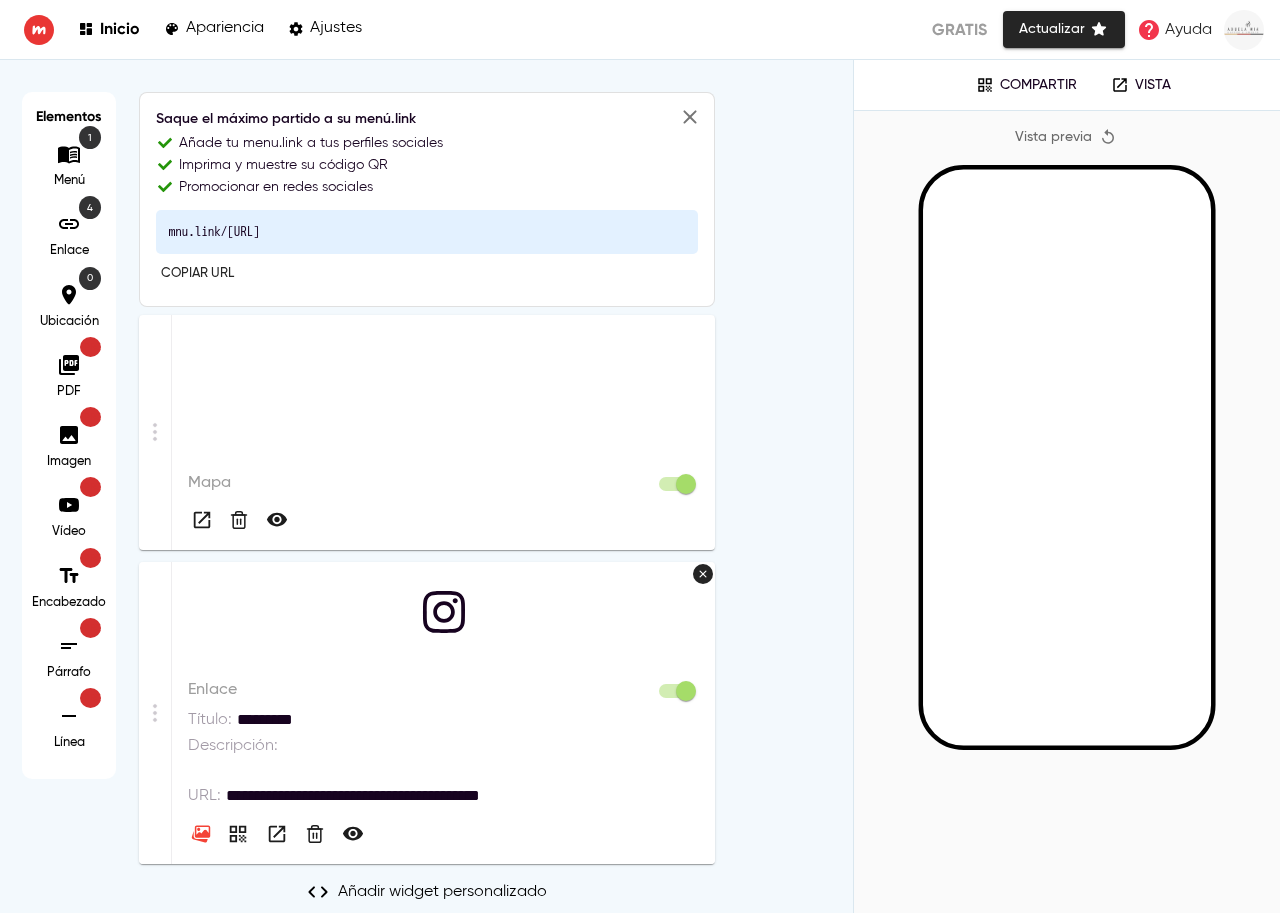 click on "4" at bounding box center (69, 224) 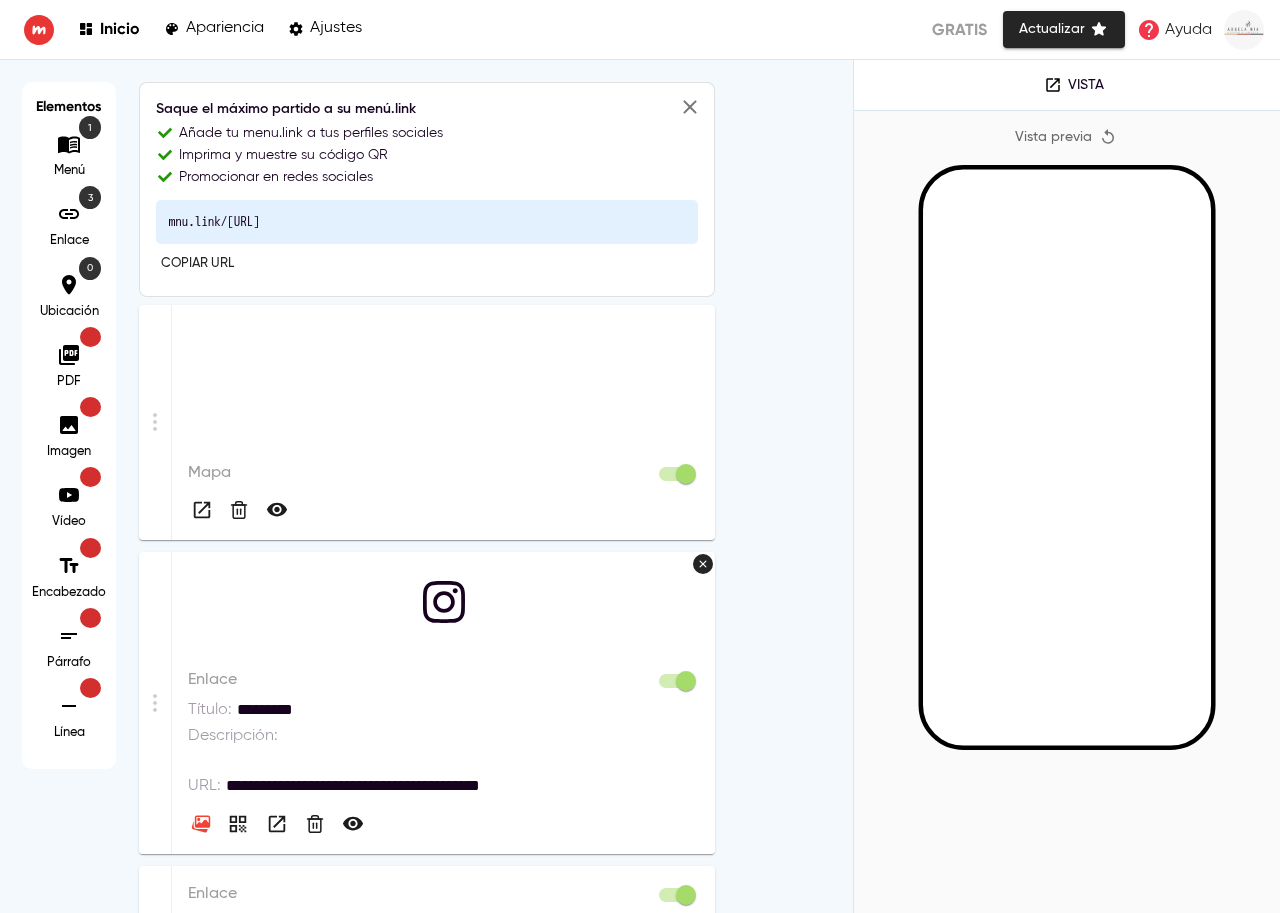scroll, scrollTop: 0, scrollLeft: 0, axis: both 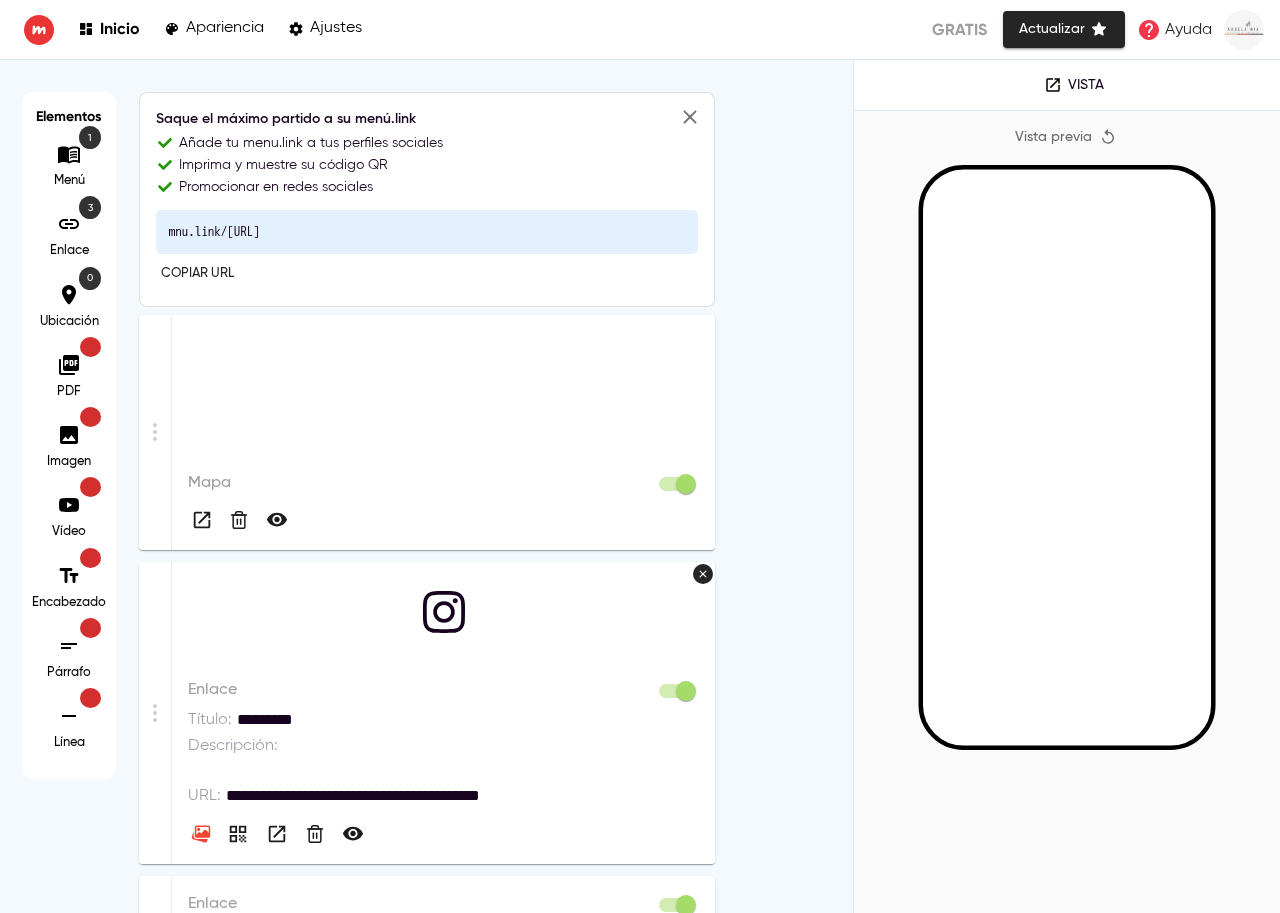 click 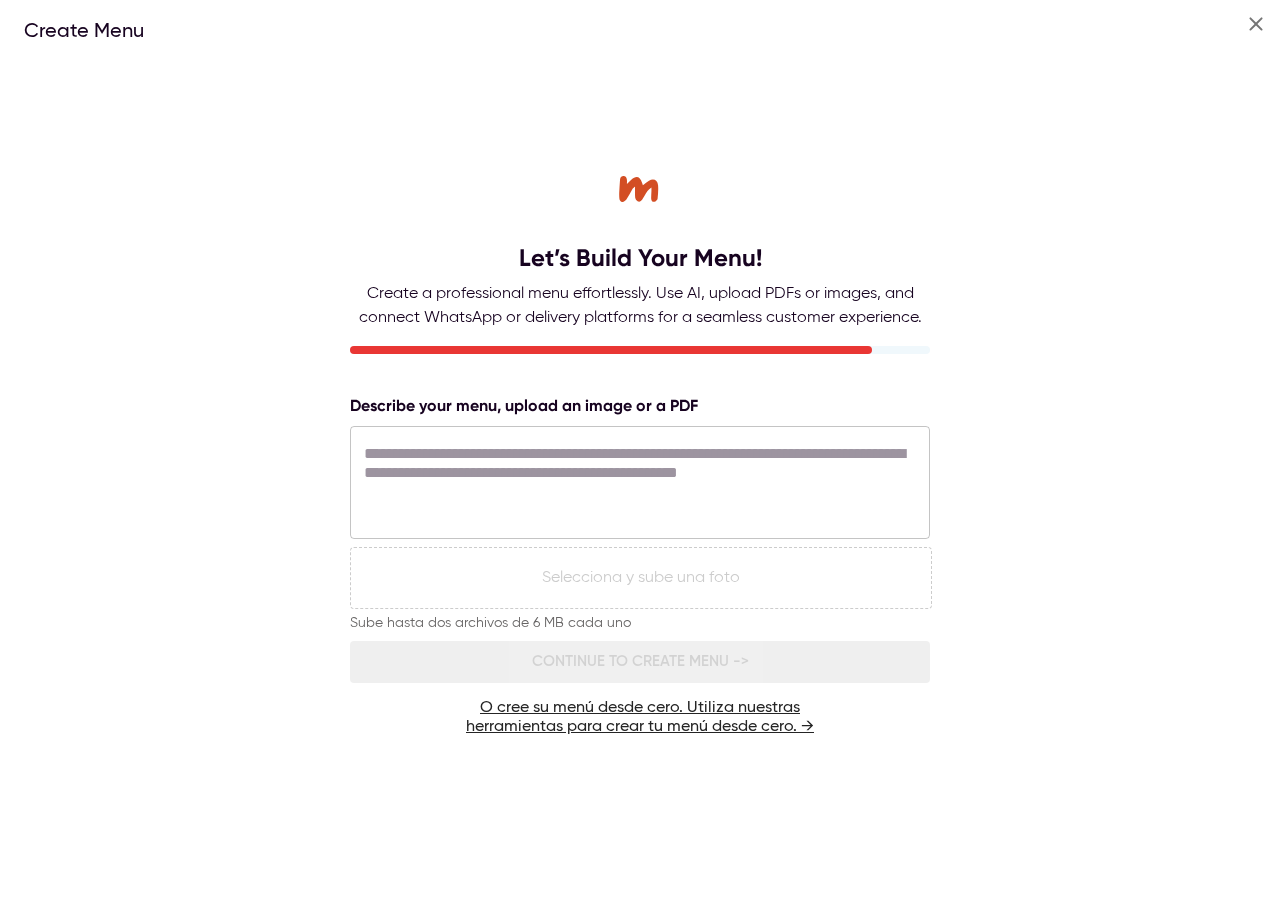 click at bounding box center [640, 482] 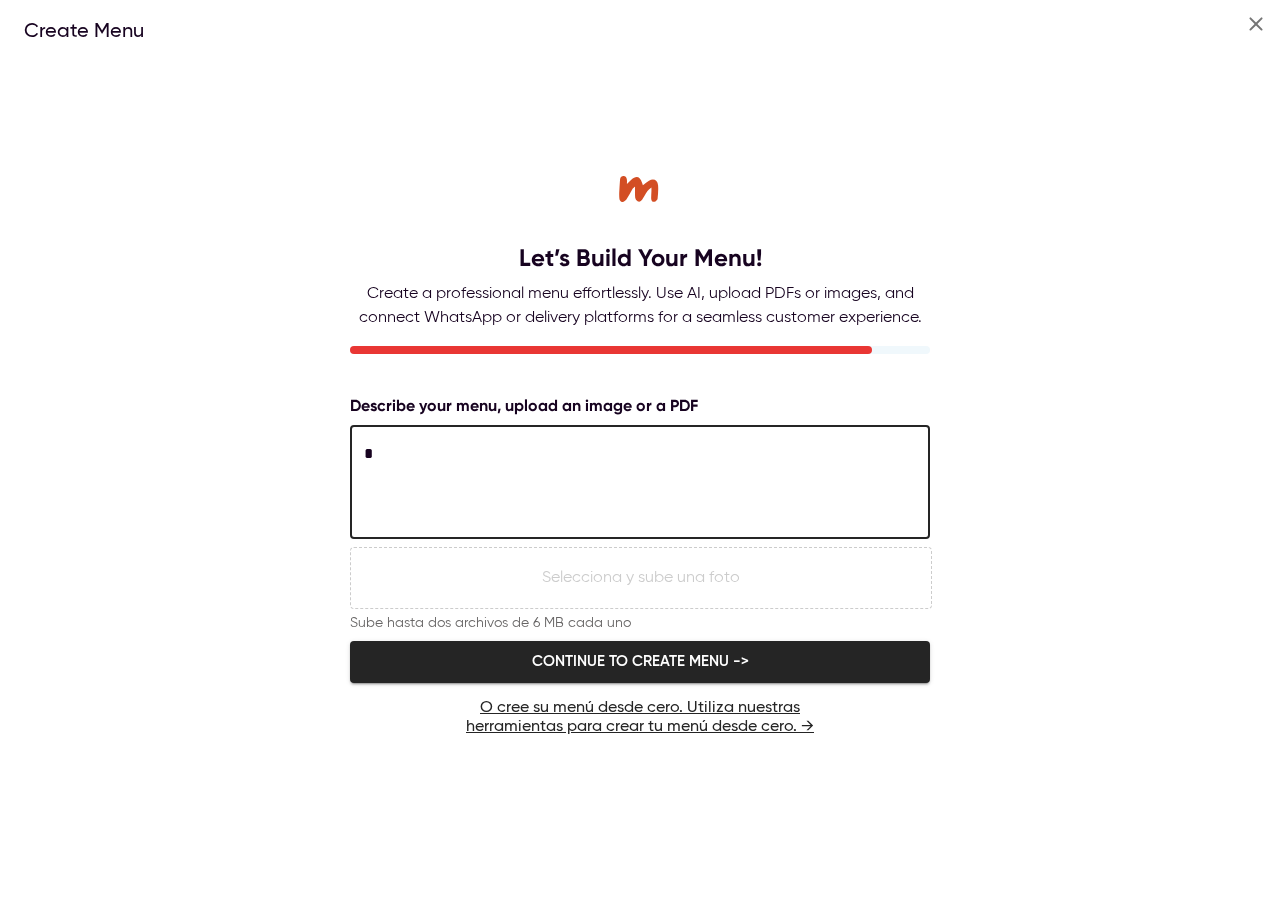 type on "*" 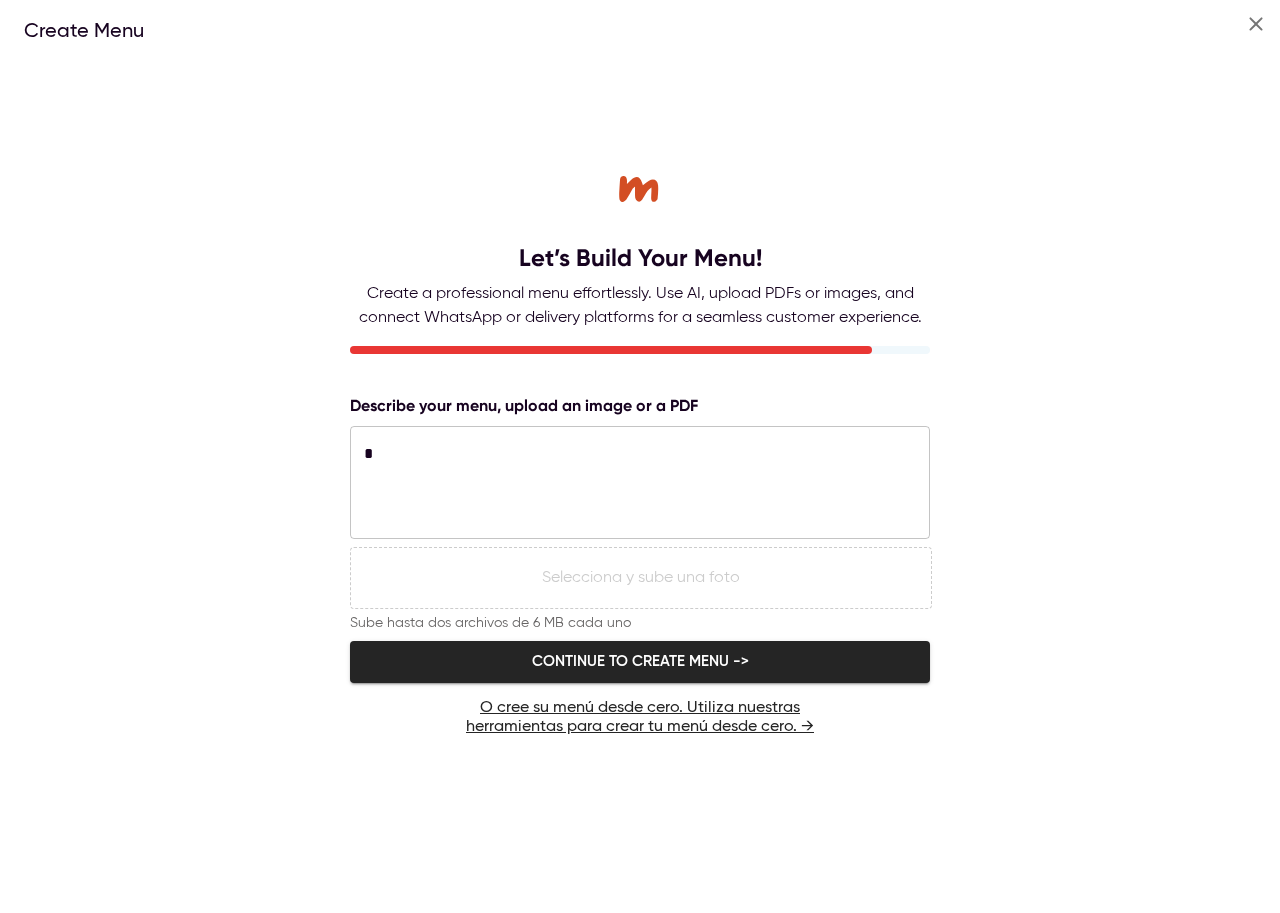 click on "O cree su menú desde cero. Utiliza nuestras herramientas para crear tu menú desde cero. →" at bounding box center (640, 732) 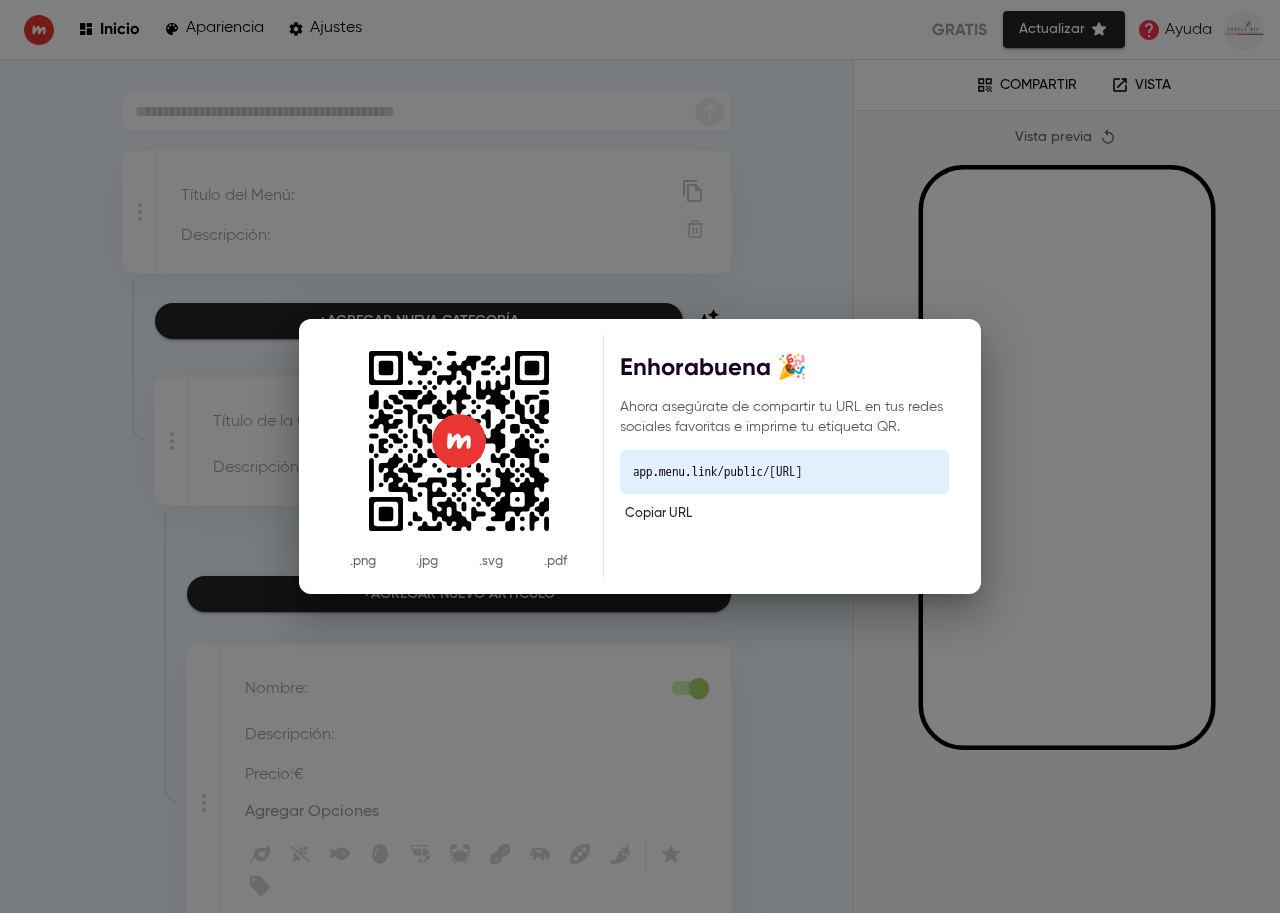 click on "Copiar URL" at bounding box center (658, 514) 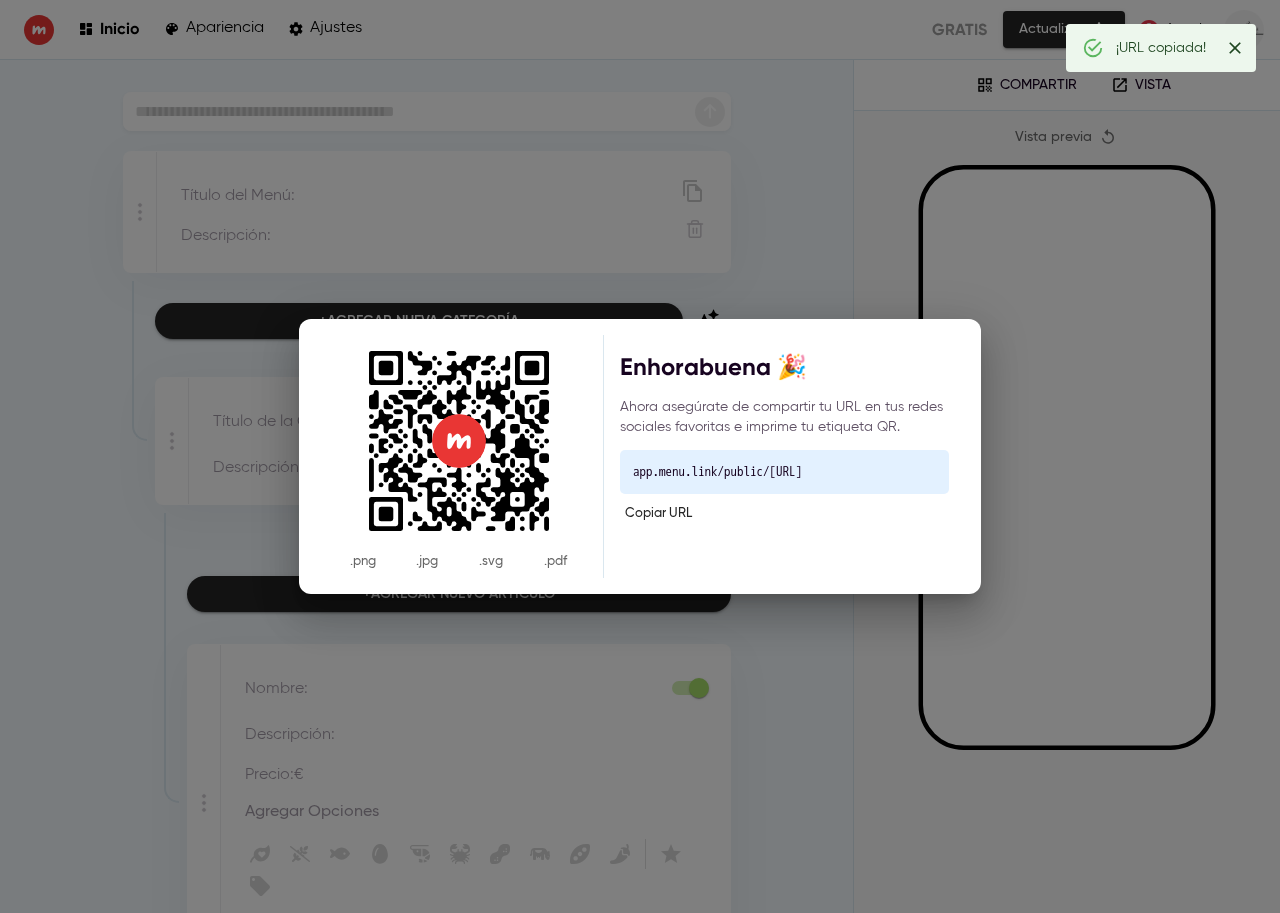 type 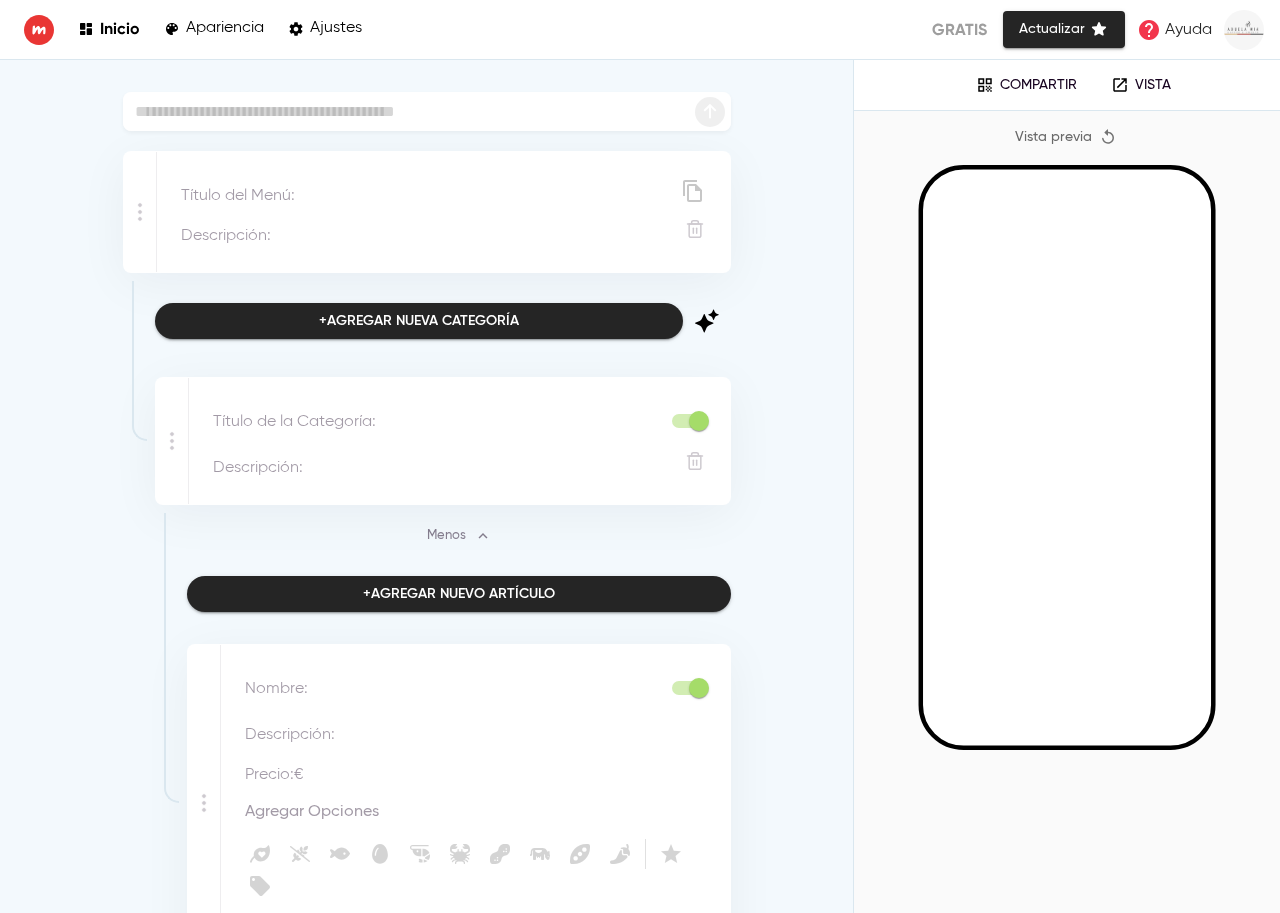 scroll, scrollTop: 196, scrollLeft: 0, axis: vertical 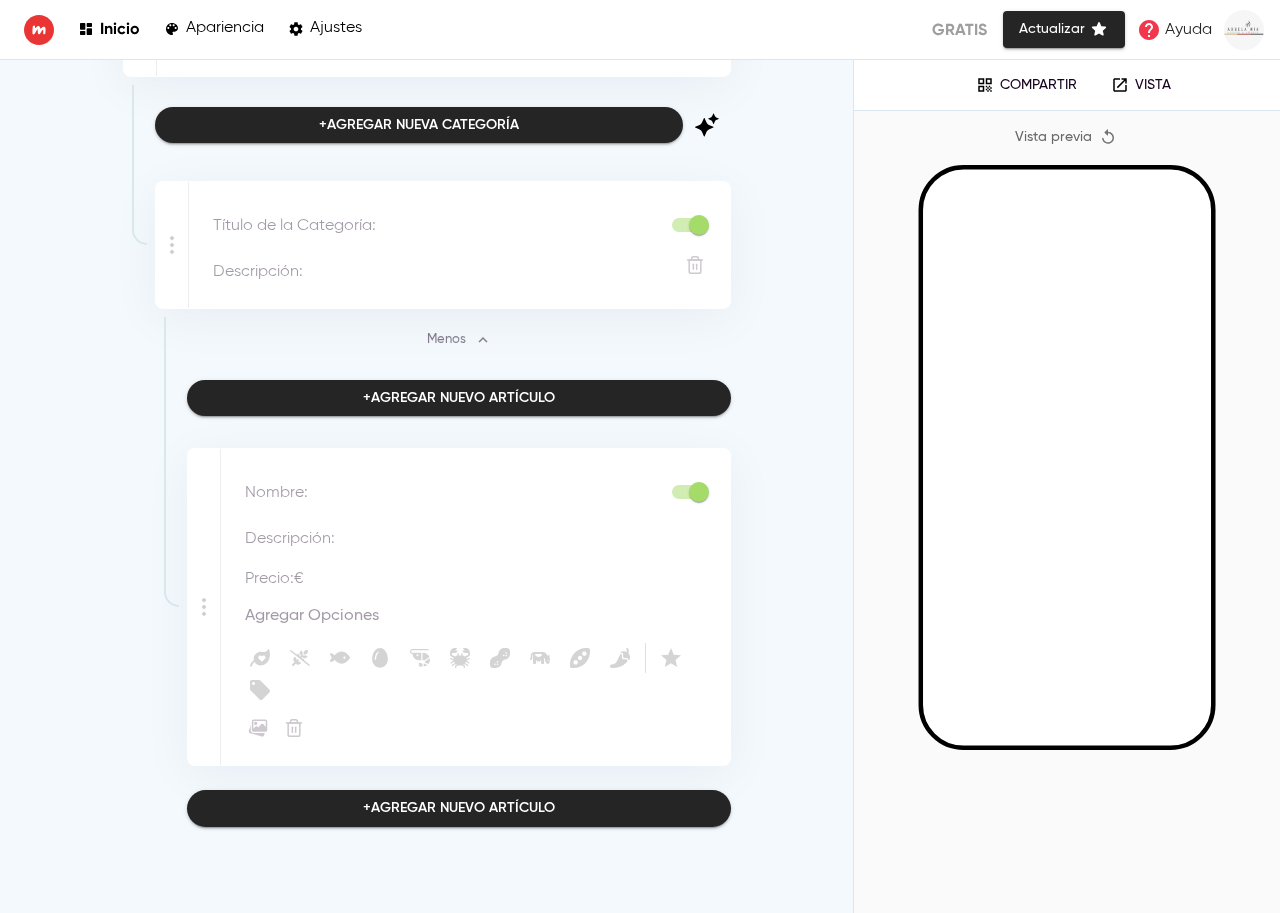 click on "Agregar Opciones" at bounding box center (312, 616) 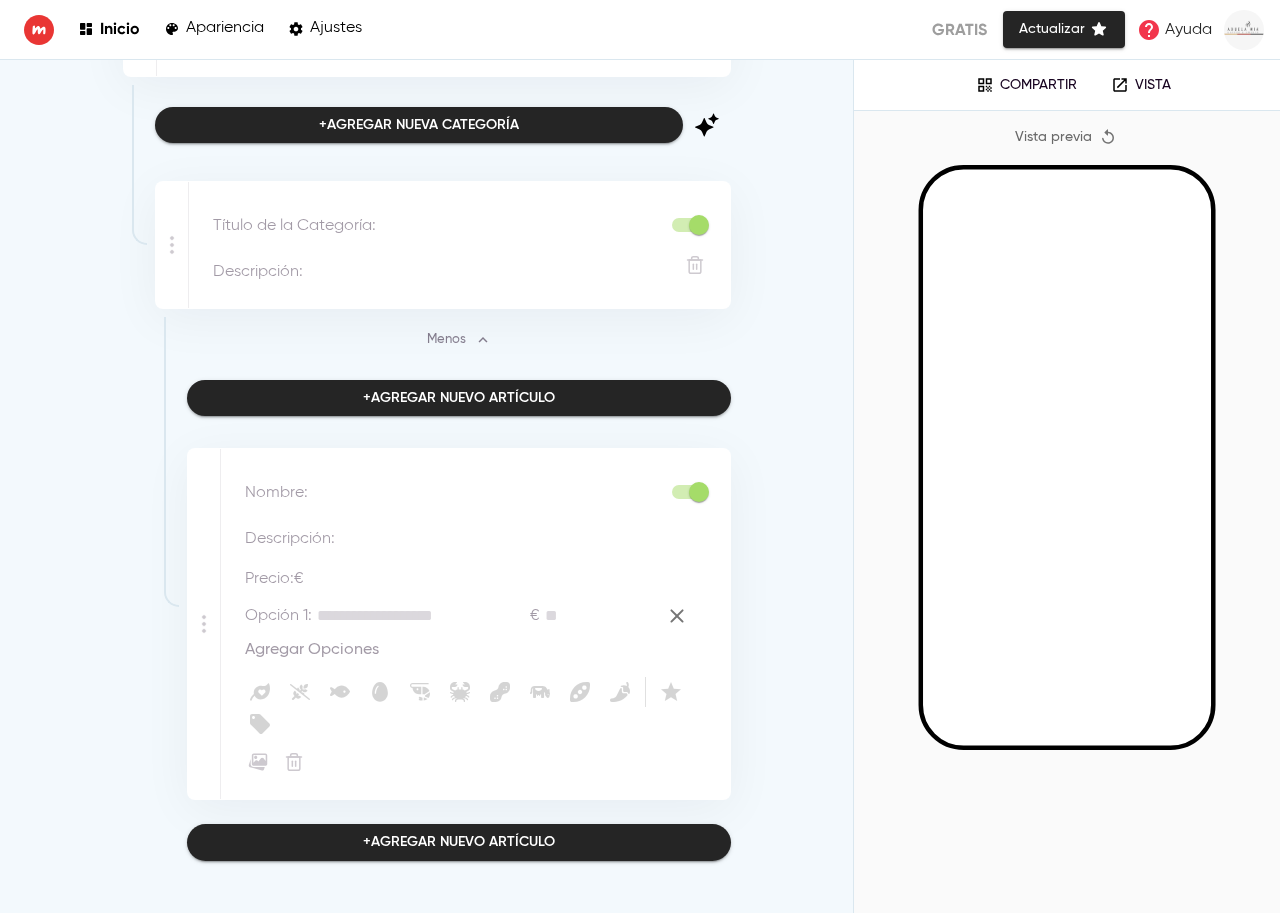 scroll, scrollTop: 0, scrollLeft: 0, axis: both 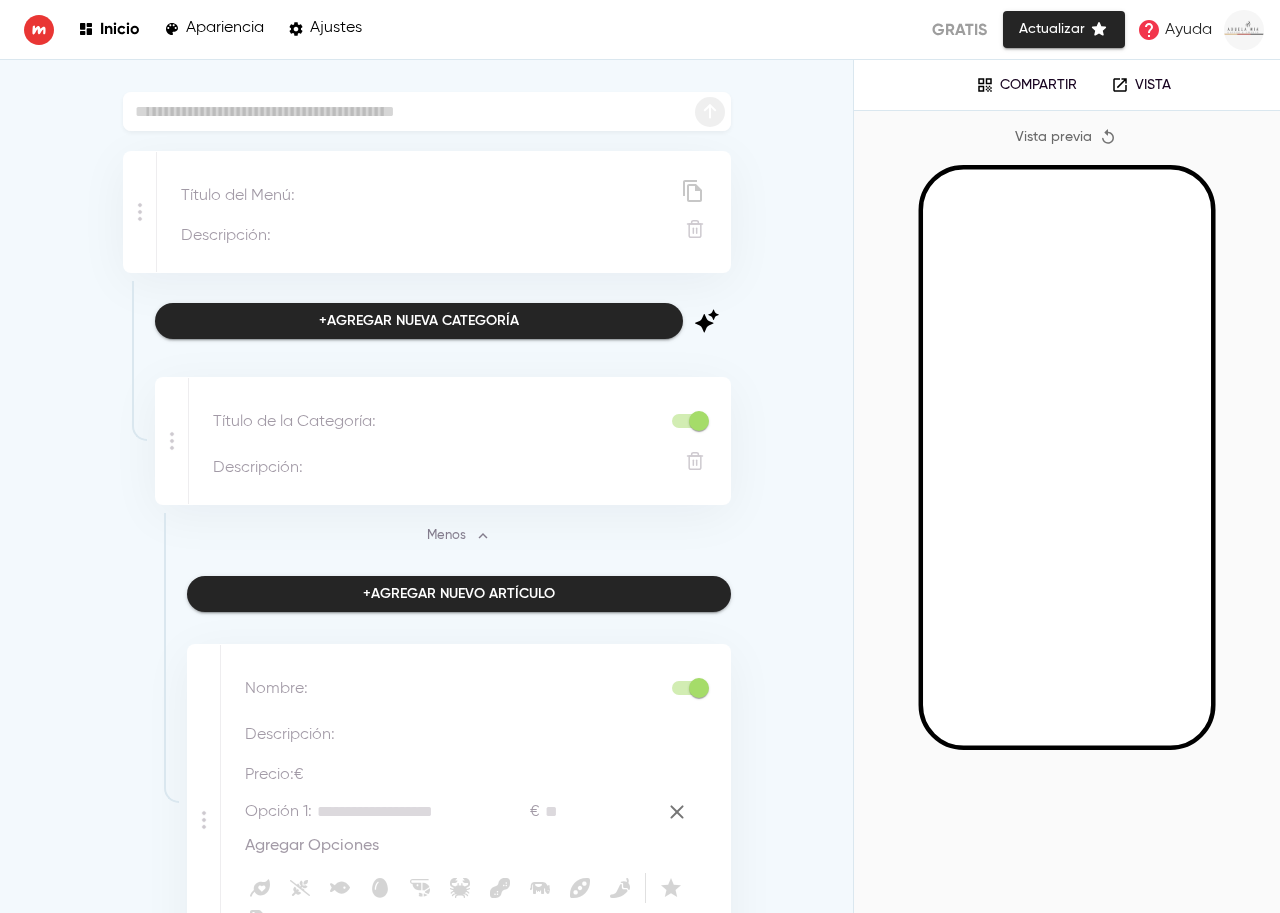 drag, startPoint x: 277, startPoint y: 217, endPoint x: 270, endPoint y: 190, distance: 27.89265 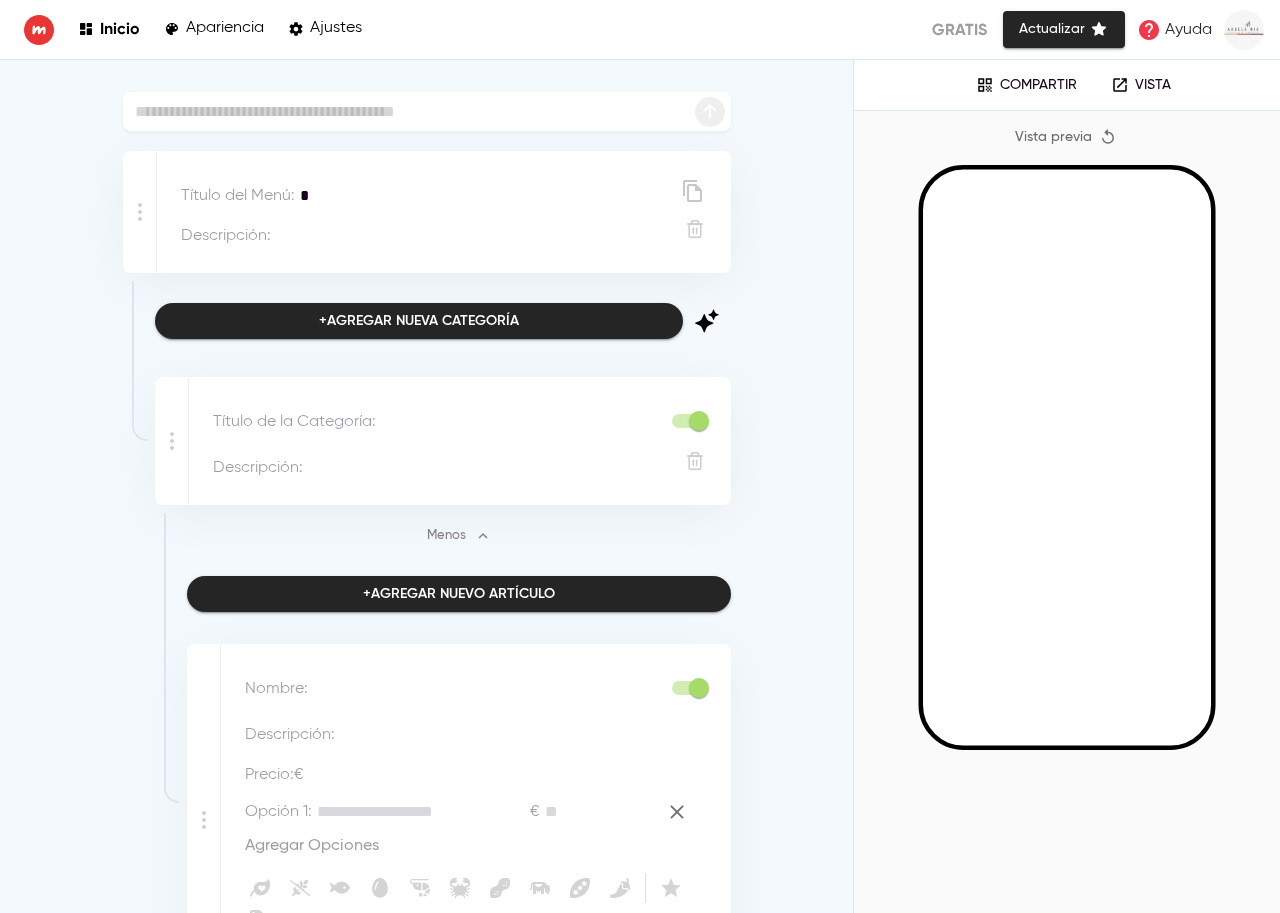 type on "*" 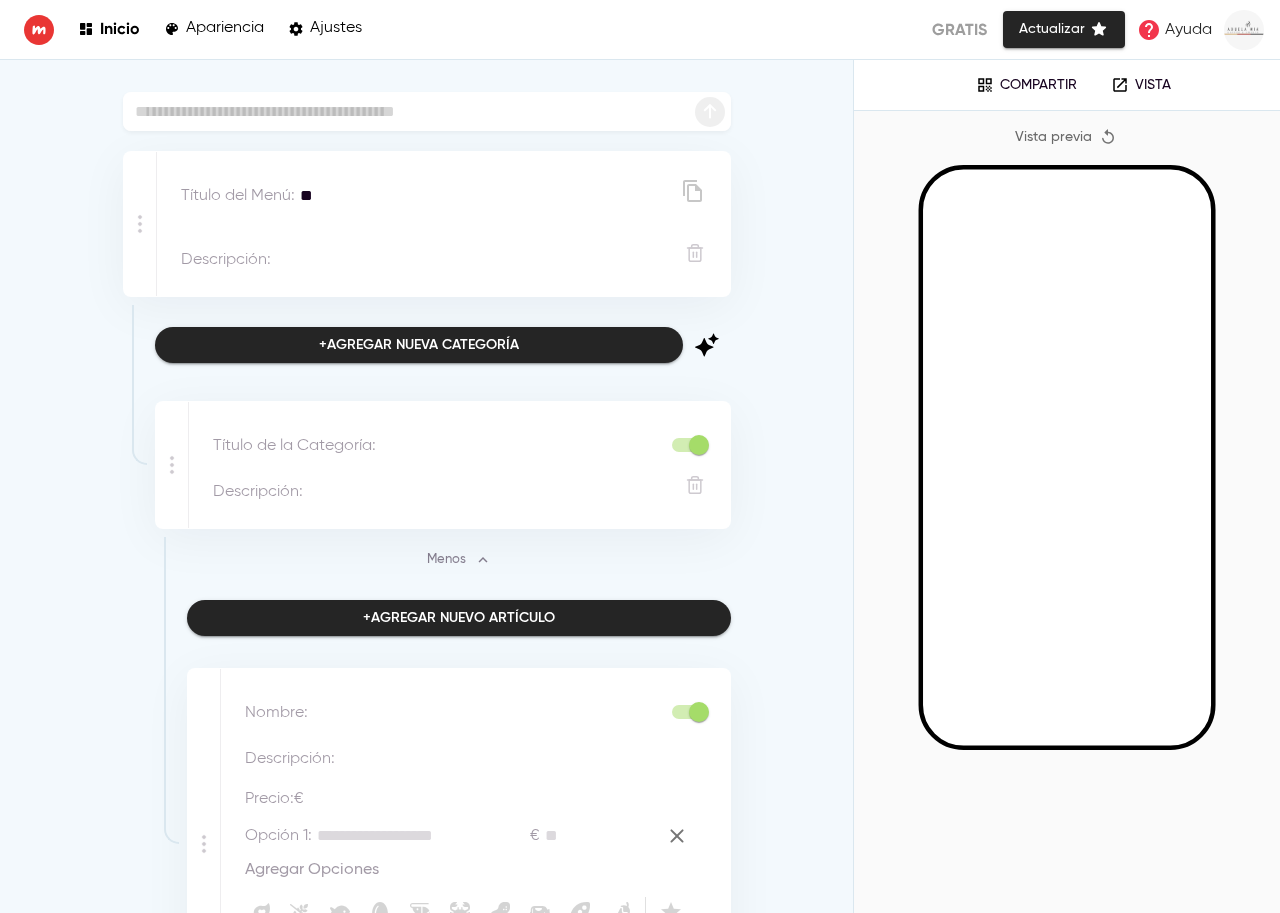 click on "*" at bounding box center [482, 208] 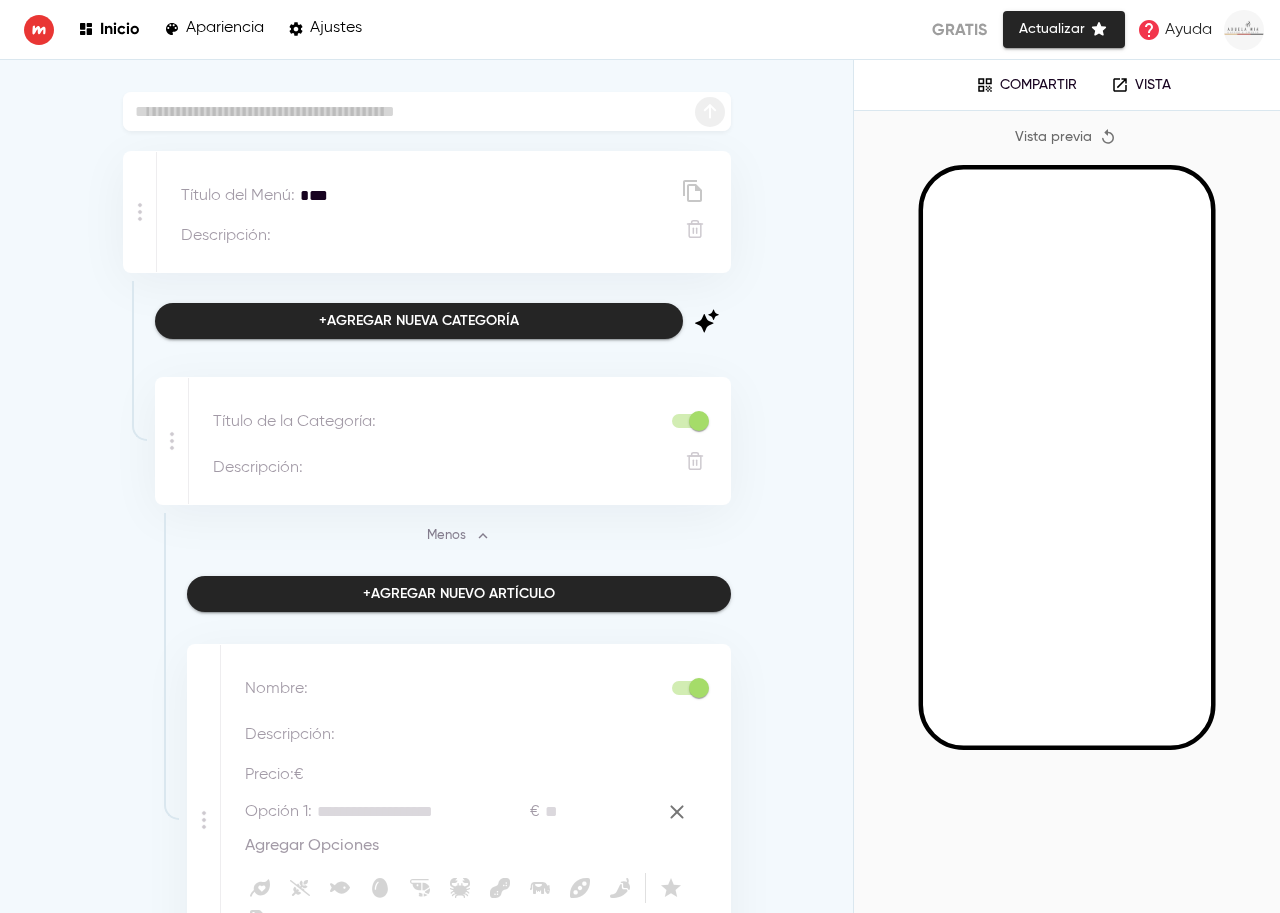 type on "****" 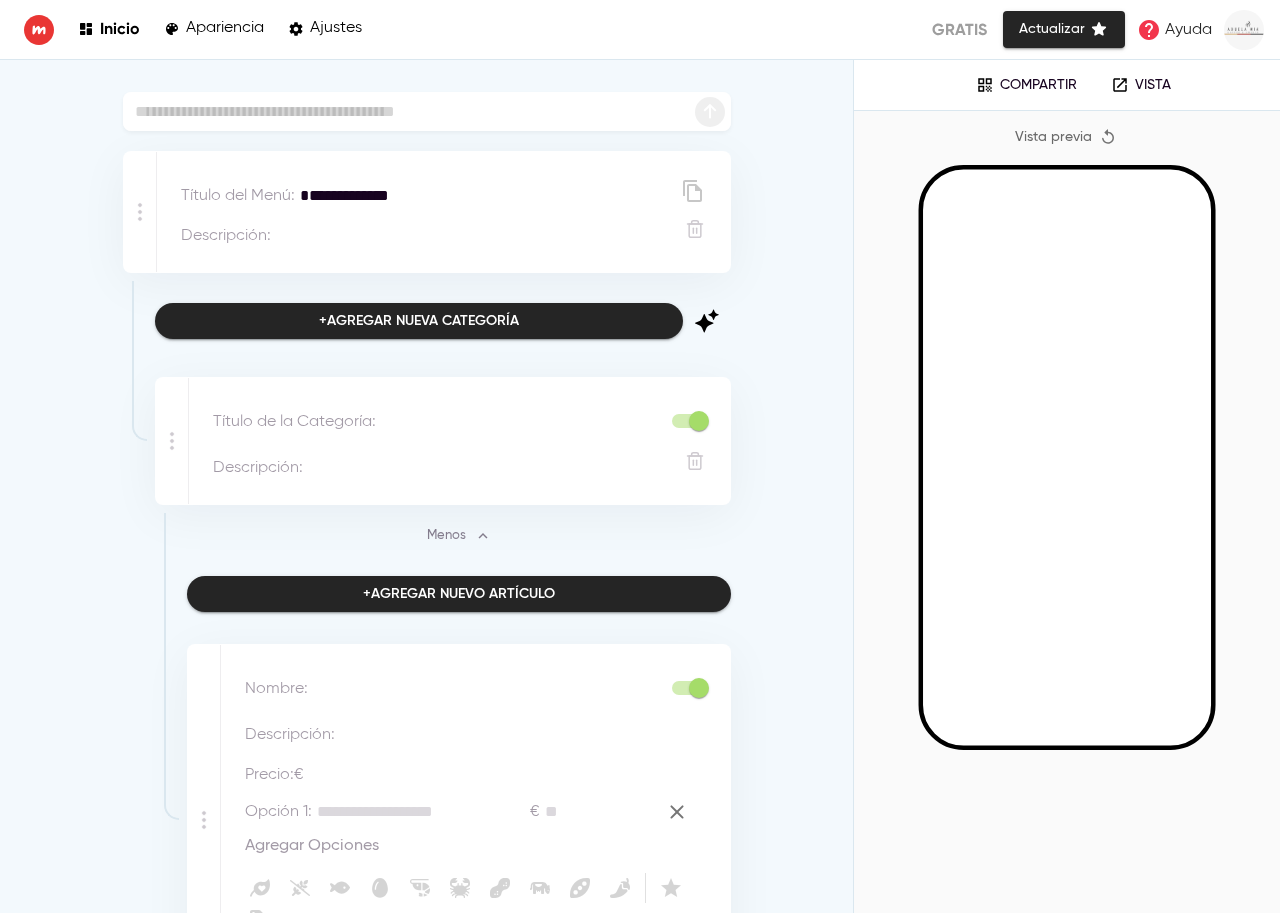 type on "*******" 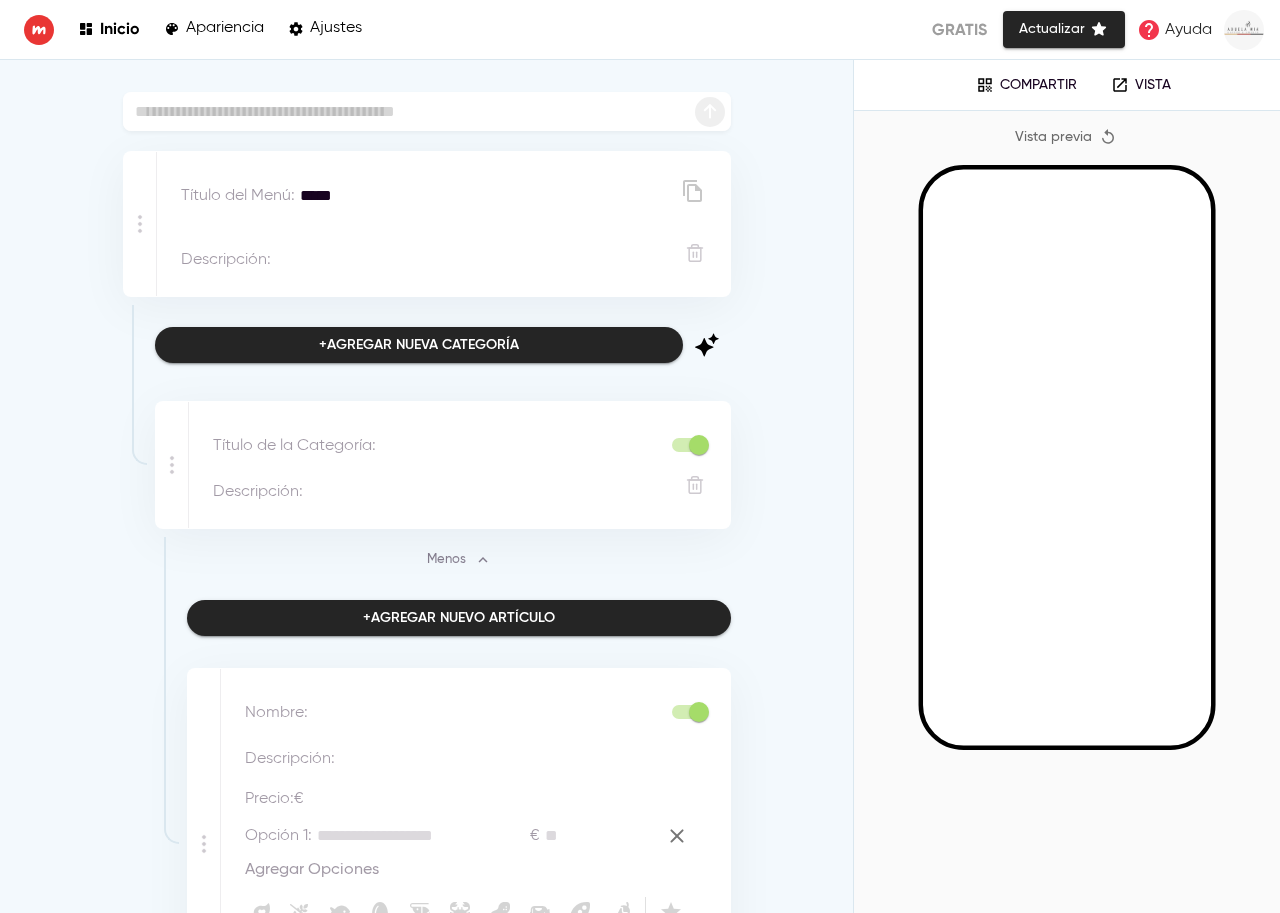 type on "****" 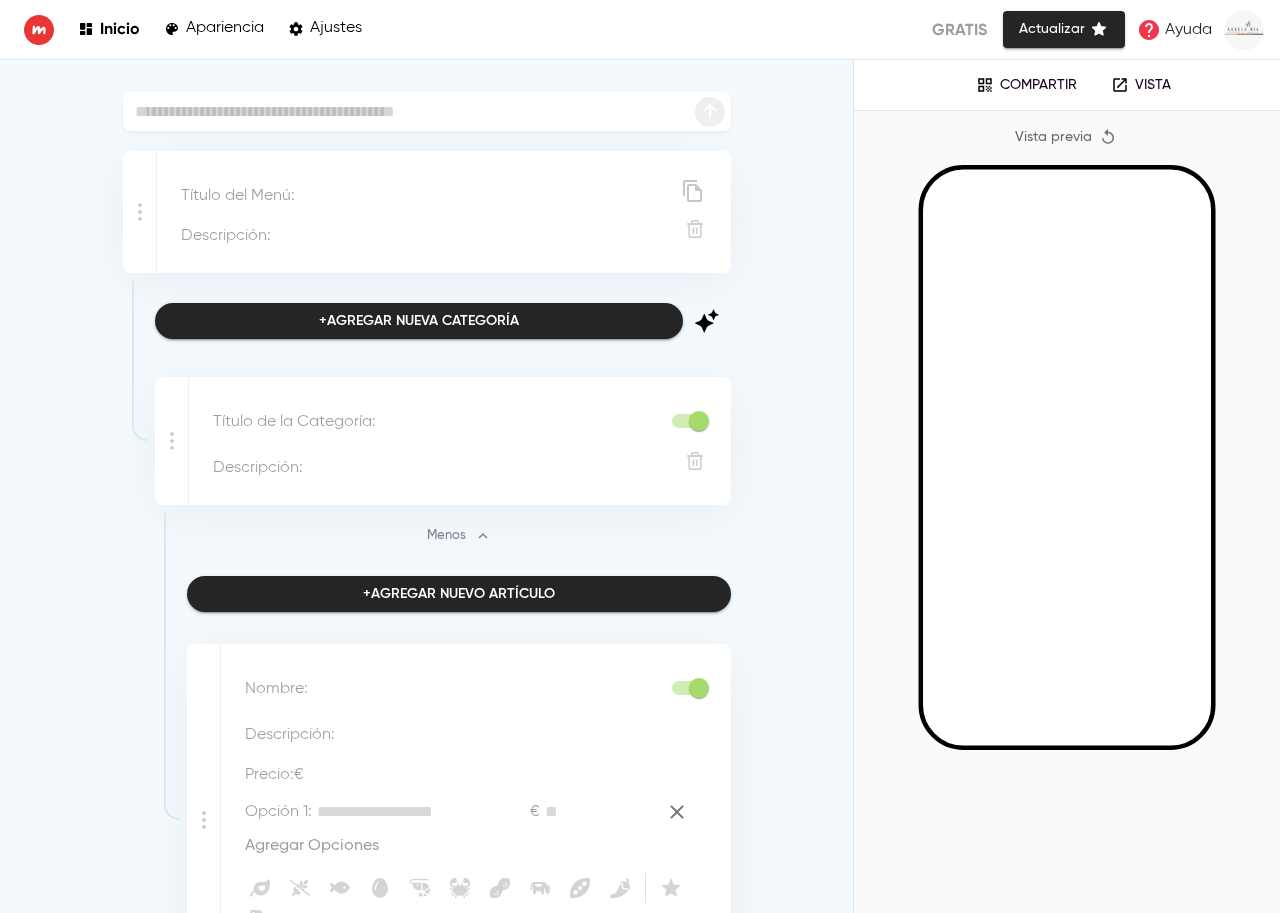 type 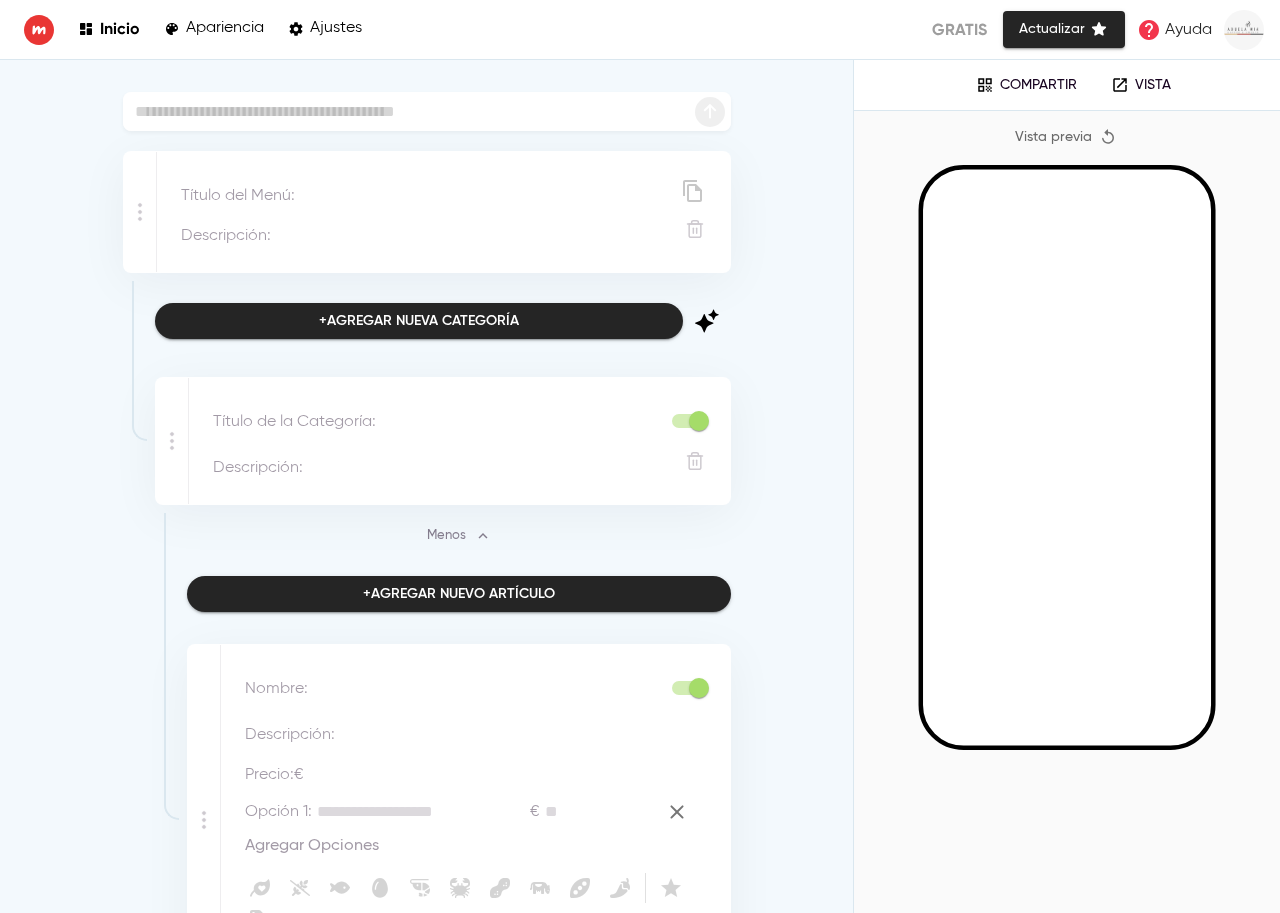 click on "Título de la Categoría :" at bounding box center (294, 422) 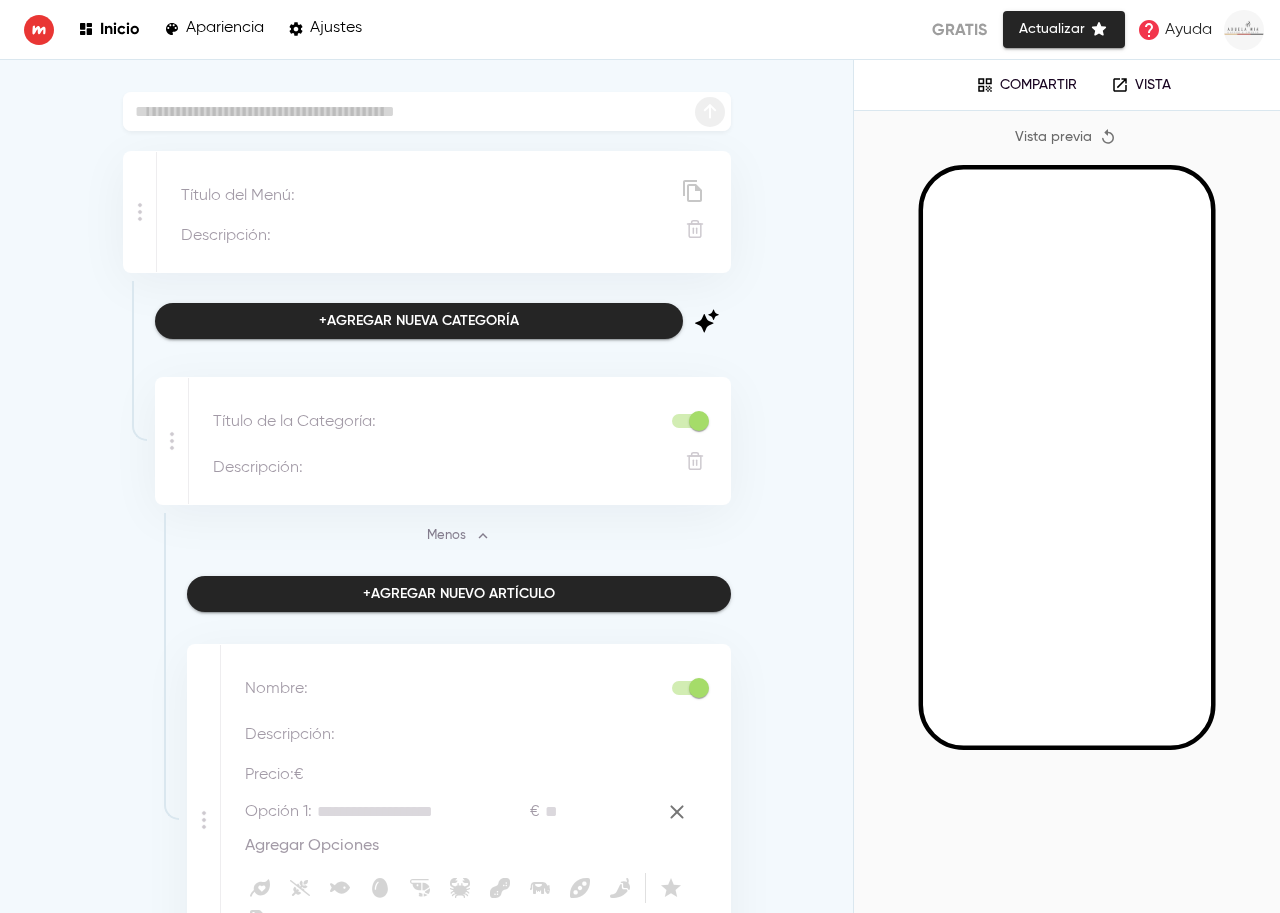 type on "*" 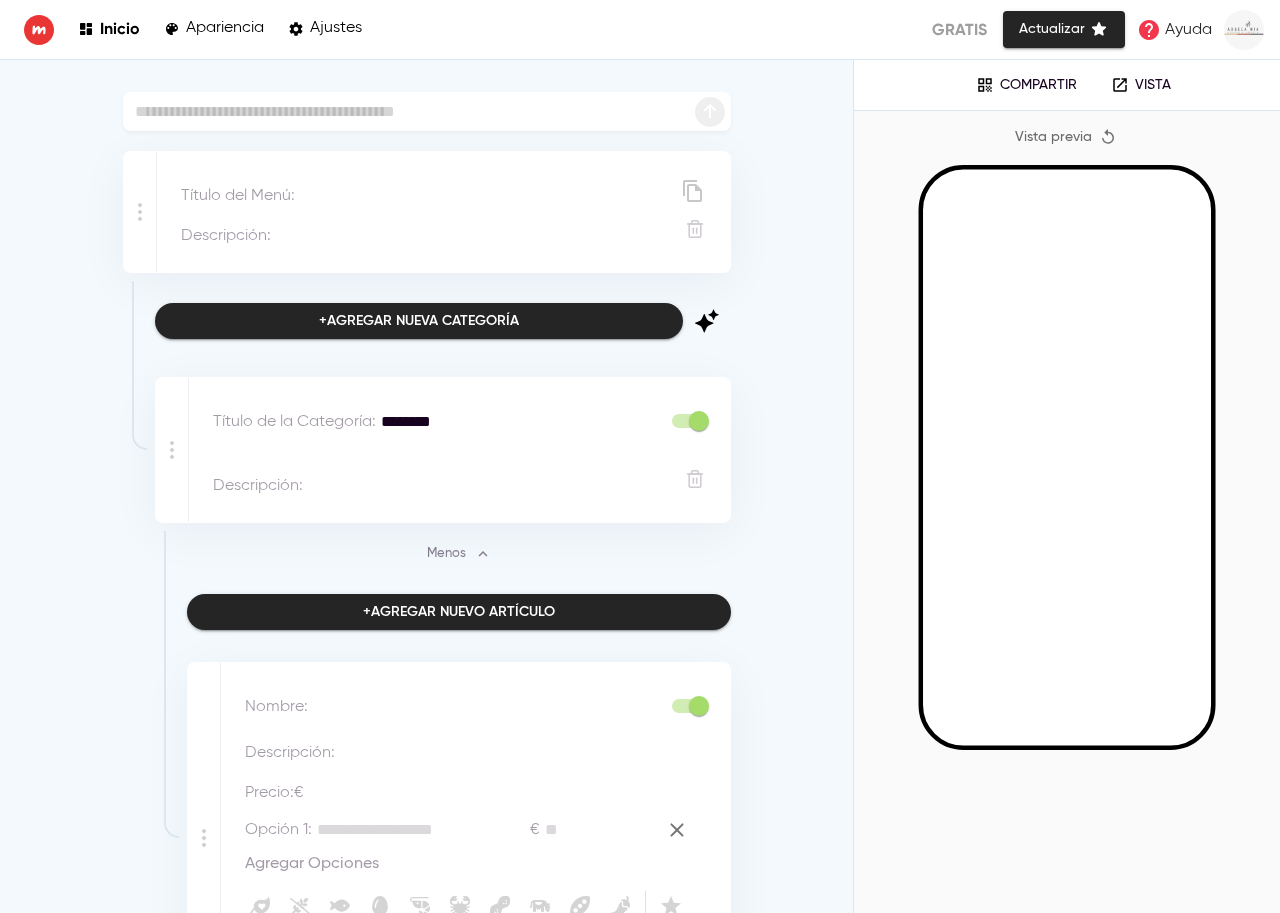 type on "*******" 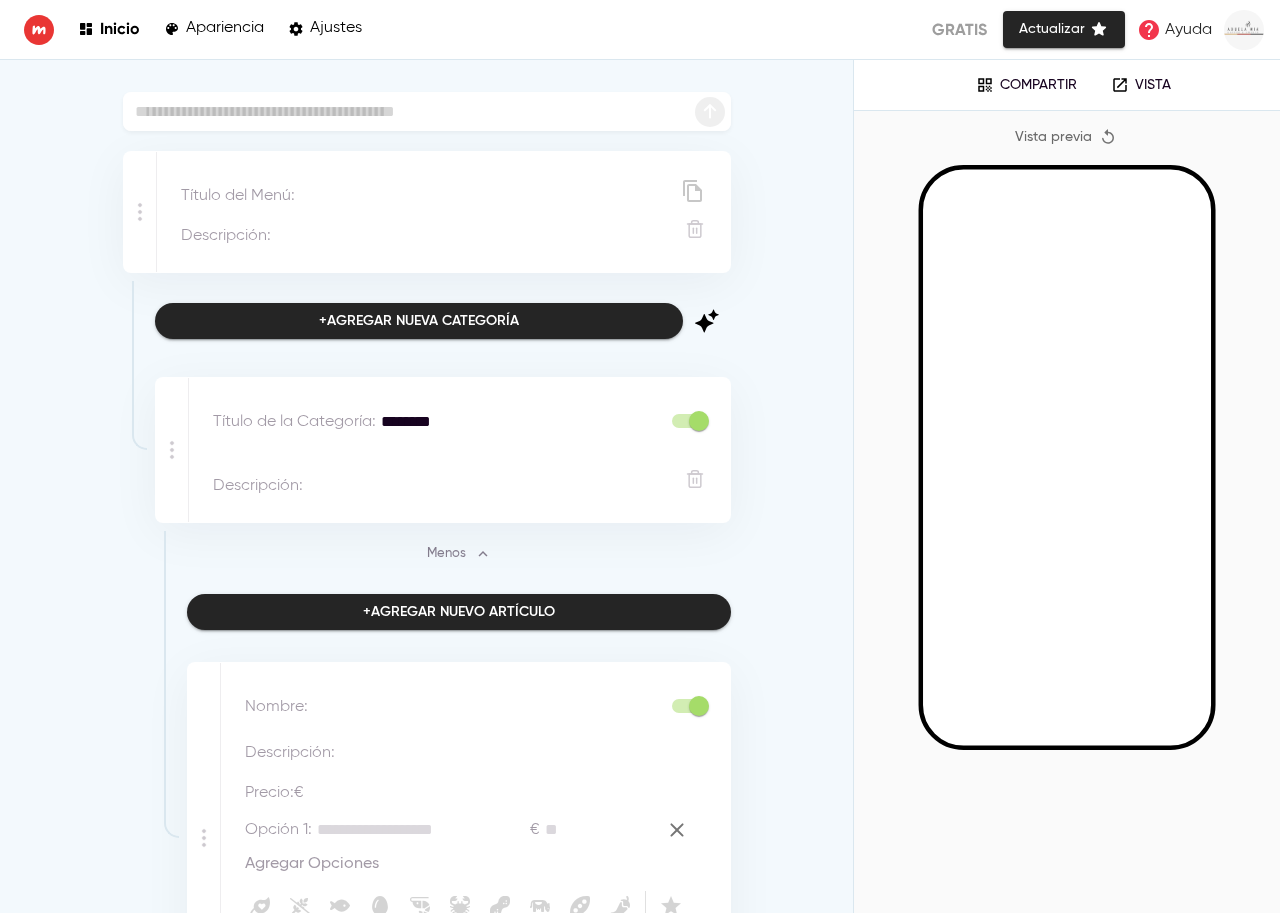 scroll, scrollTop: 248, scrollLeft: 0, axis: vertical 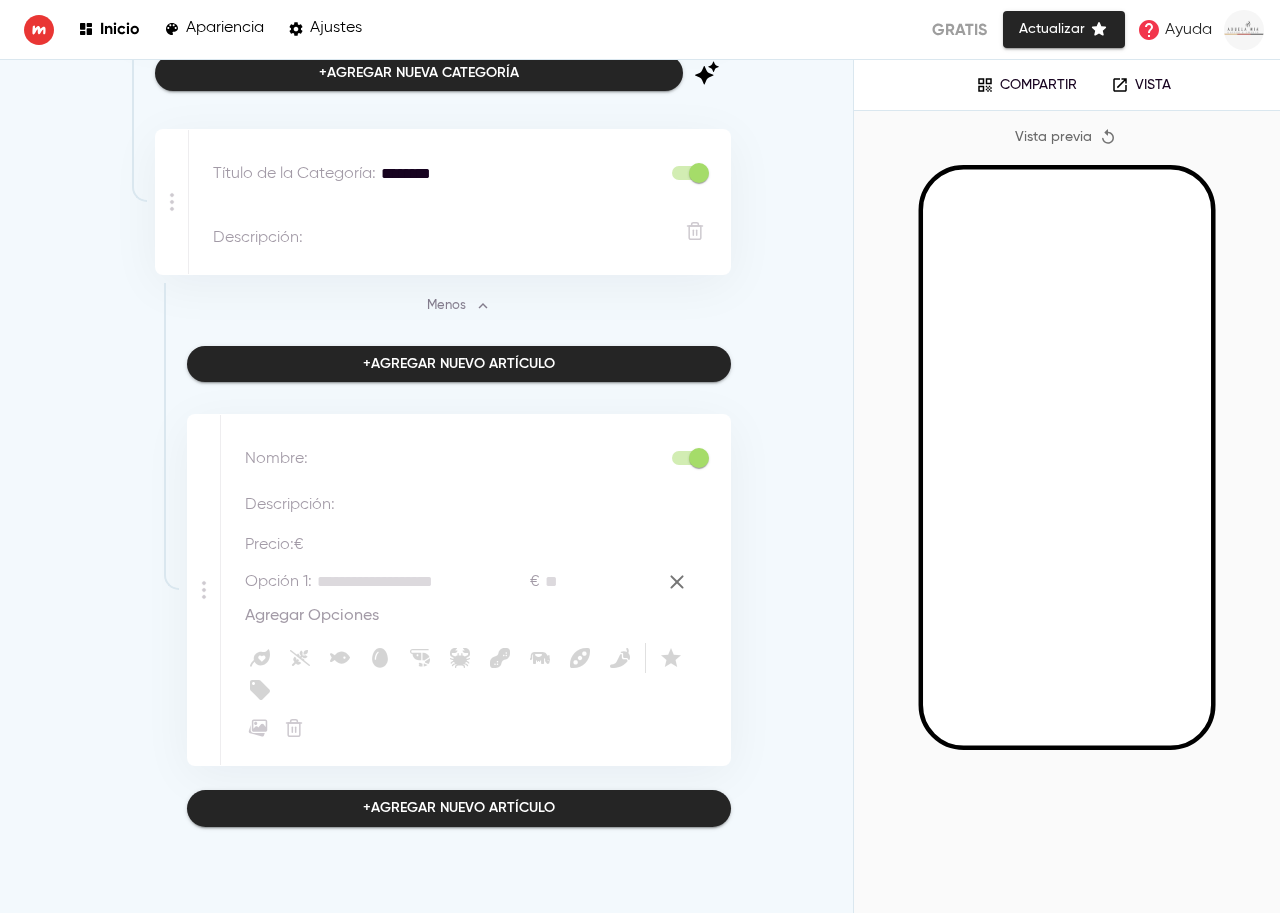 click at bounding box center (486, 459) 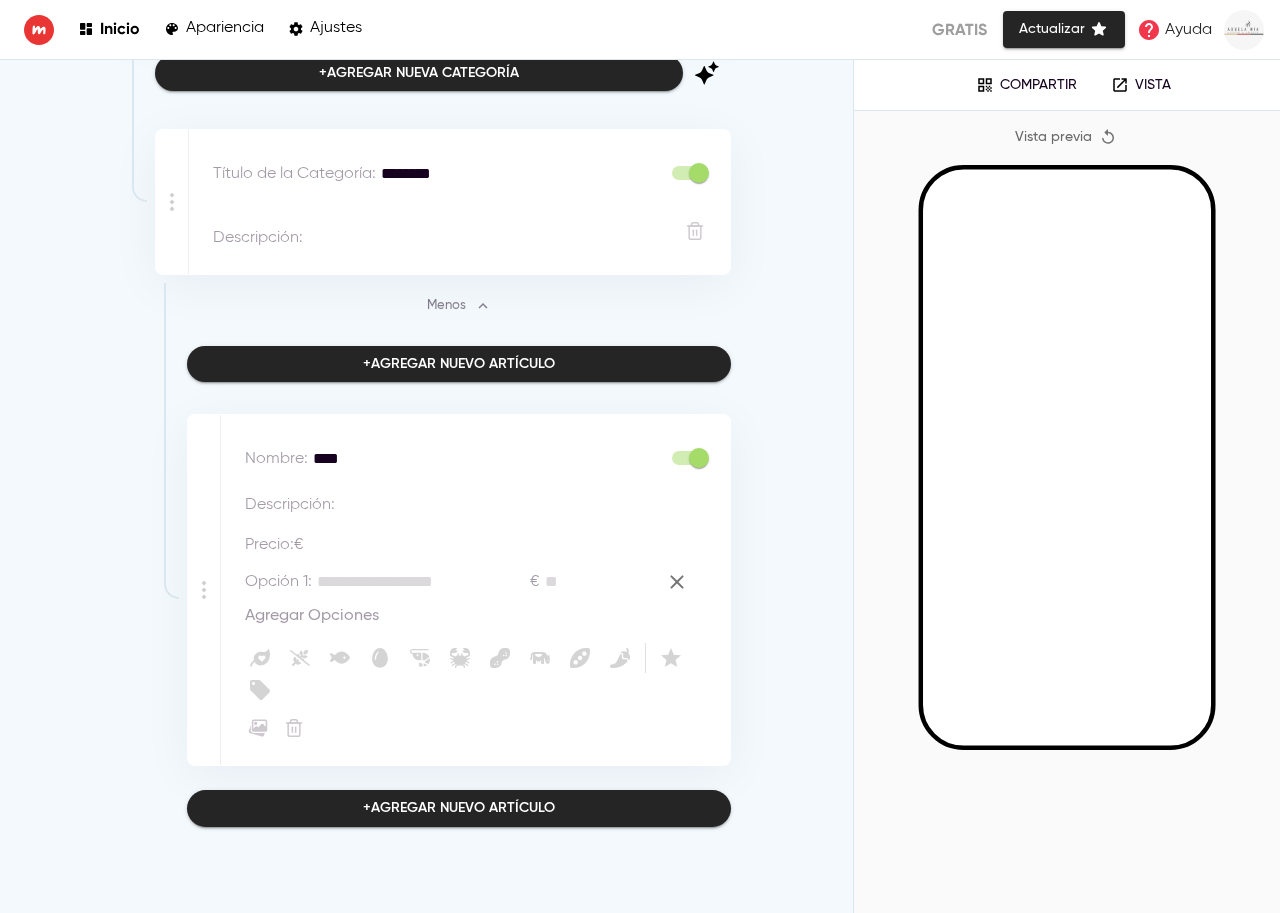 type on "****" 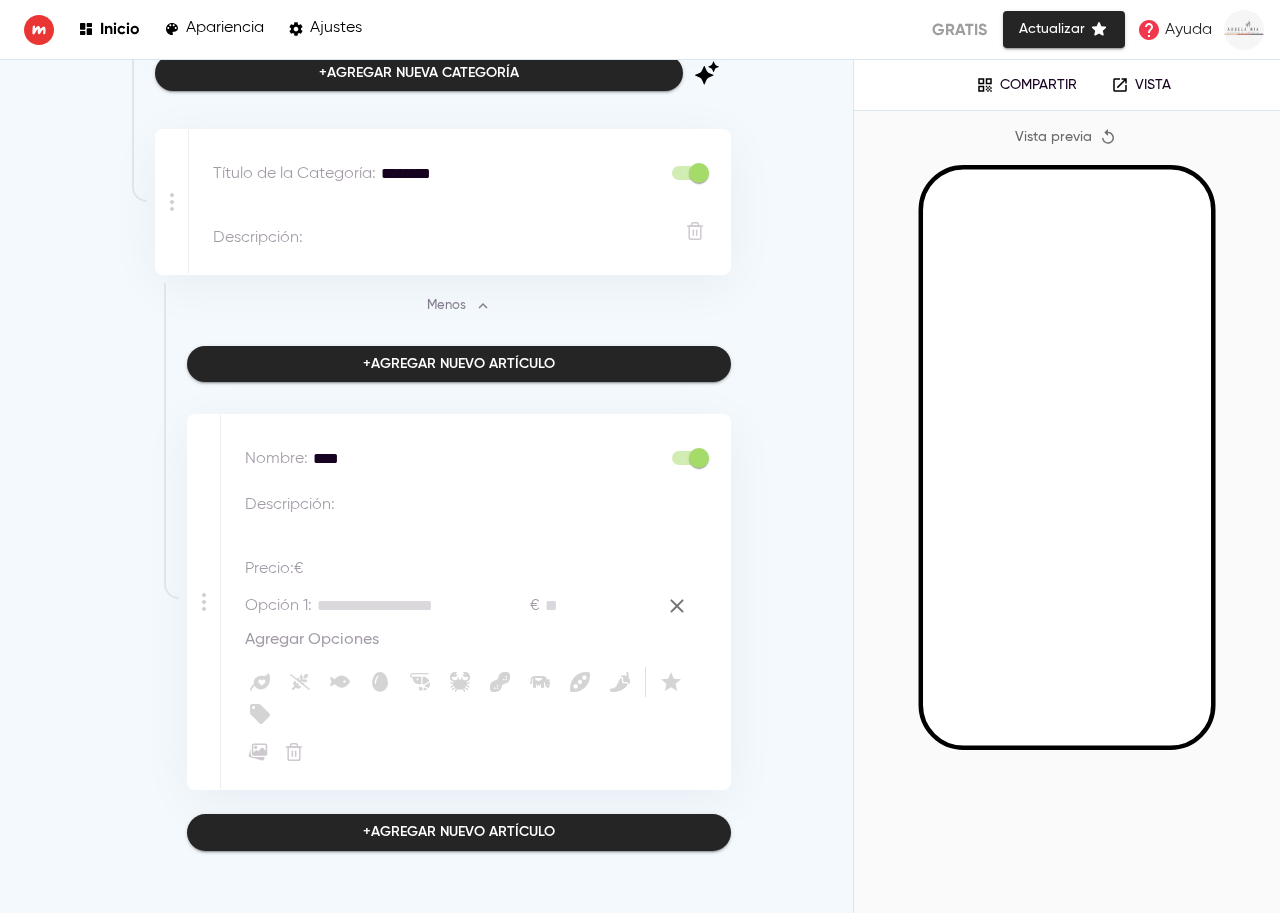 type 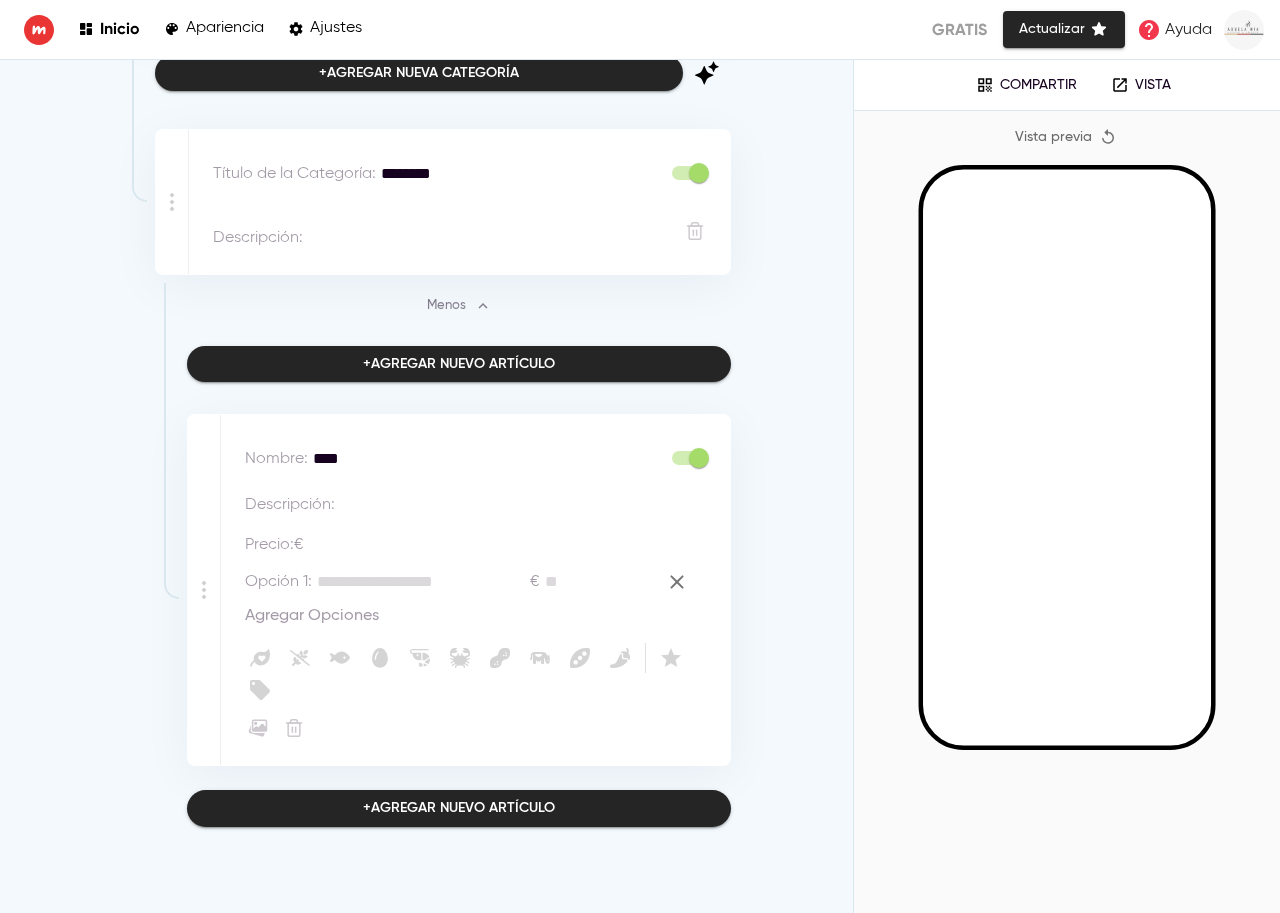 click at bounding box center [395, 545] 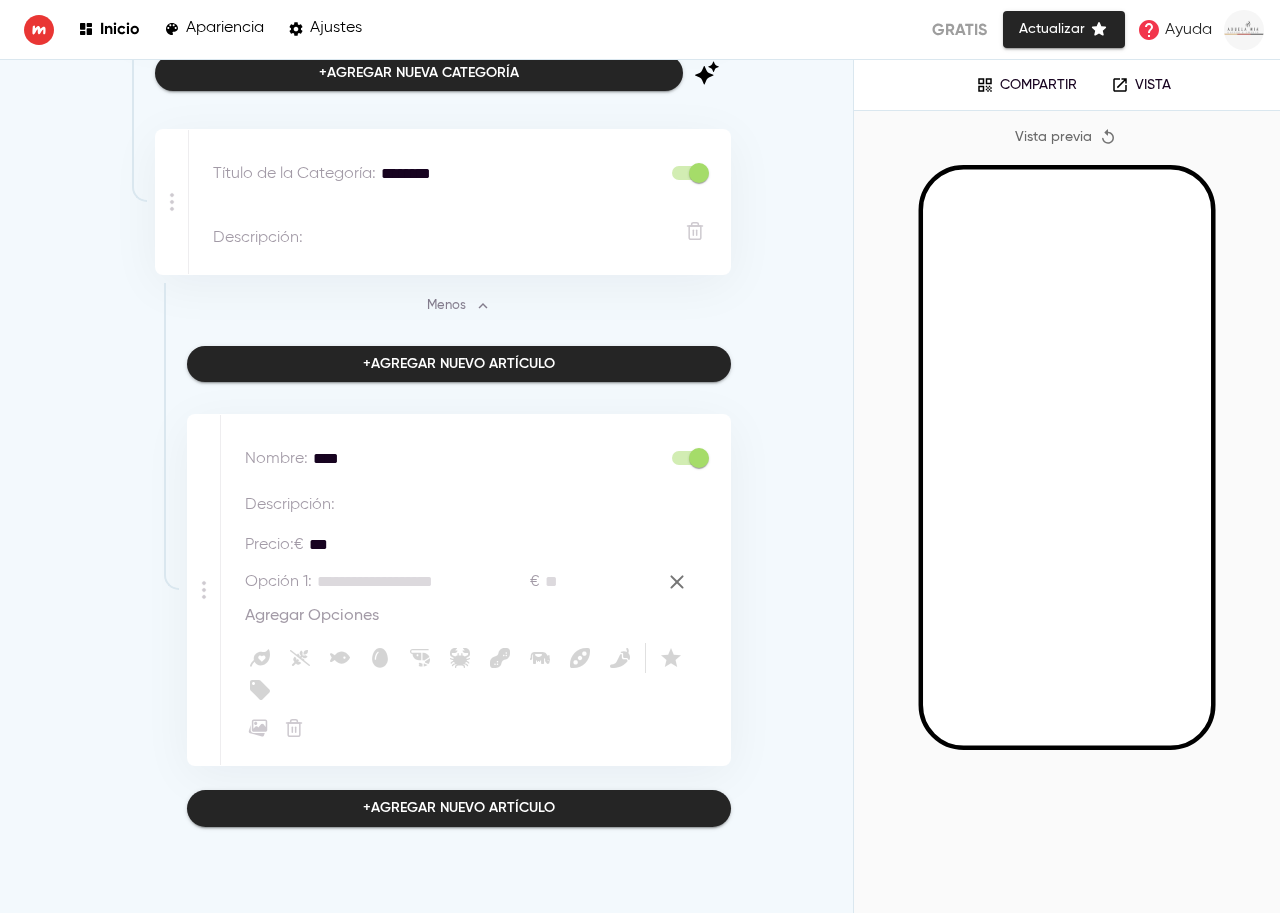 type on "***" 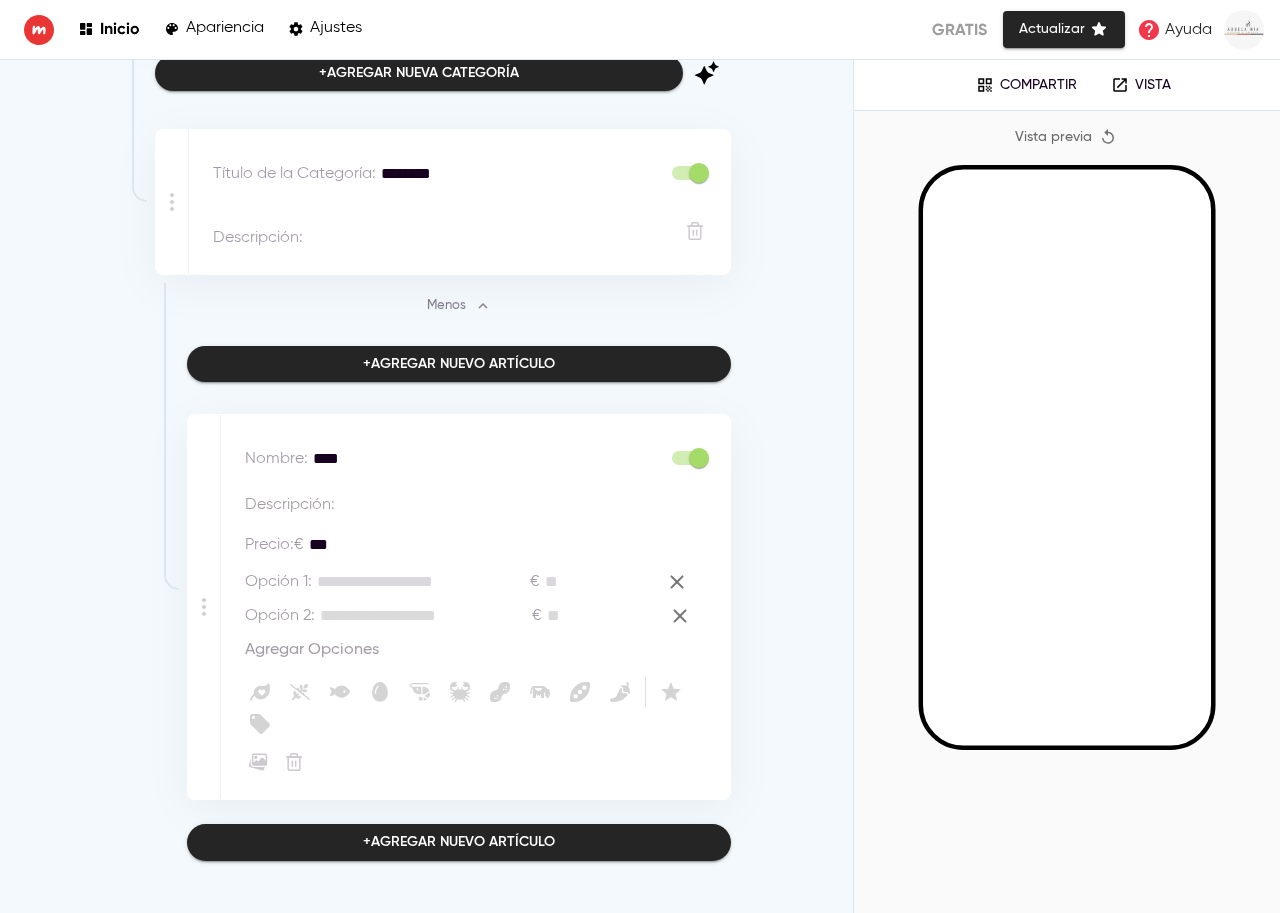 click 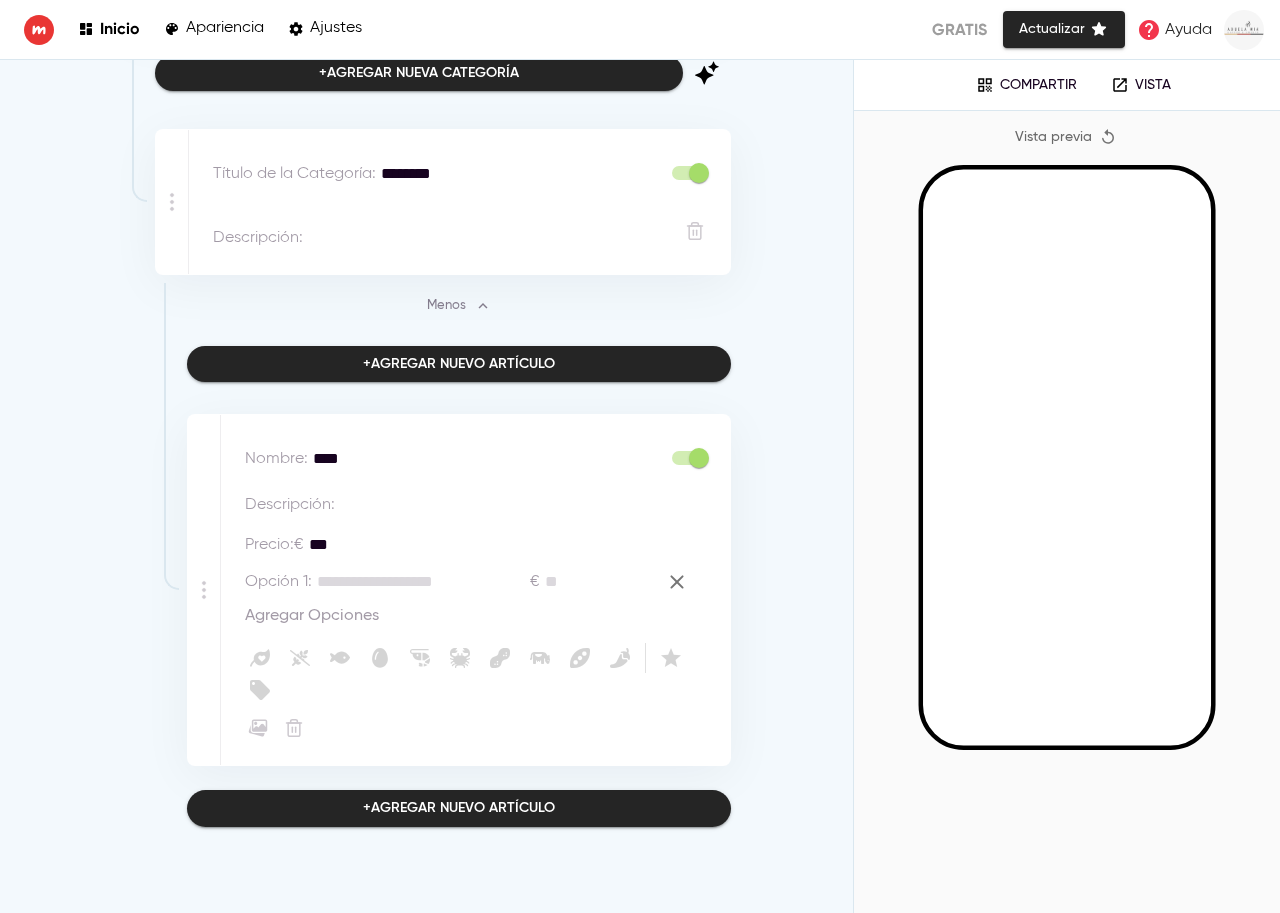 click on "Descripción : *" at bounding box center (481, 501) 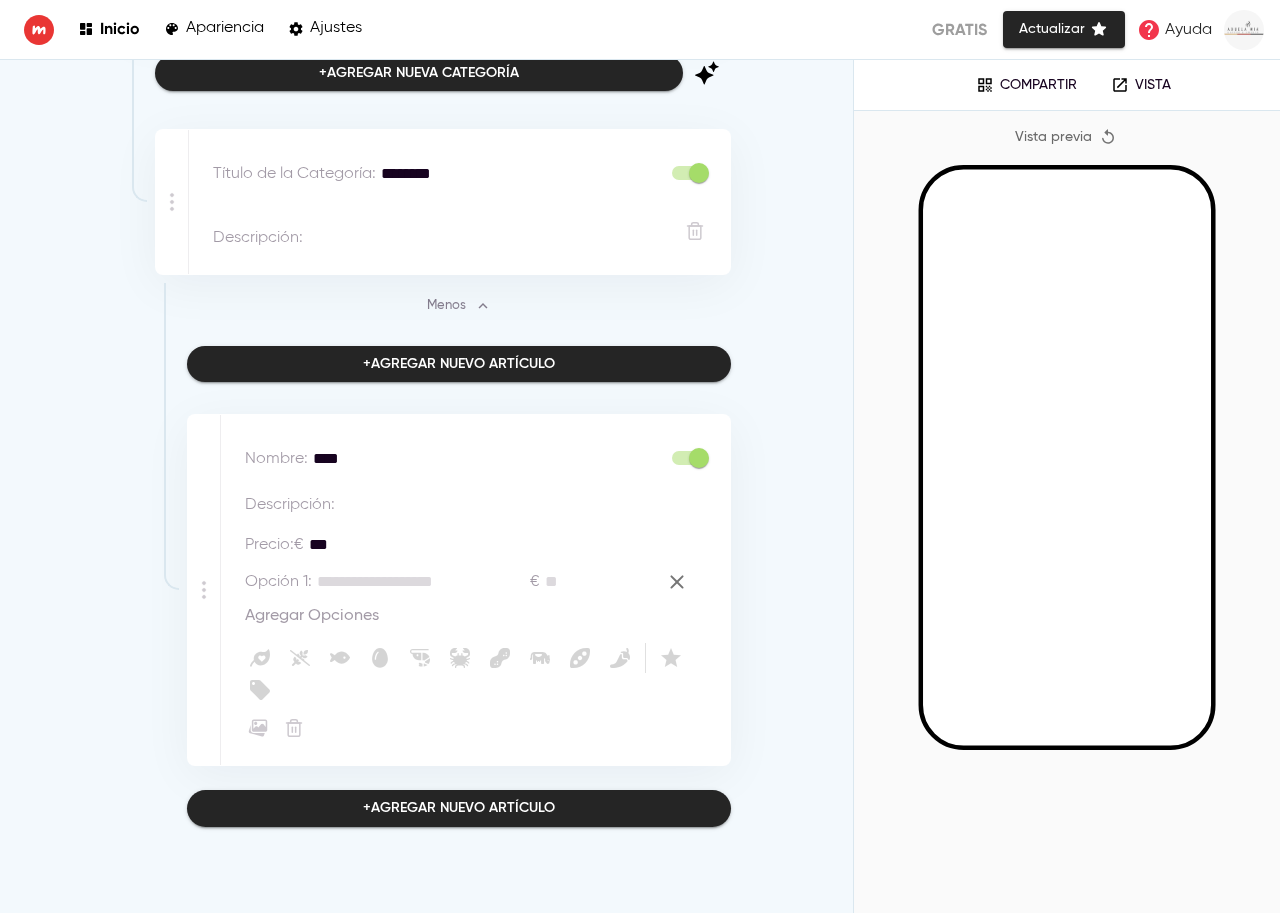 click at bounding box center (523, 505) 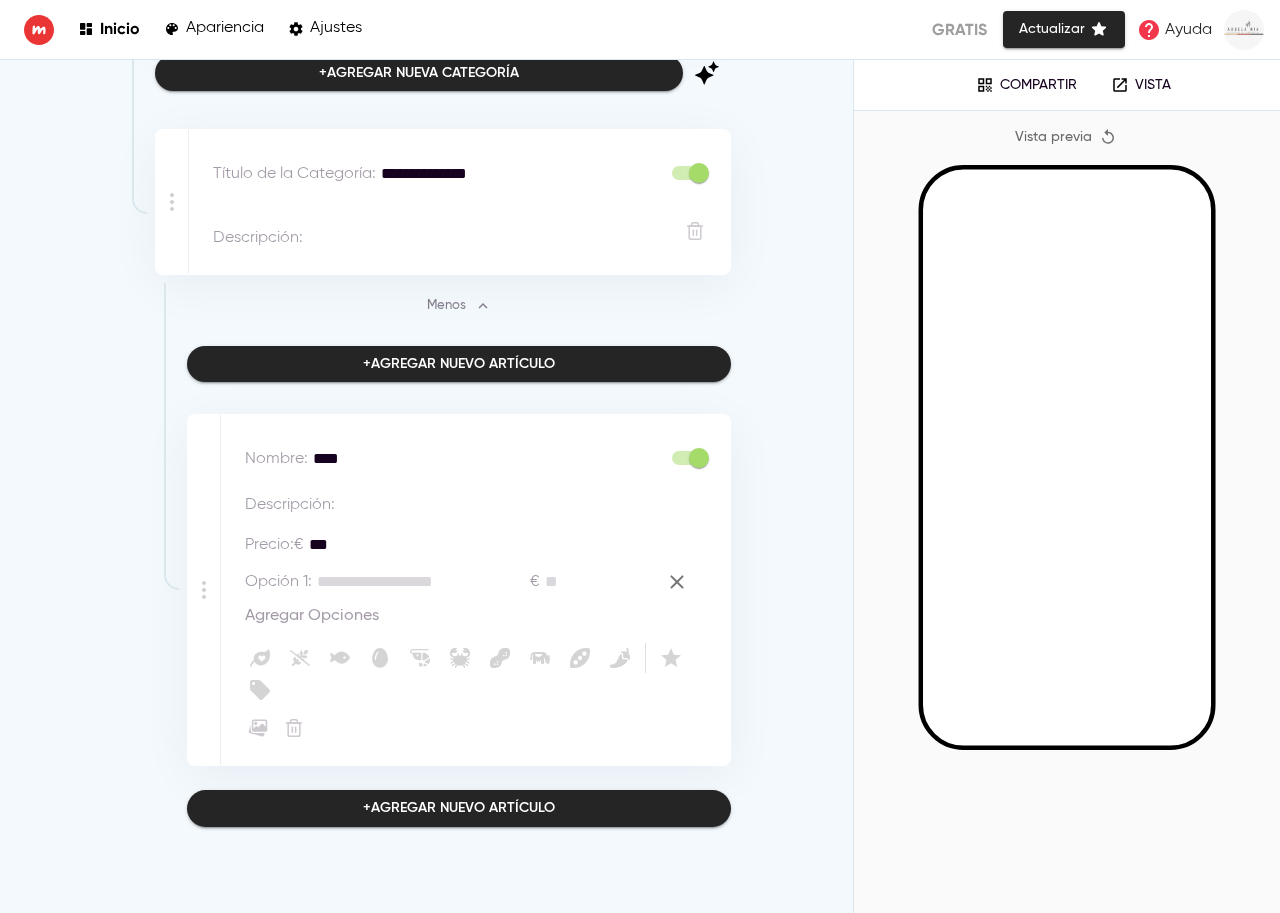 scroll, scrollTop: 148, scrollLeft: 0, axis: vertical 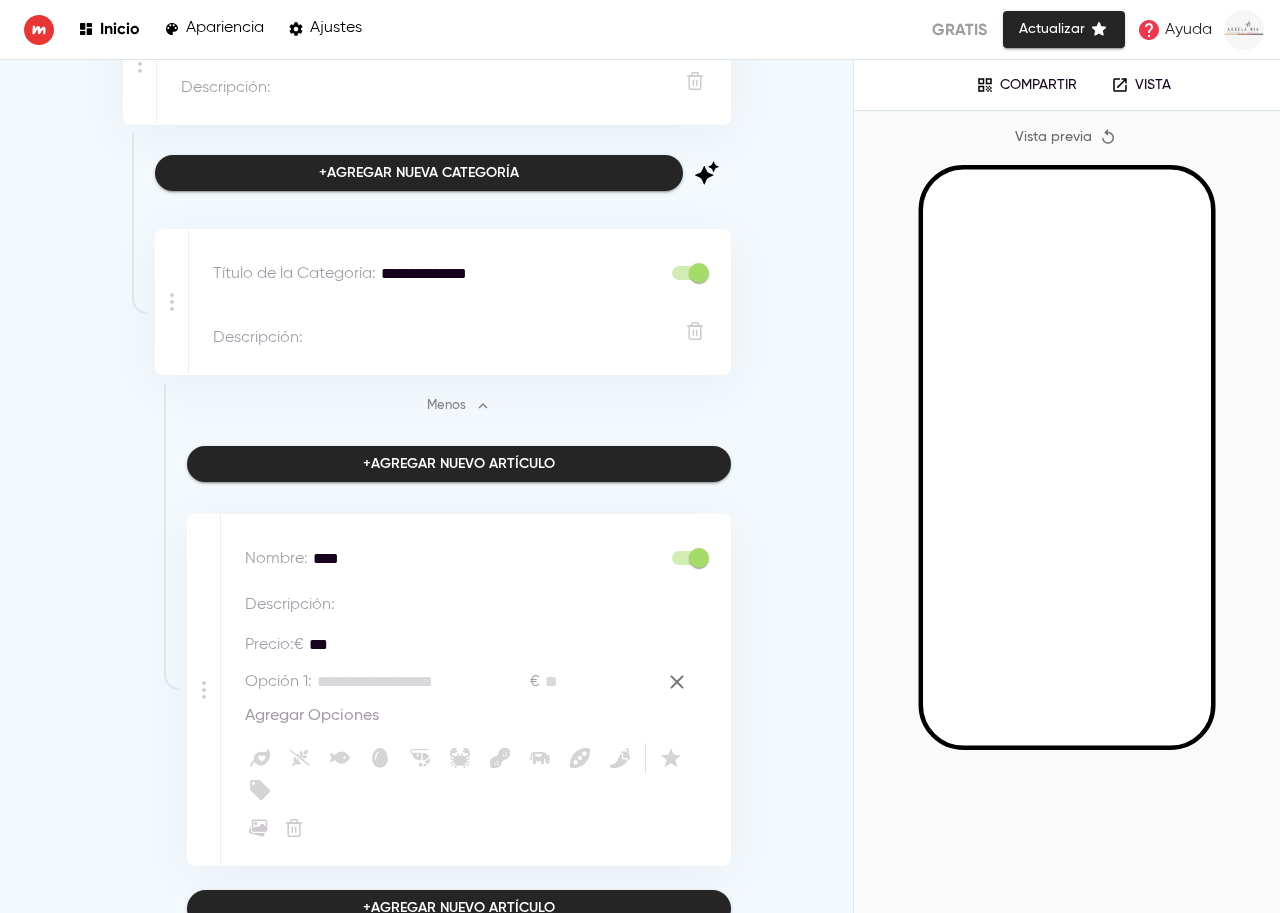 type on "**********" 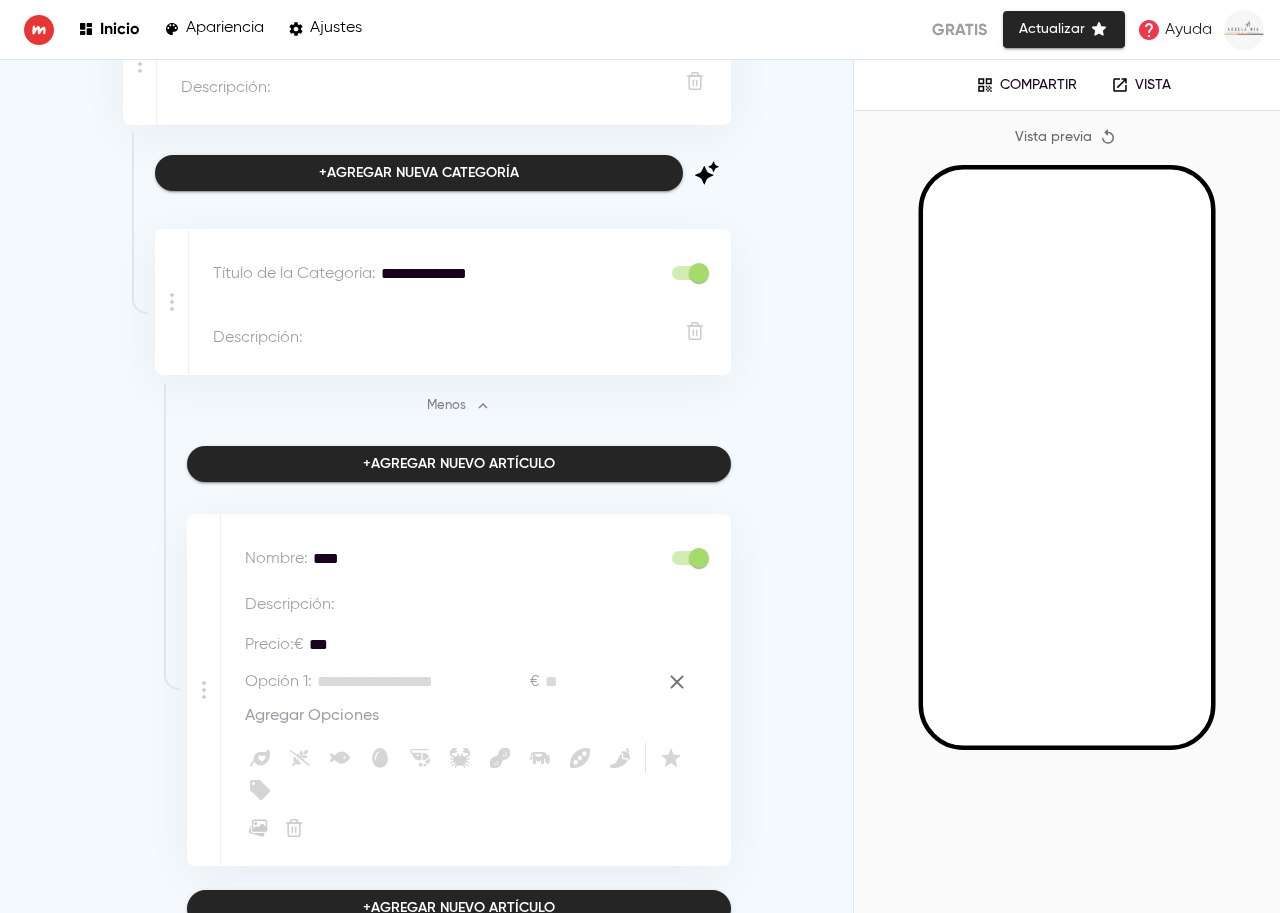 scroll, scrollTop: 0, scrollLeft: 0, axis: both 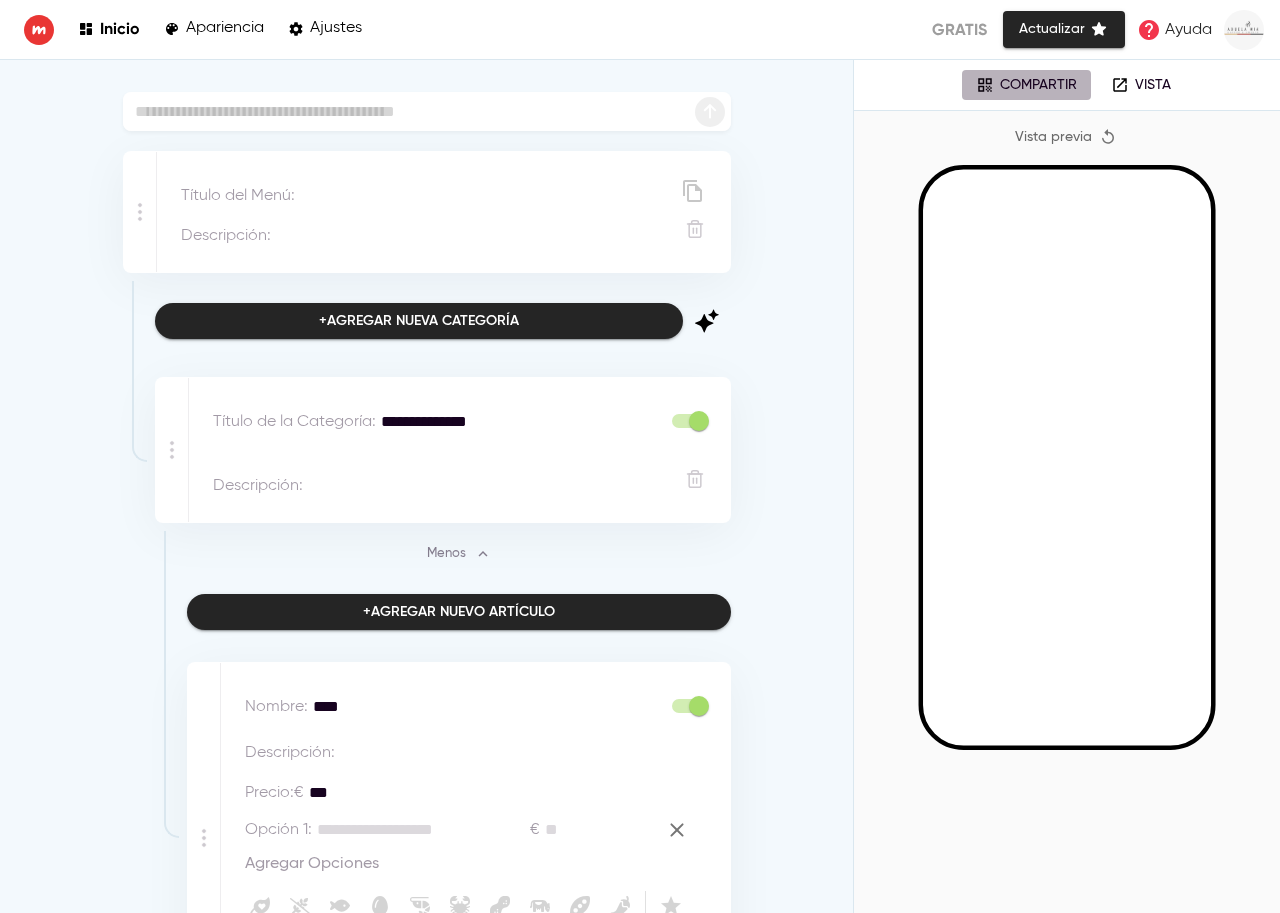 click on "Compartir" at bounding box center [1038, 85] 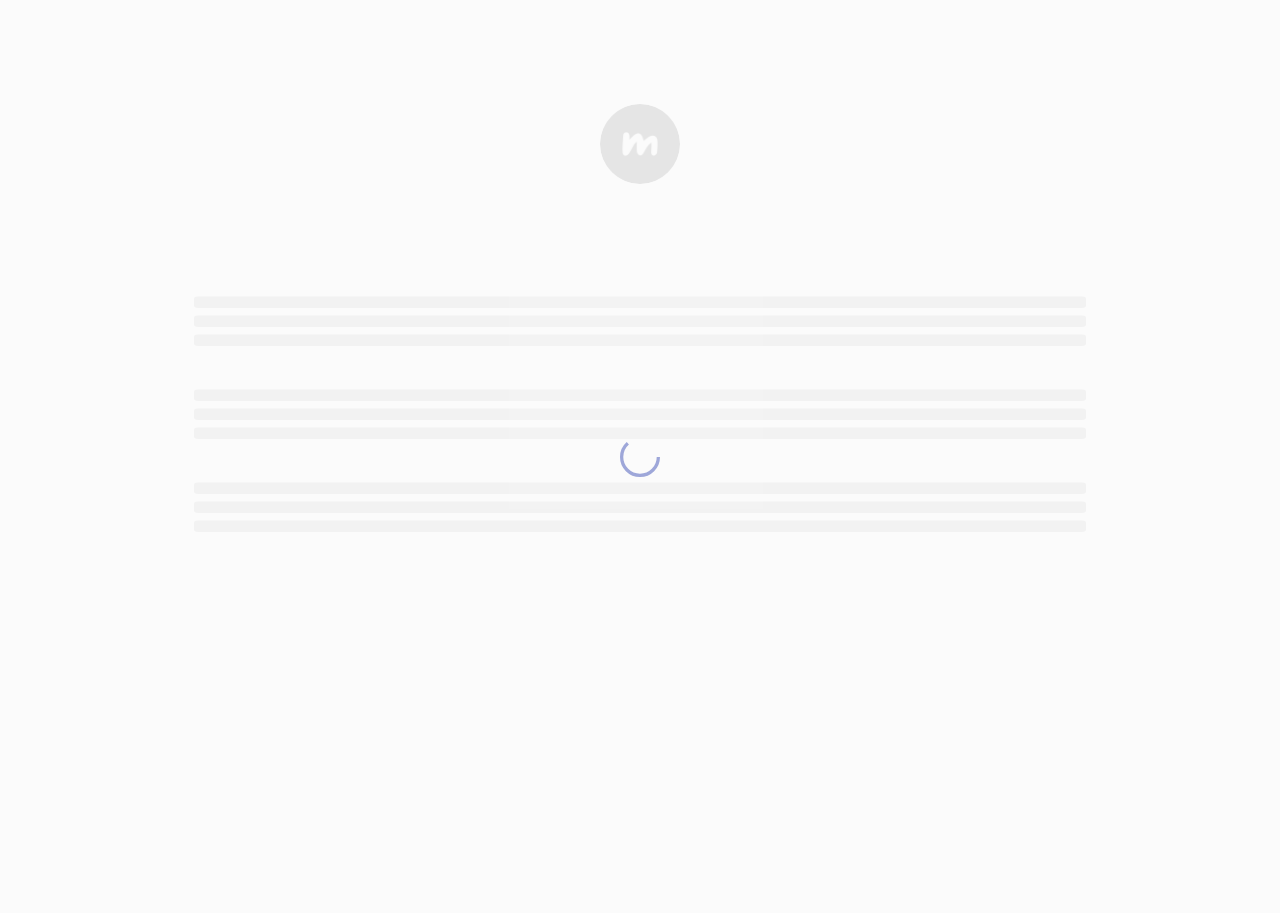 scroll, scrollTop: 0, scrollLeft: 0, axis: both 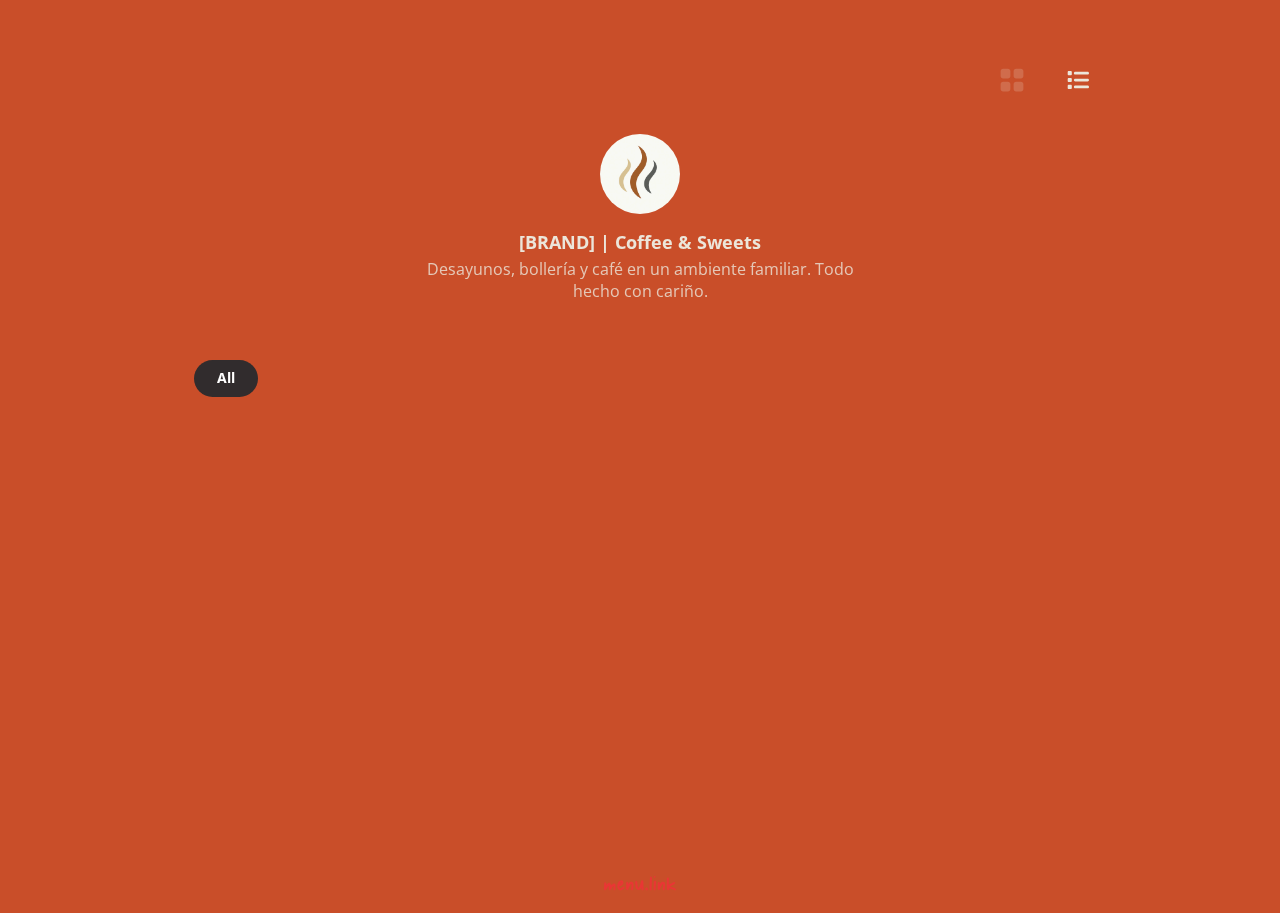 click on "All" at bounding box center [226, 378] 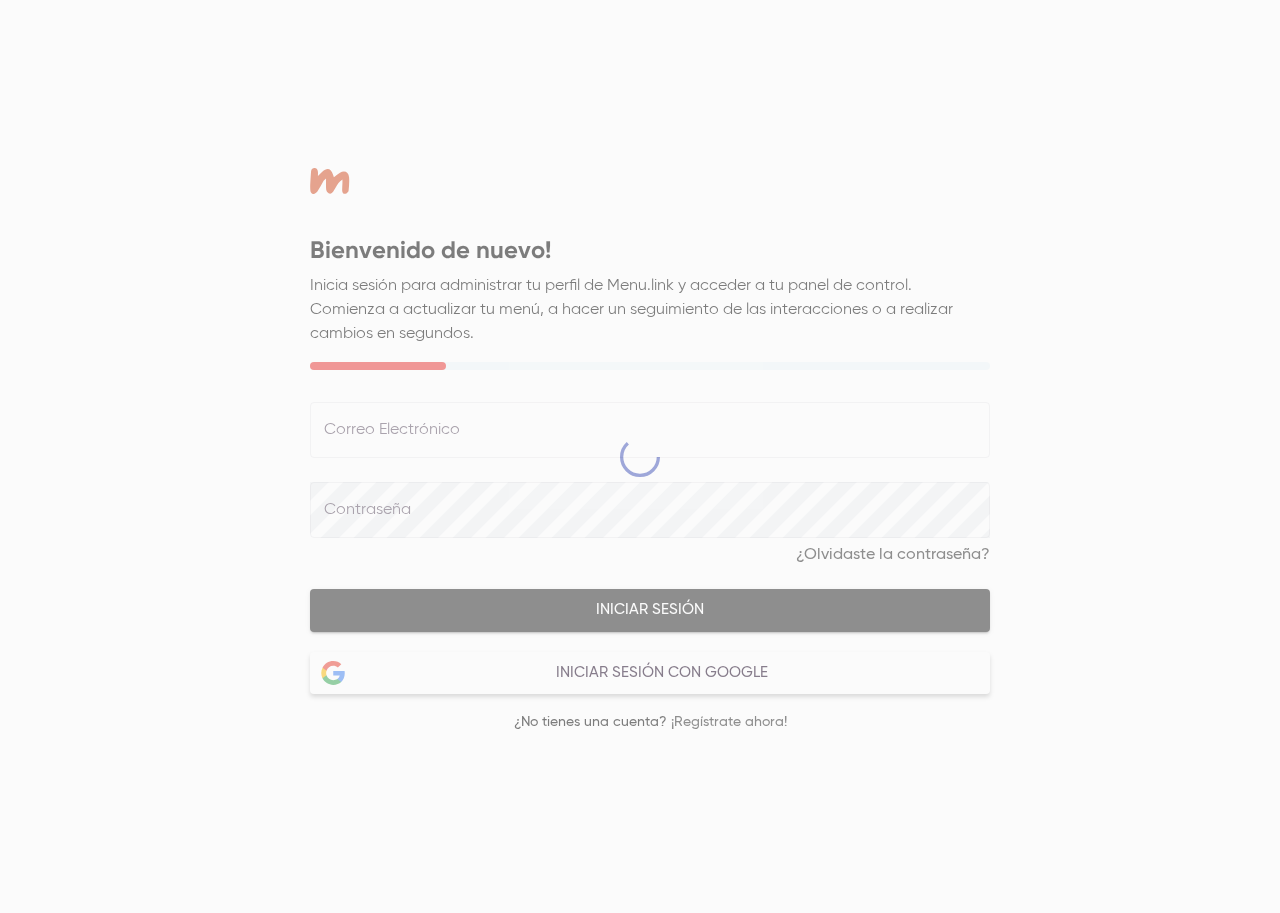 scroll, scrollTop: 0, scrollLeft: 0, axis: both 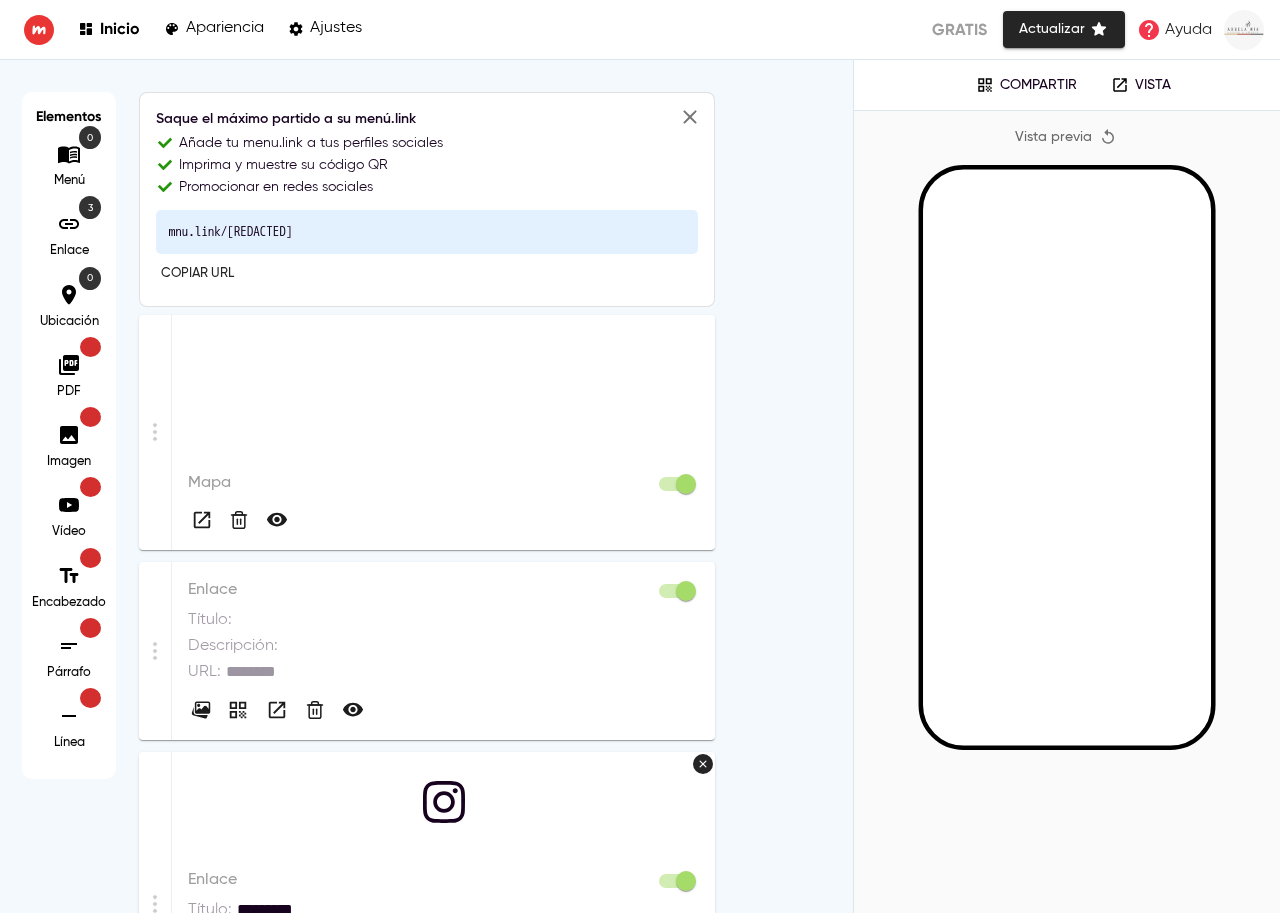 click on "Compartir" at bounding box center [1038, 85] 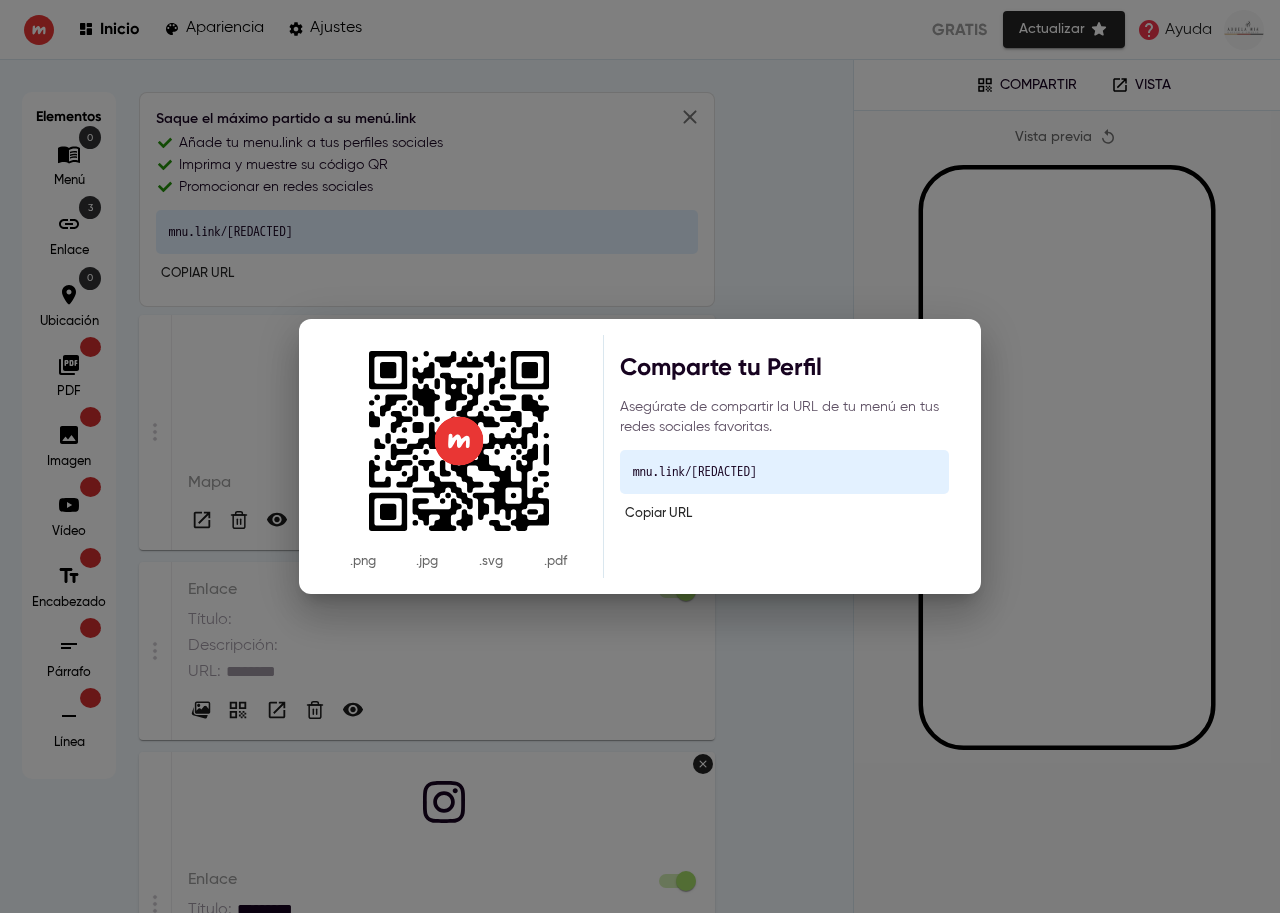 click on ".Png .Jpg .Svg .Pdf Comparte tu Perfil Asegúrate de compartir la URL de tu menú en tus redes sociales favoritas. mnu.link/abuelamia Copiar URL" at bounding box center (640, 456) 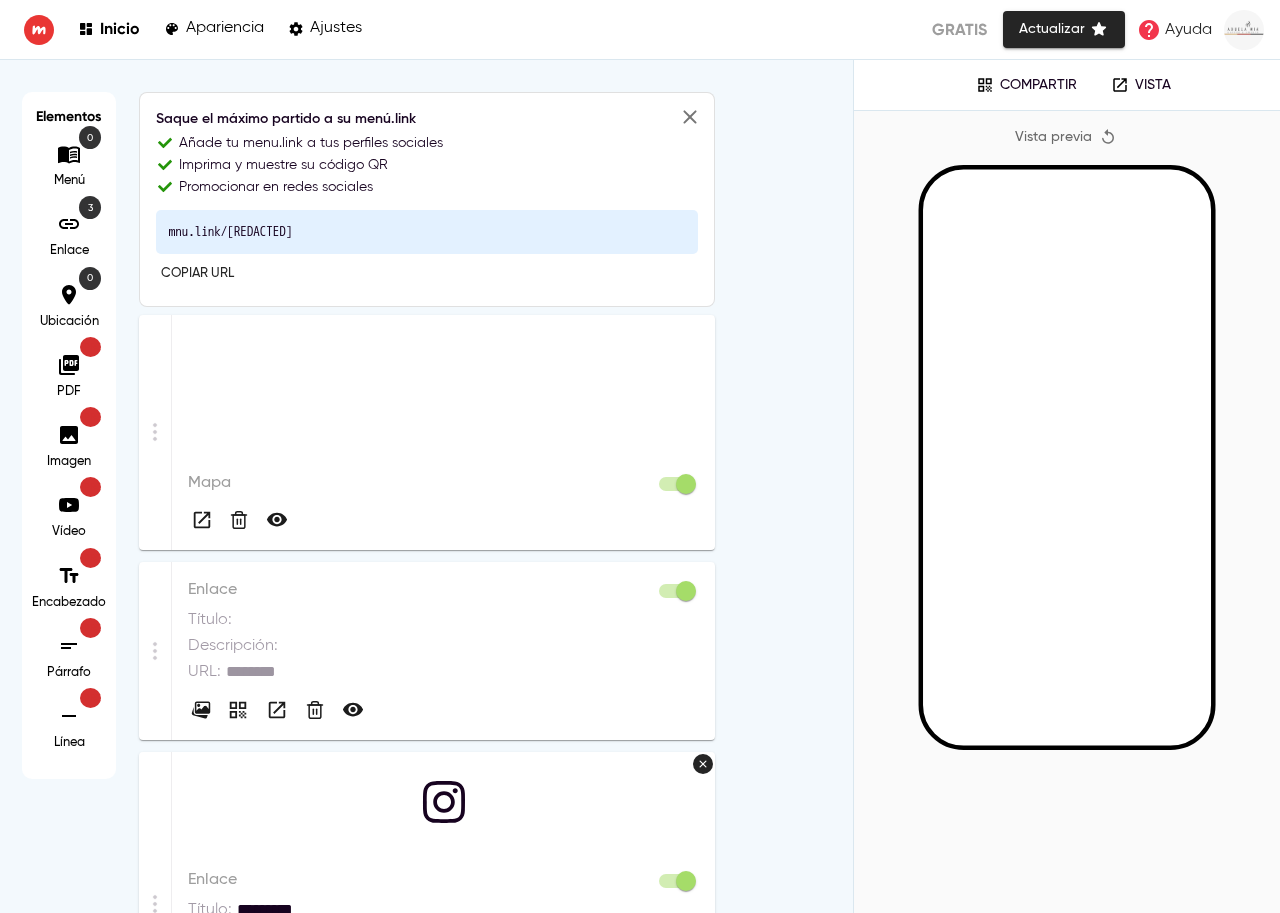 type 